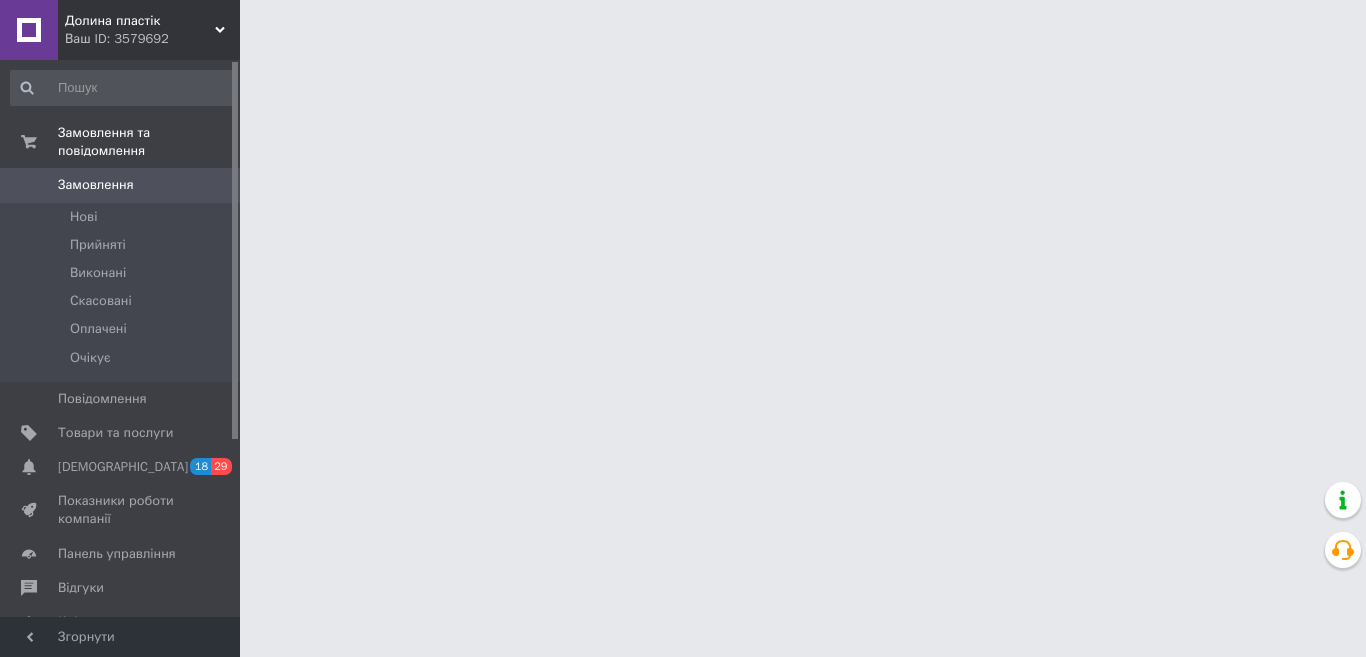 scroll, scrollTop: 0, scrollLeft: 0, axis: both 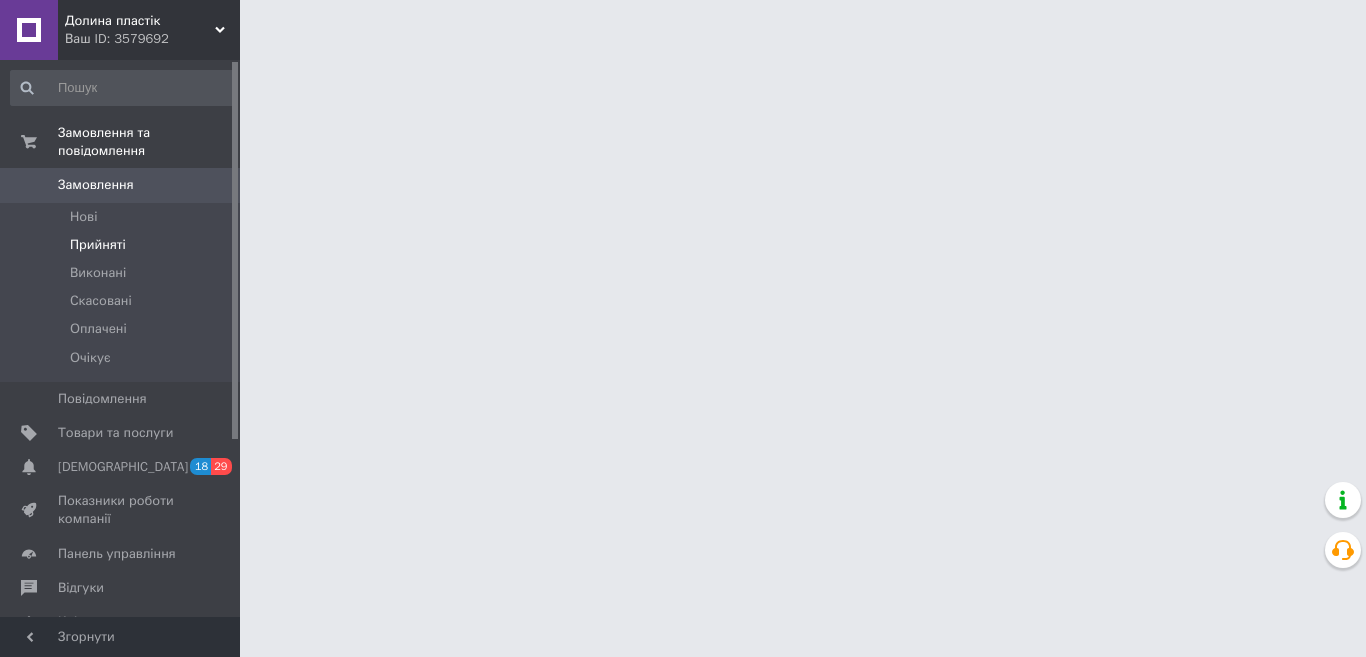 click on "Прийняті" at bounding box center [98, 245] 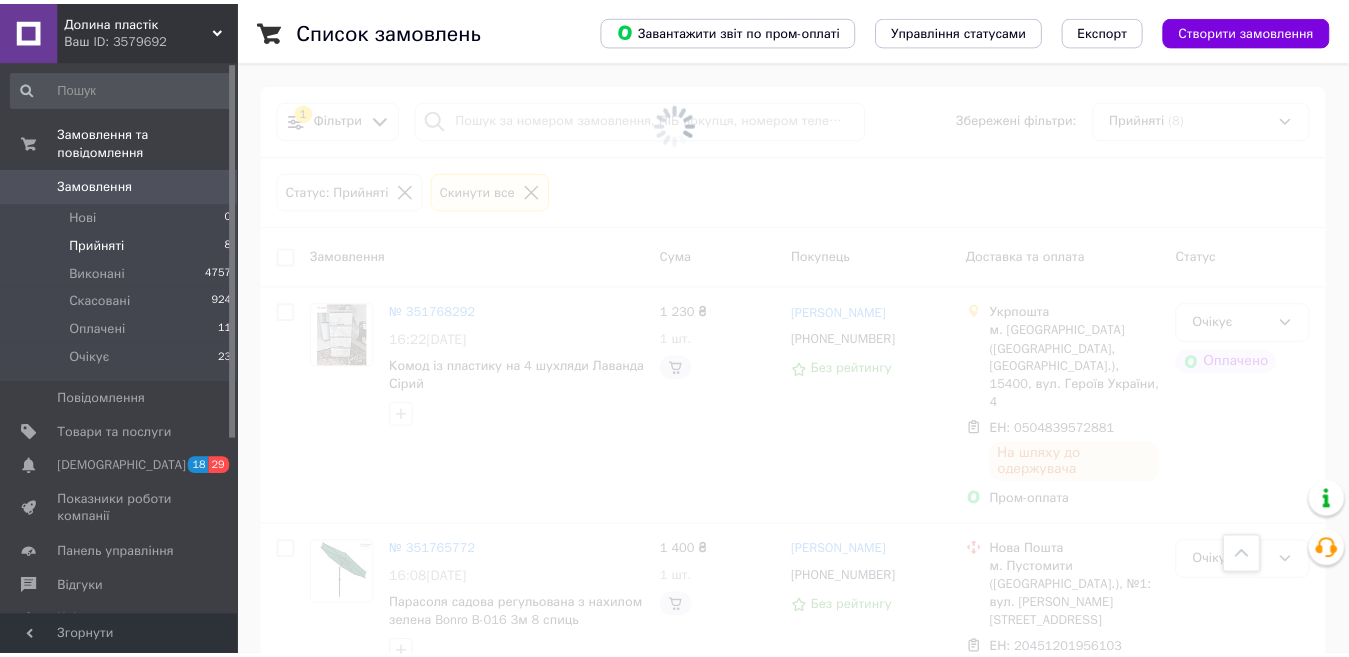 scroll, scrollTop: 1400, scrollLeft: 0, axis: vertical 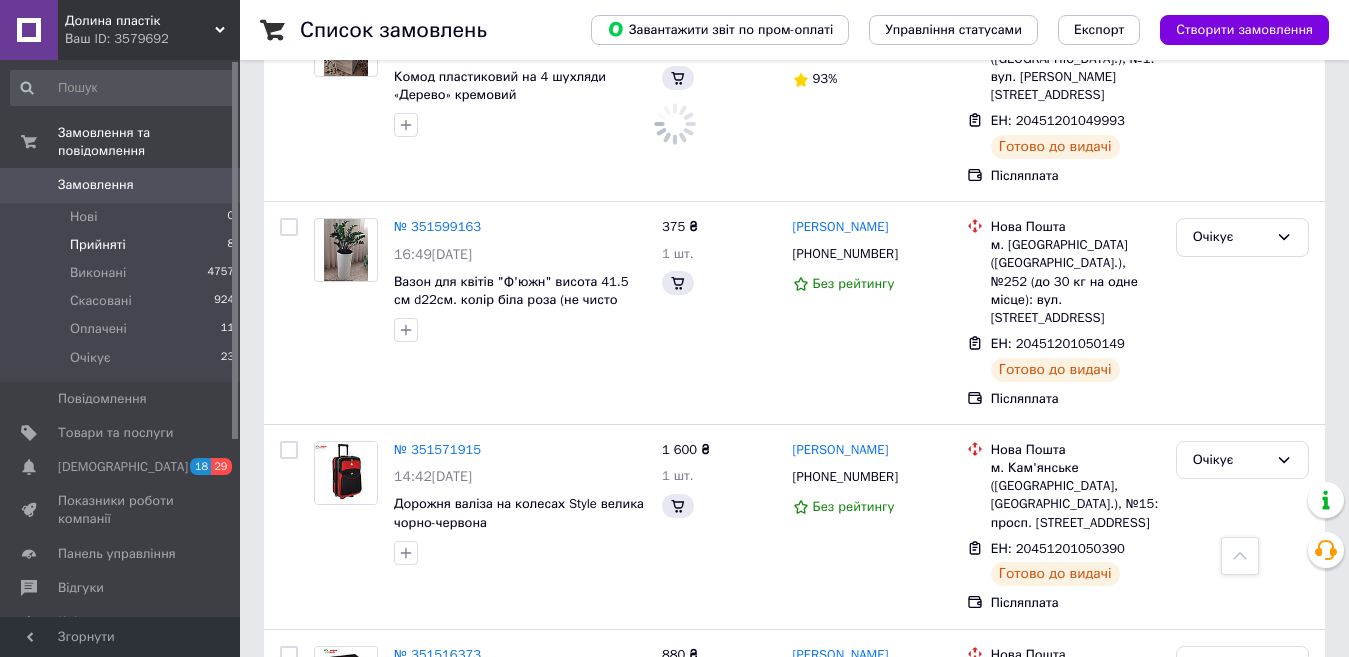 click on "Прийняті" at bounding box center (98, 245) 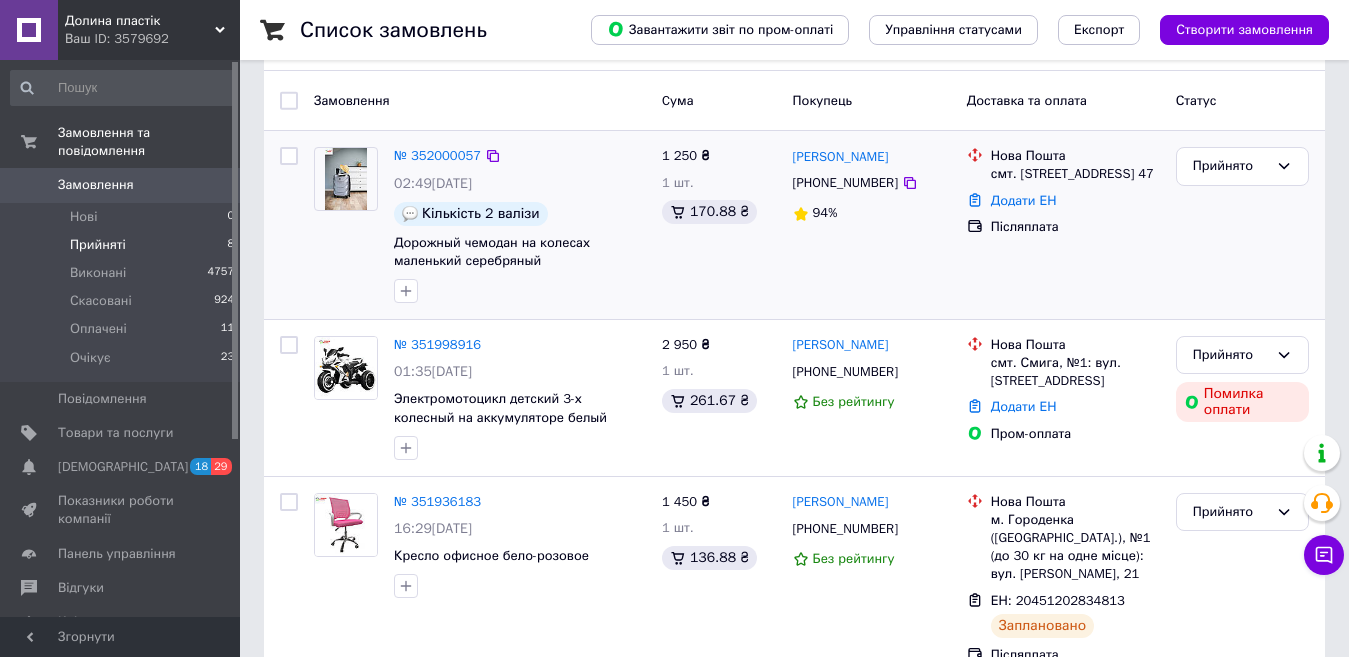 scroll, scrollTop: 0, scrollLeft: 0, axis: both 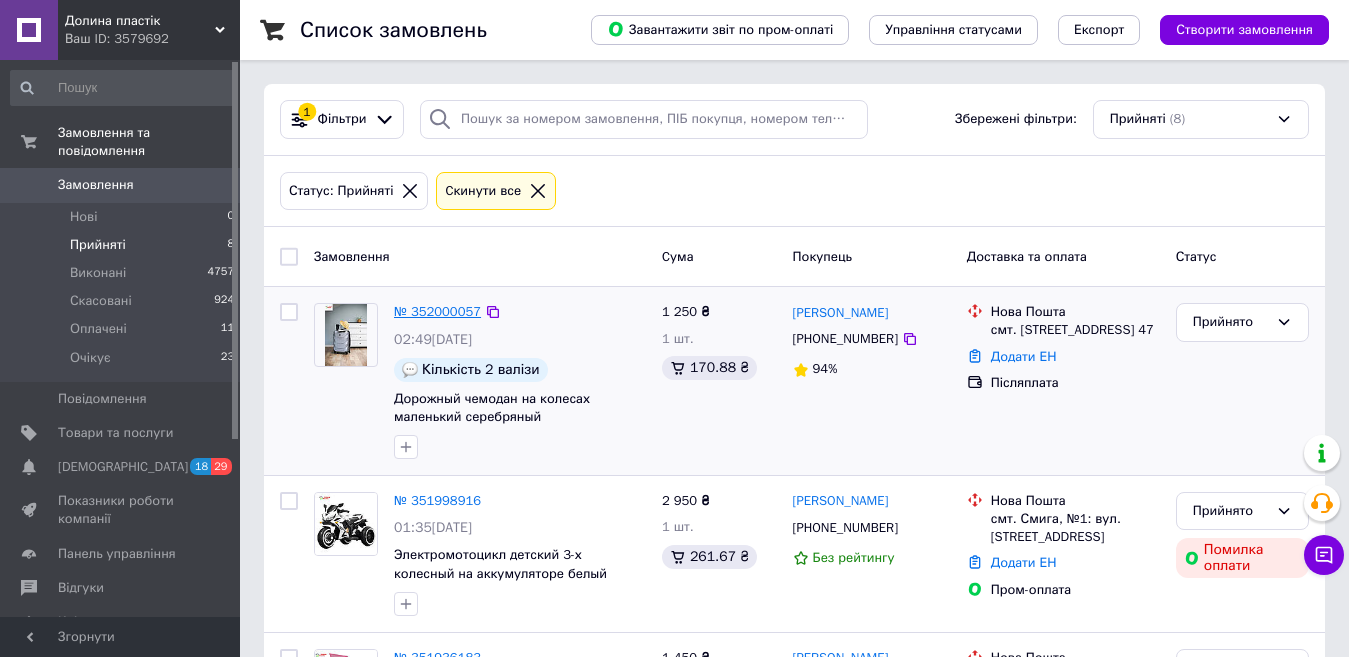 click on "№ 352000057" at bounding box center (437, 311) 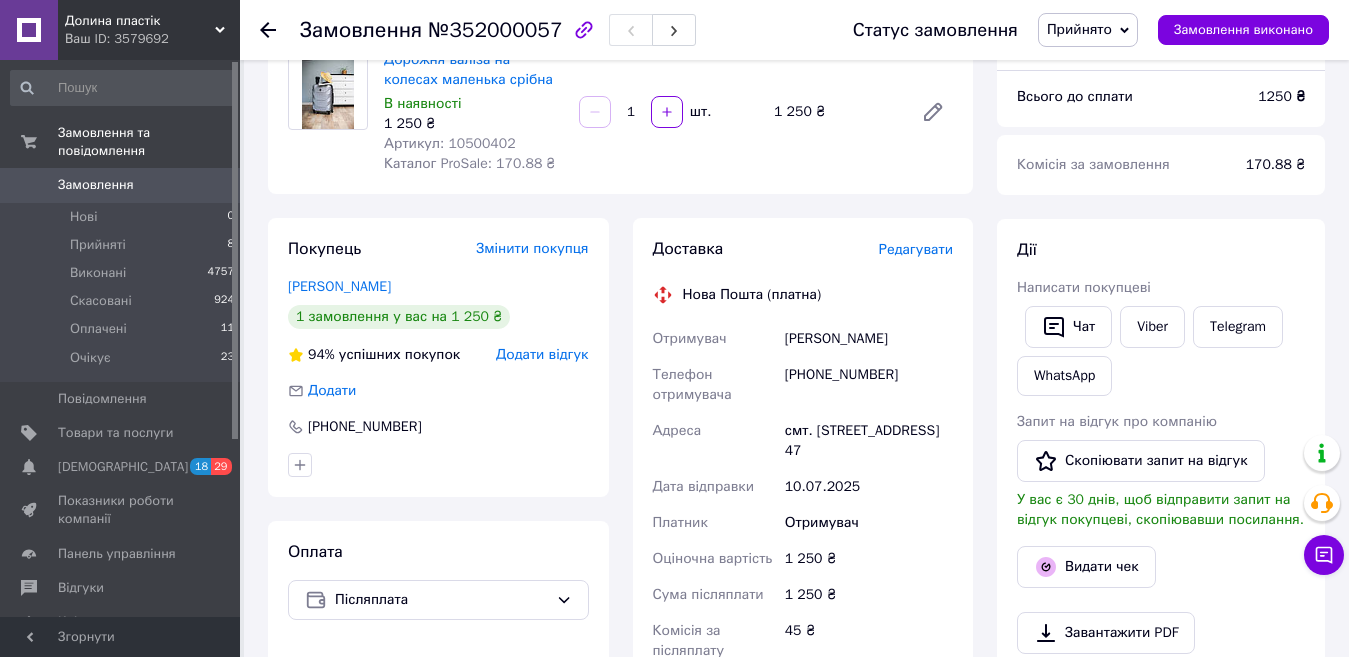 scroll, scrollTop: 200, scrollLeft: 0, axis: vertical 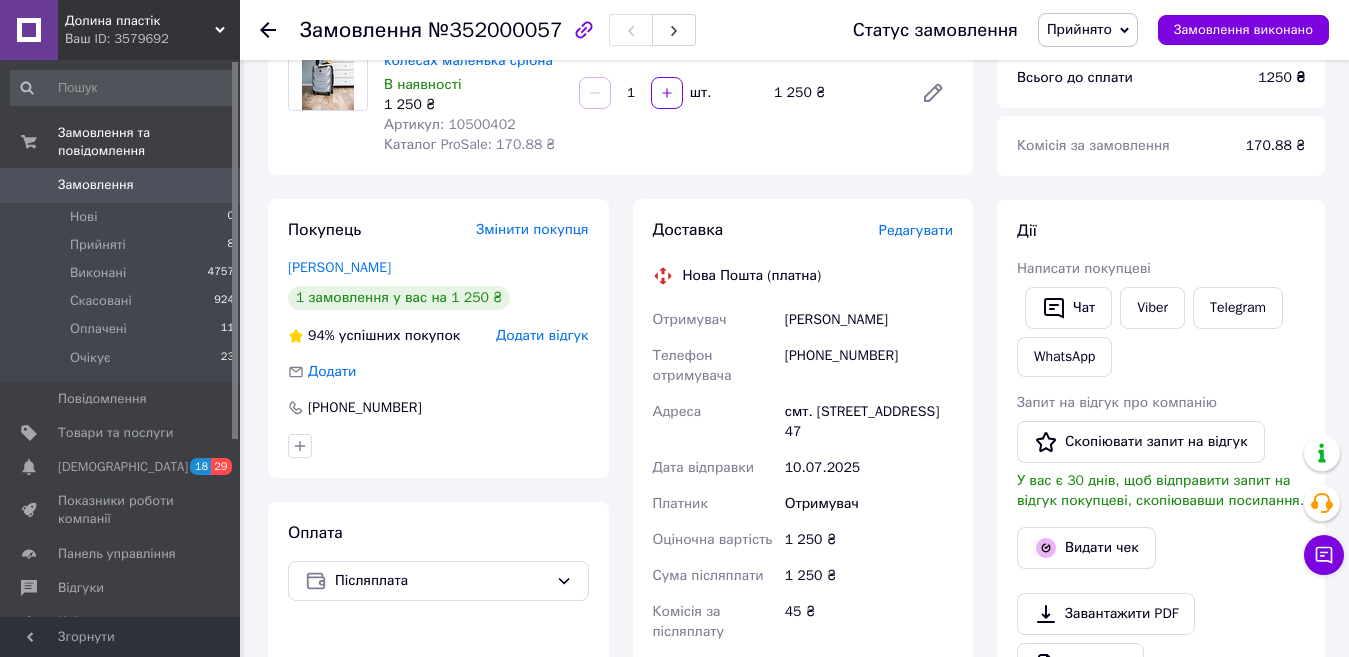 click on "Артикул: 10500402" at bounding box center [450, 124] 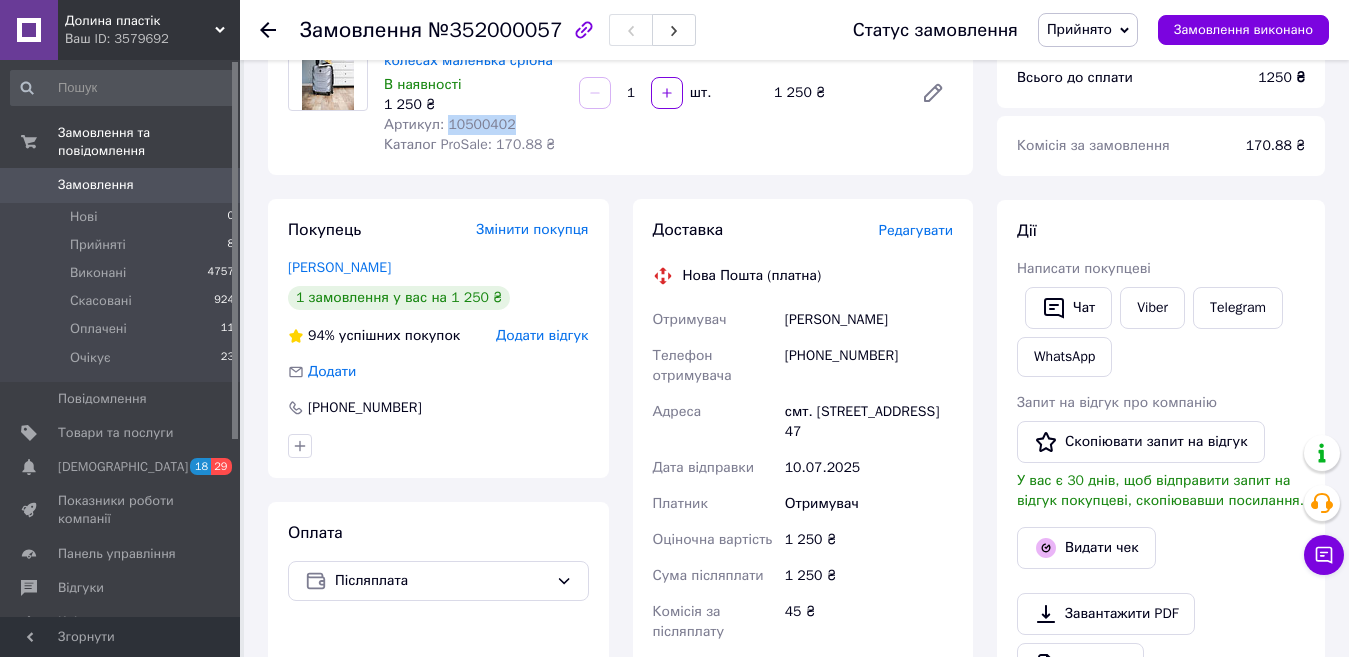 click on "Артикул: 10500402" at bounding box center [450, 124] 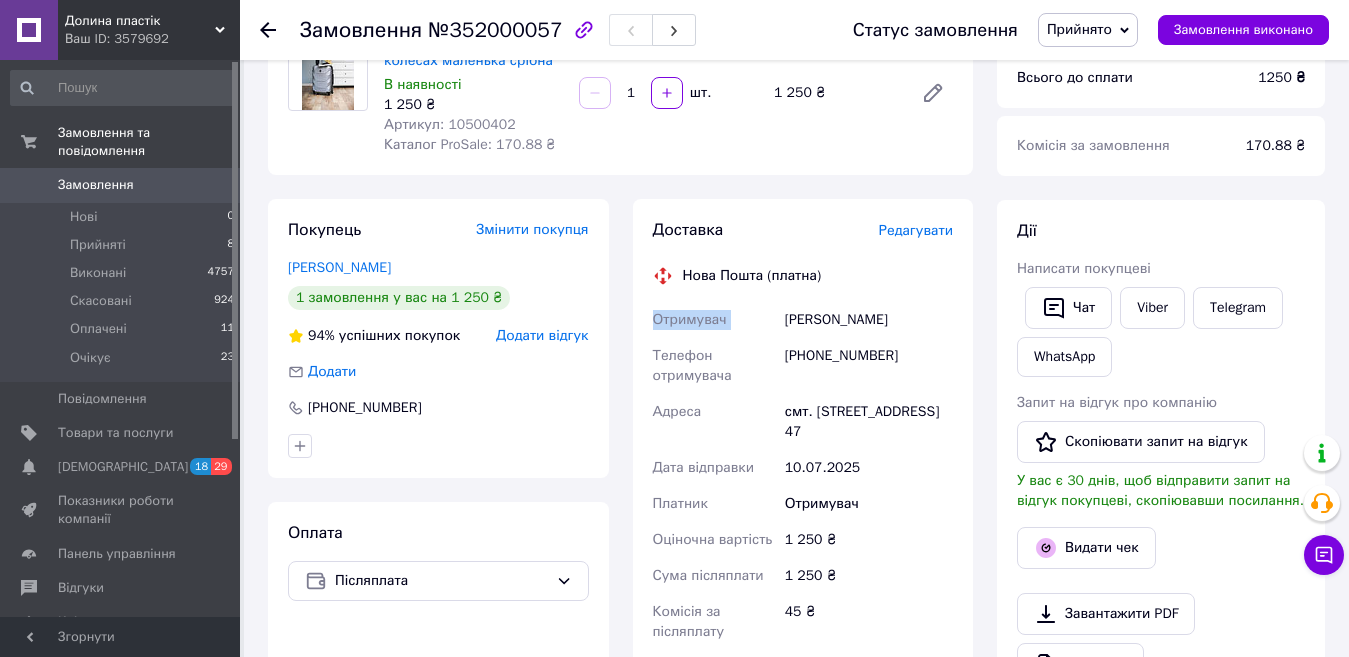 drag, startPoint x: 780, startPoint y: 319, endPoint x: 967, endPoint y: 278, distance: 191.4419 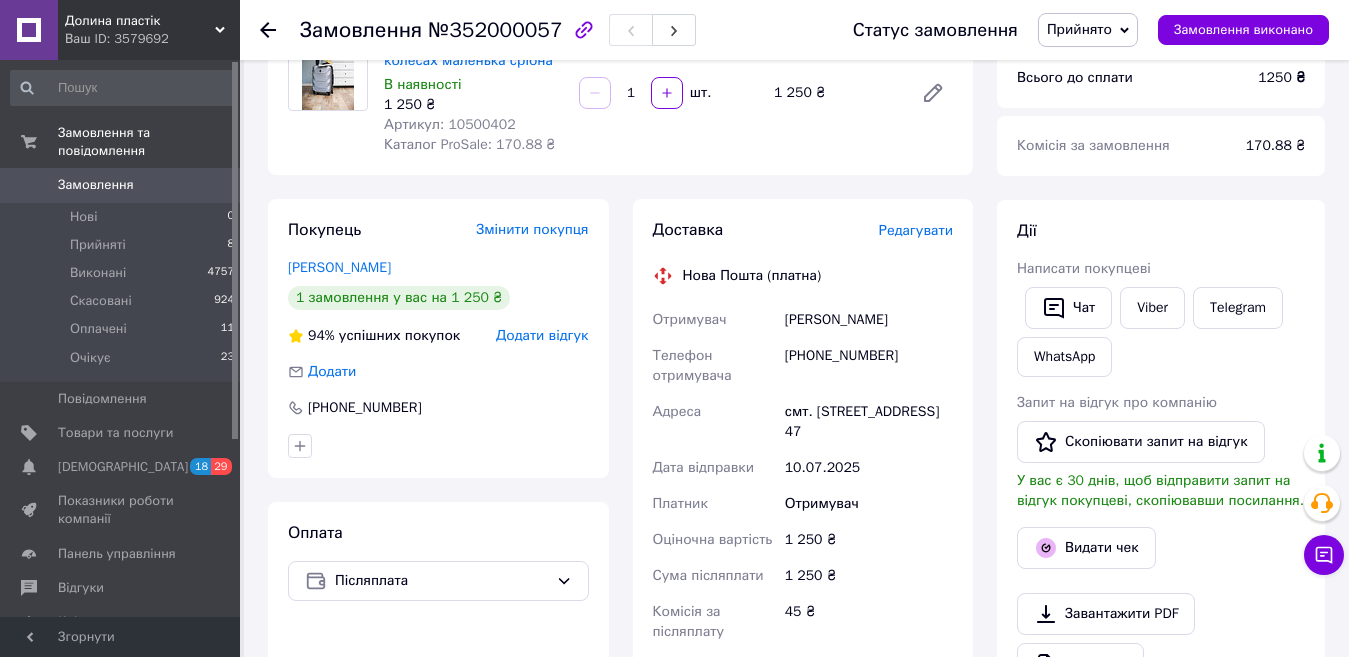 drag, startPoint x: 789, startPoint y: 319, endPoint x: 900, endPoint y: 283, distance: 116.6919 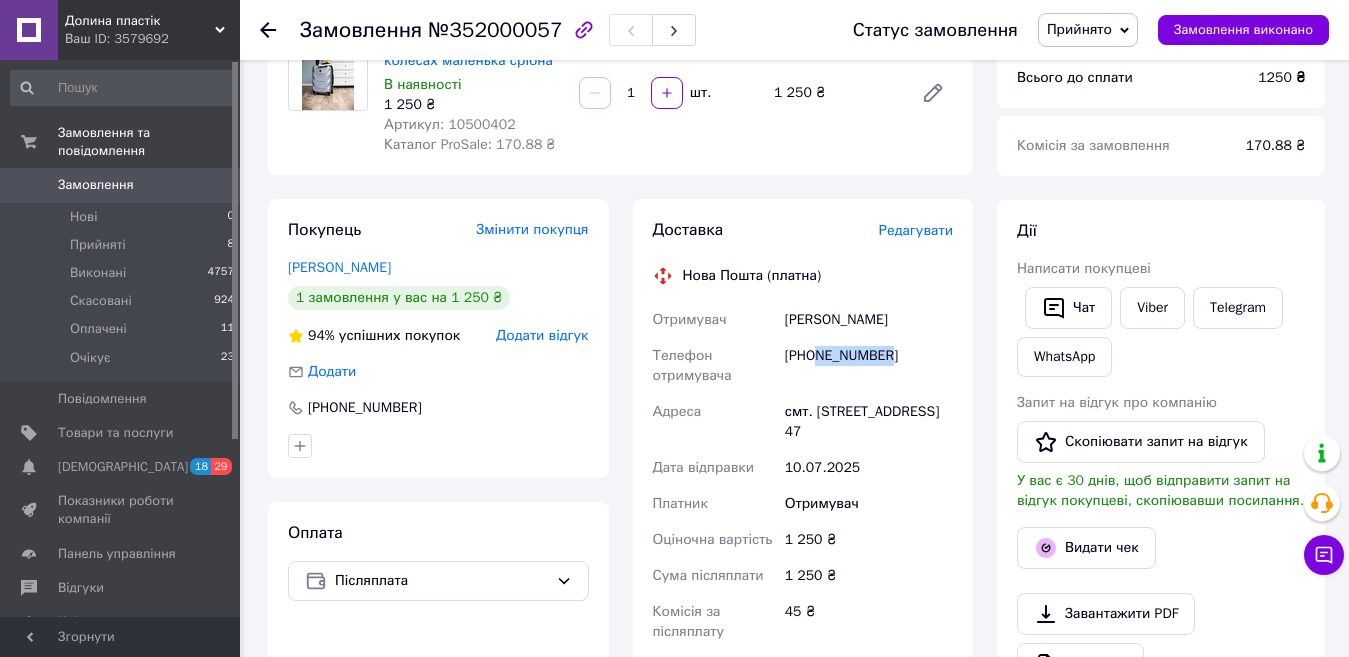 drag, startPoint x: 817, startPoint y: 360, endPoint x: 888, endPoint y: 368, distance: 71.44928 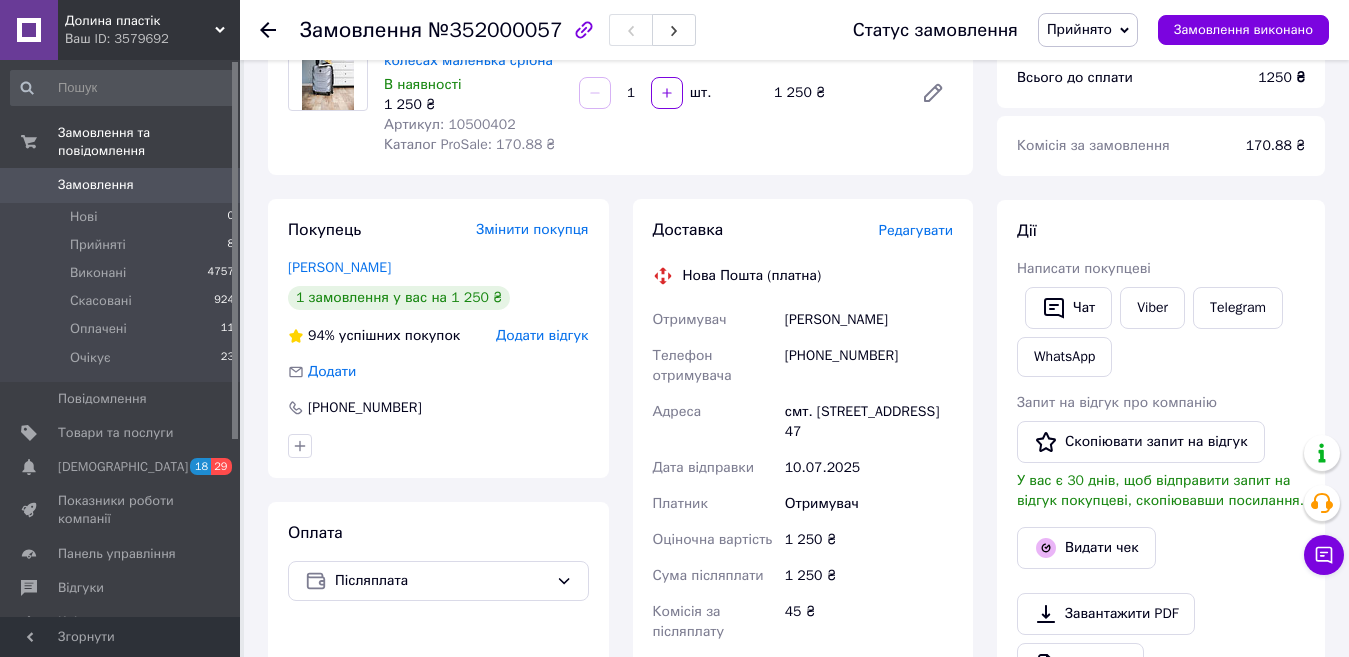 click on "смт. [STREET_ADDRESS] 47" at bounding box center [869, 422] 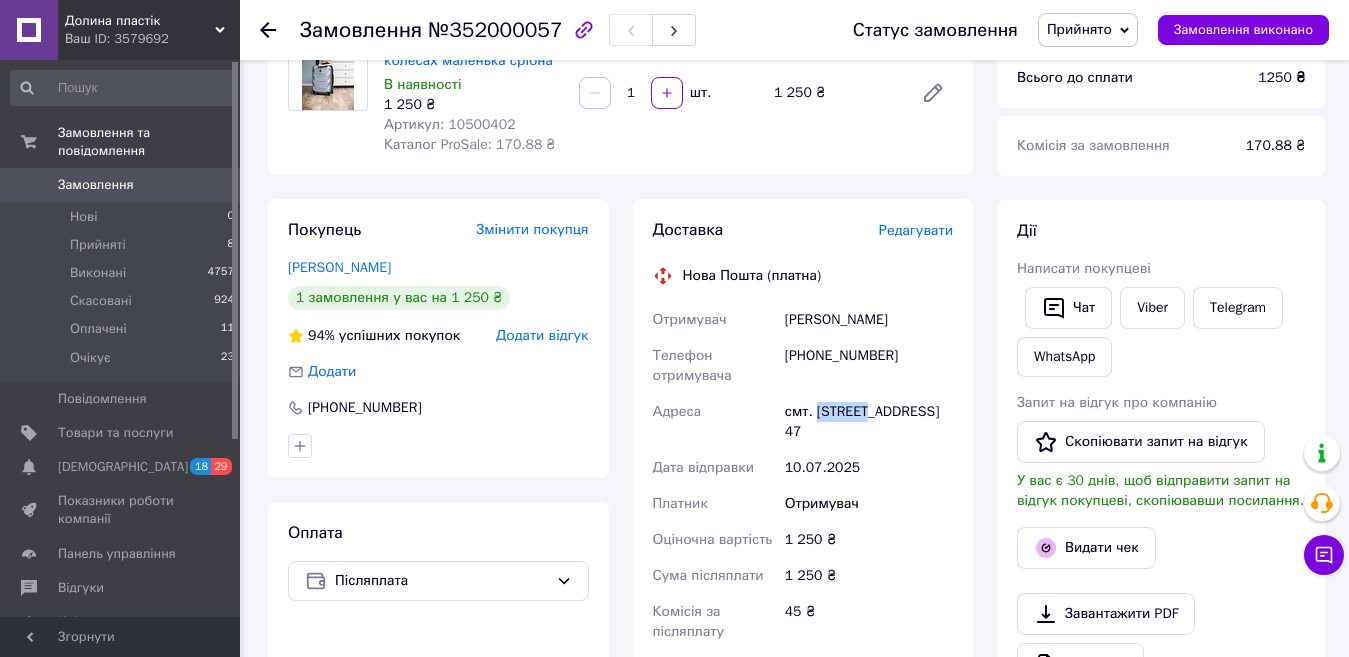 click on "смт. [STREET_ADDRESS] 47" at bounding box center (869, 422) 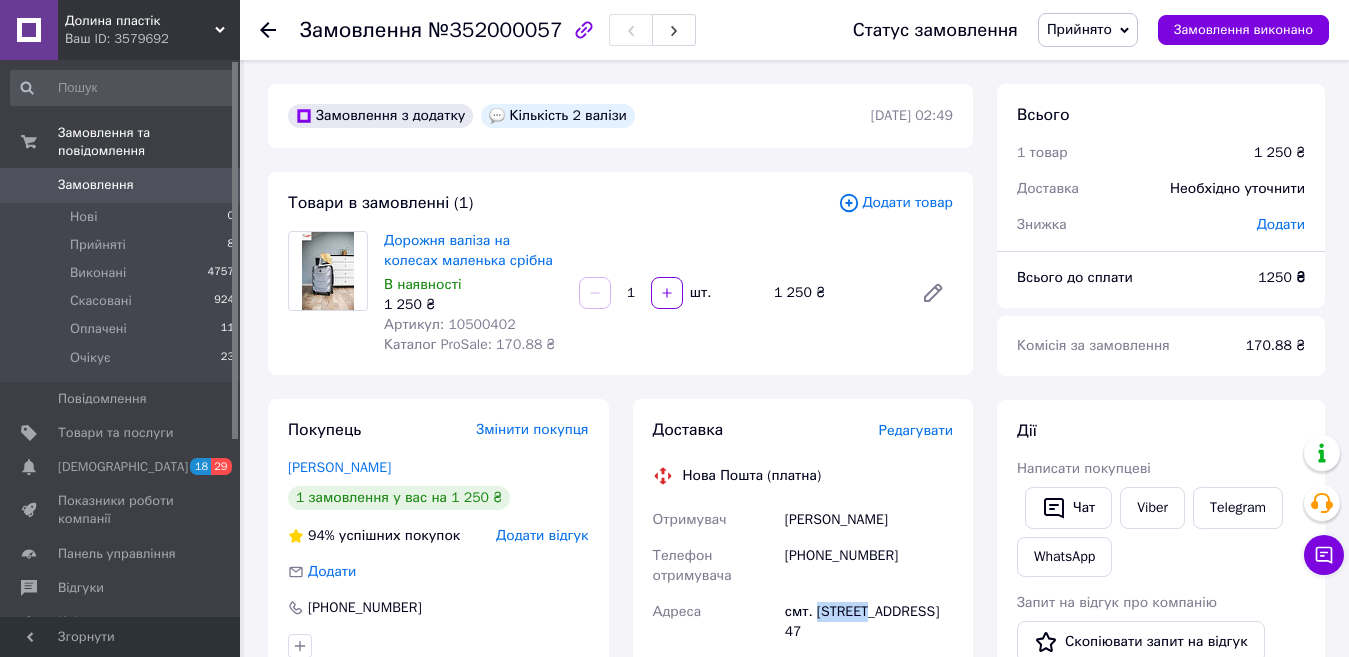 scroll, scrollTop: 200, scrollLeft: 0, axis: vertical 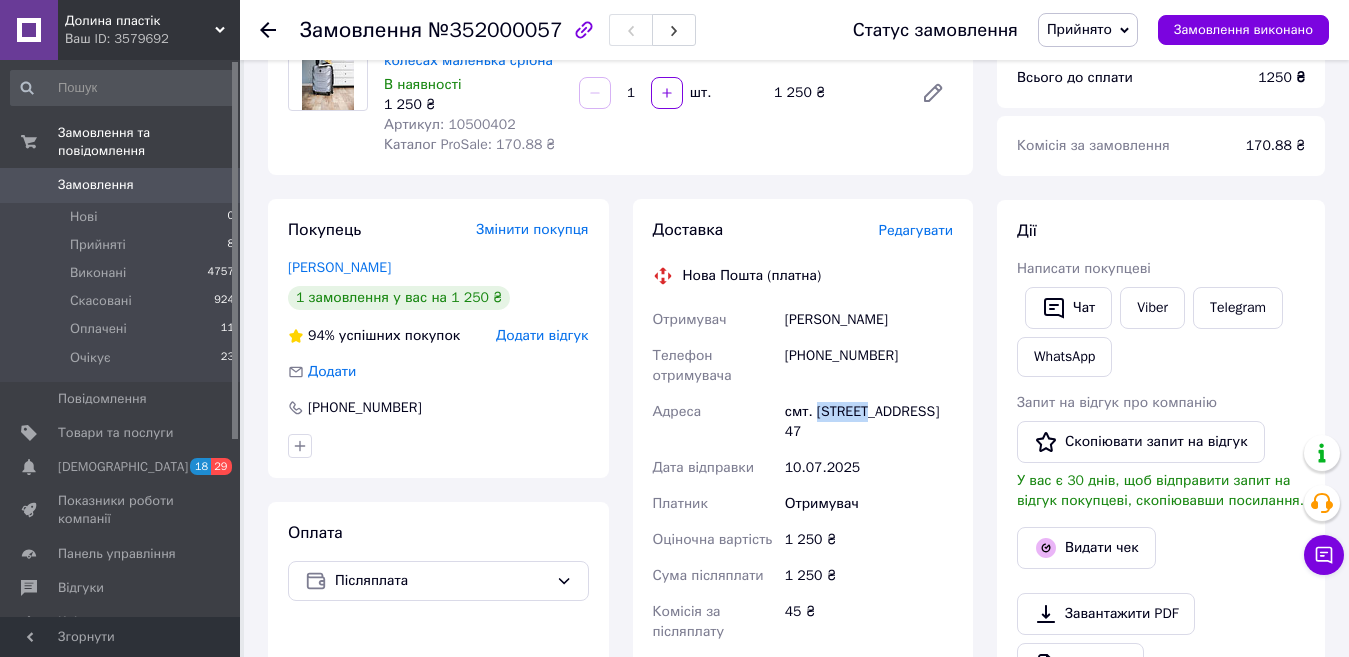 copy on "Ворзель" 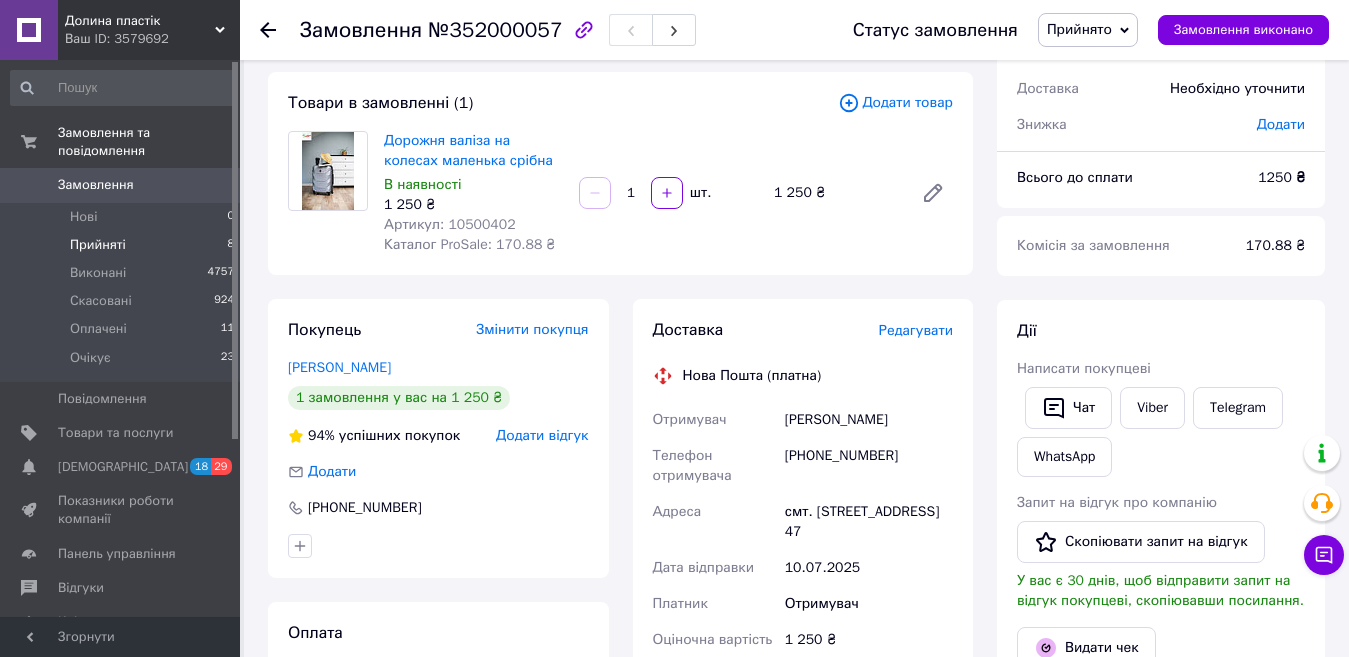 click on "Прийняті 8" at bounding box center [123, 245] 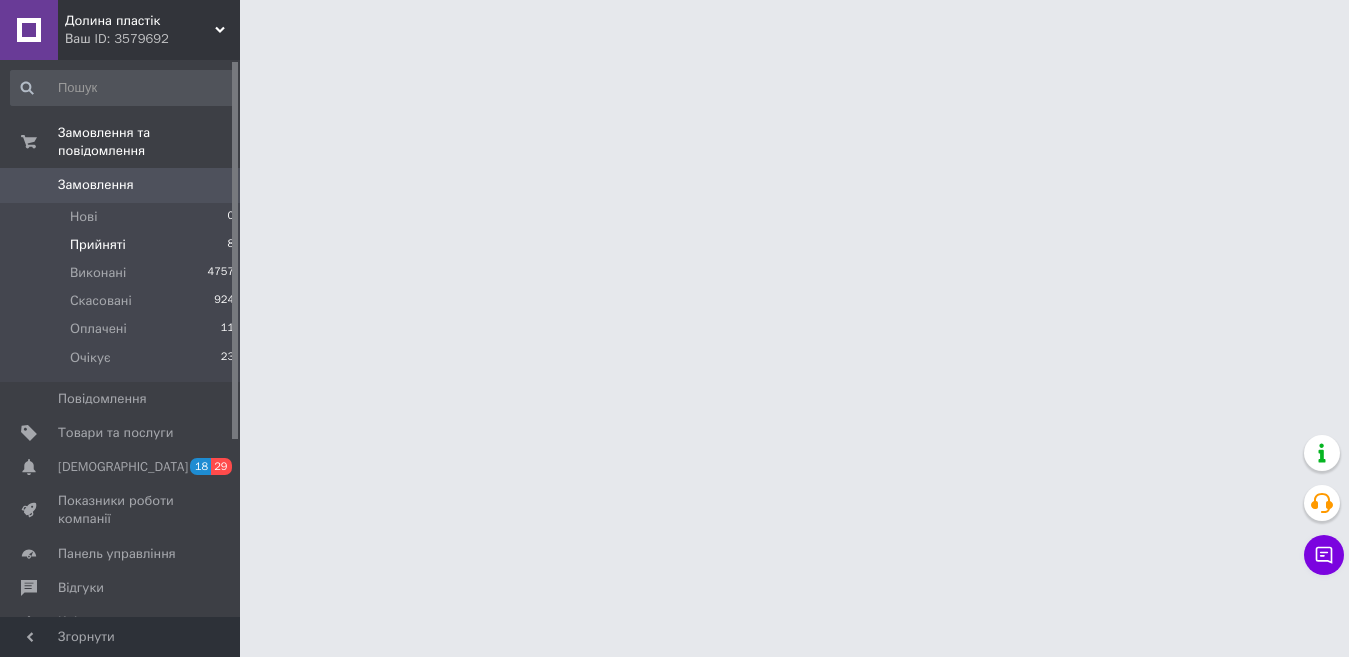 scroll, scrollTop: 0, scrollLeft: 0, axis: both 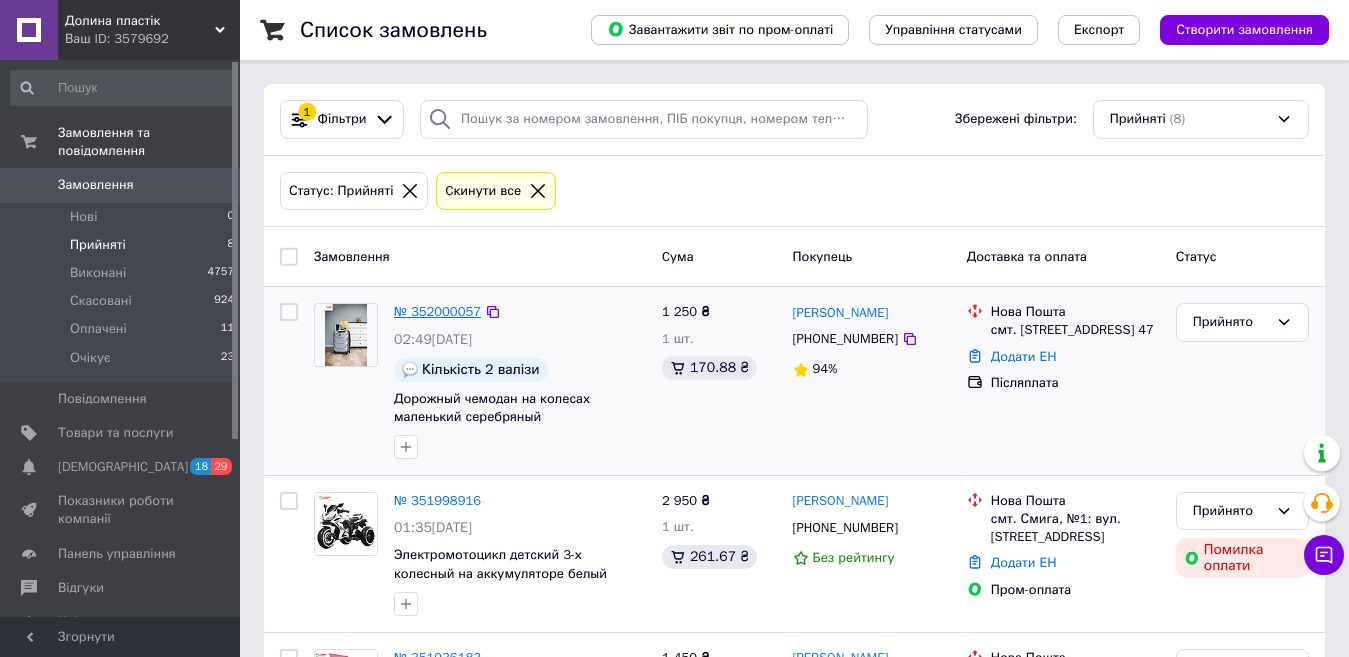 click on "№ 352000057" at bounding box center (437, 311) 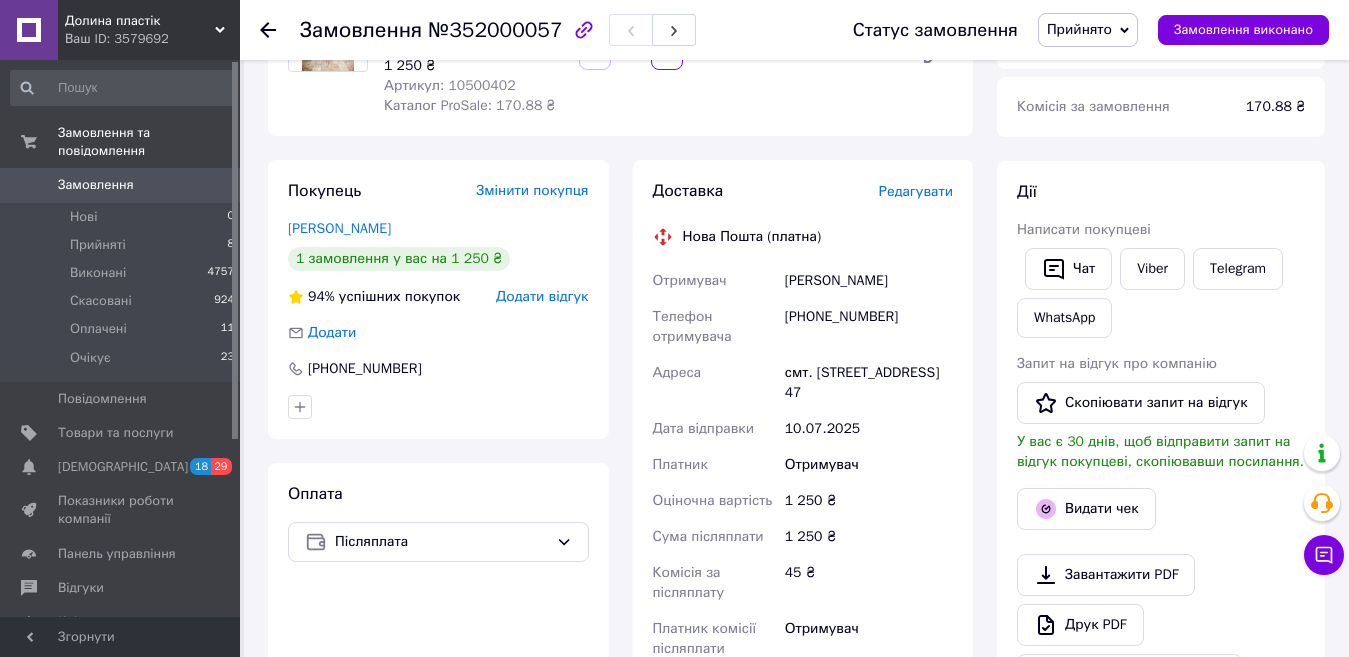 scroll, scrollTop: 100, scrollLeft: 0, axis: vertical 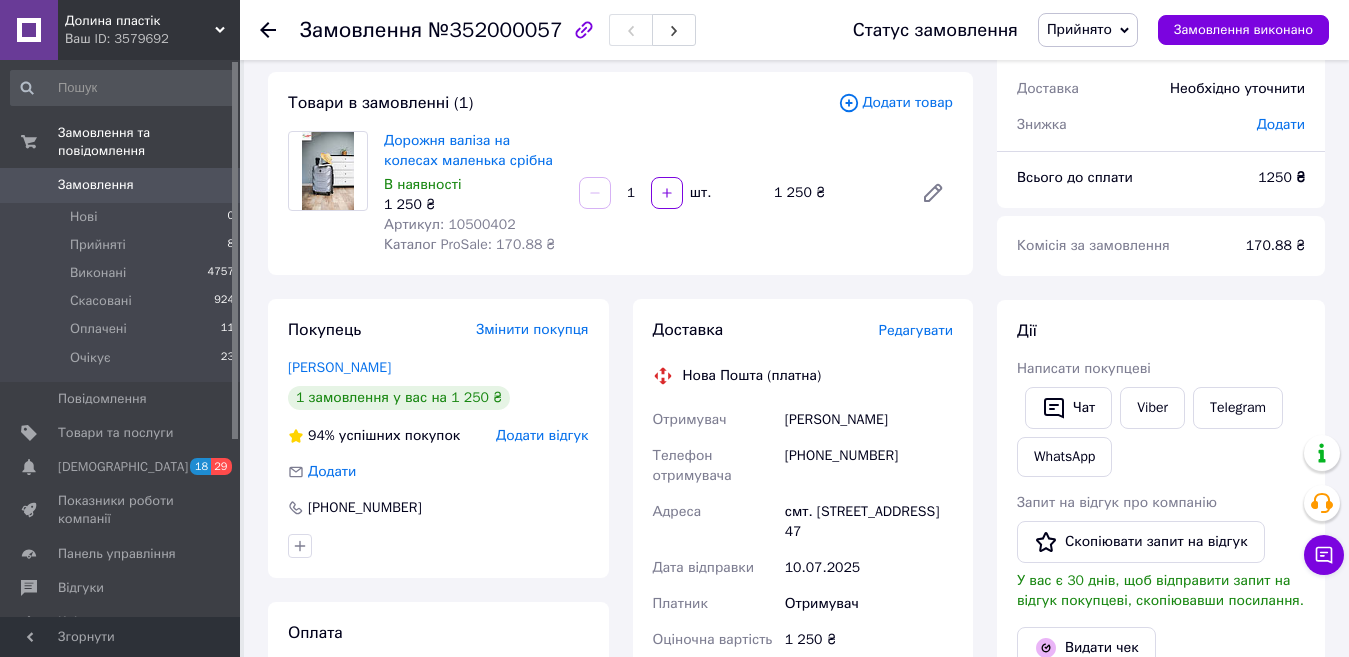 drag, startPoint x: 896, startPoint y: 418, endPoint x: 770, endPoint y: 387, distance: 129.75746 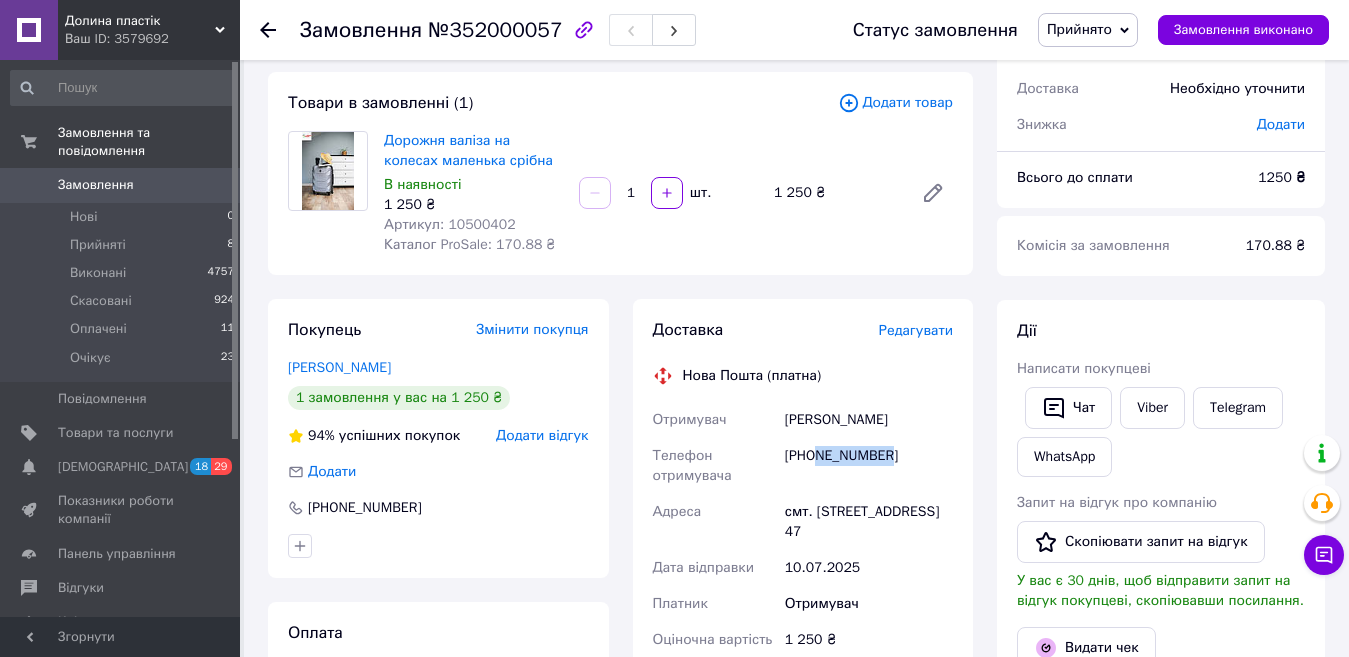 drag, startPoint x: 818, startPoint y: 451, endPoint x: 905, endPoint y: 476, distance: 90.52071 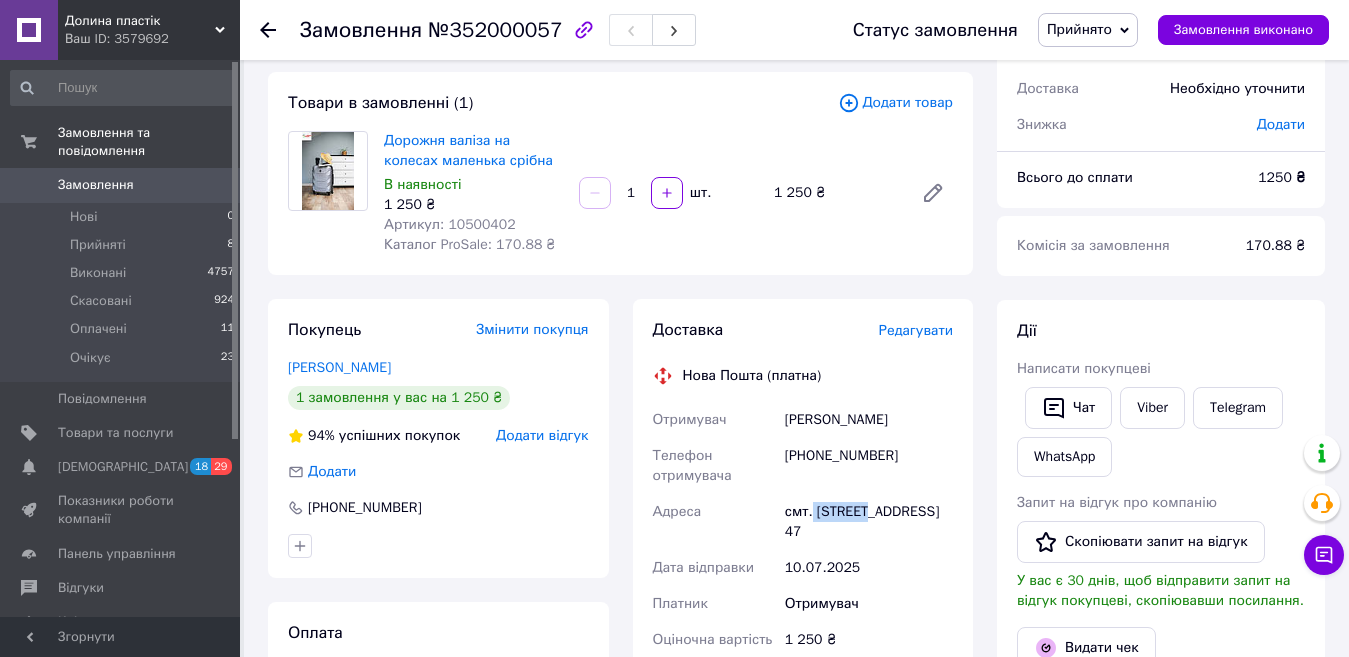 drag, startPoint x: 811, startPoint y: 509, endPoint x: 863, endPoint y: 518, distance: 52.773098 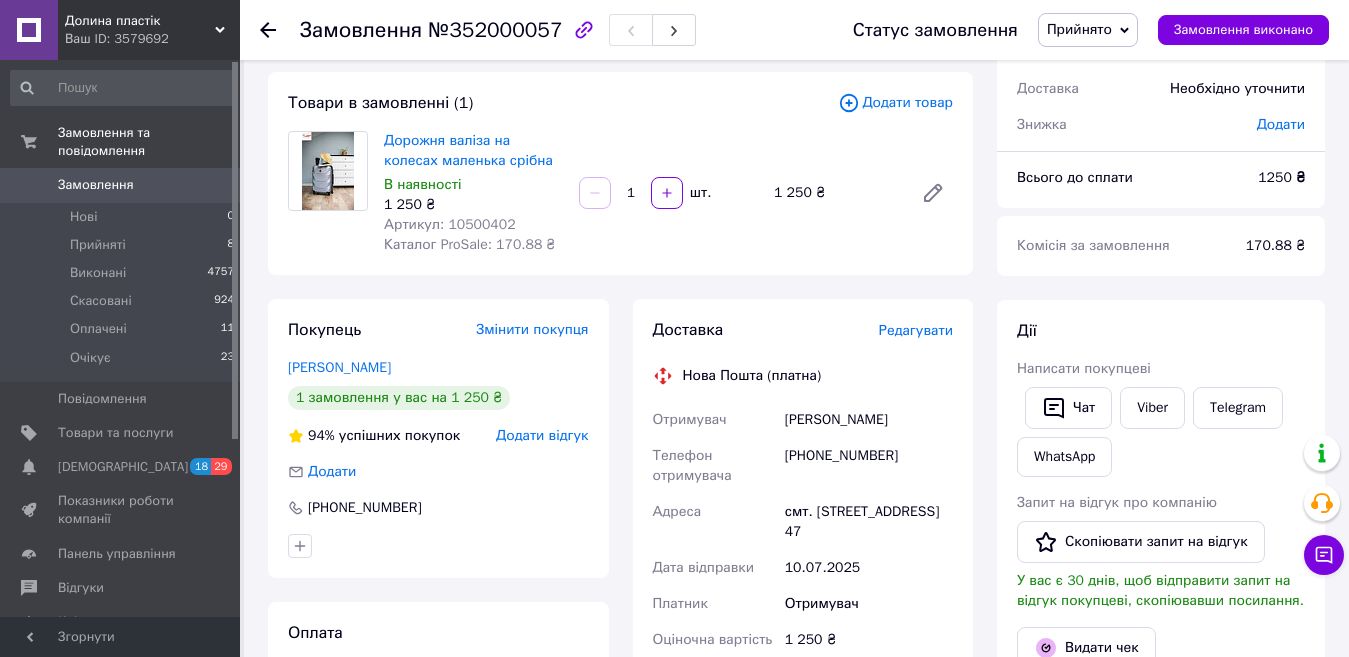 click on "смт. [STREET_ADDRESS] 47" at bounding box center [869, 522] 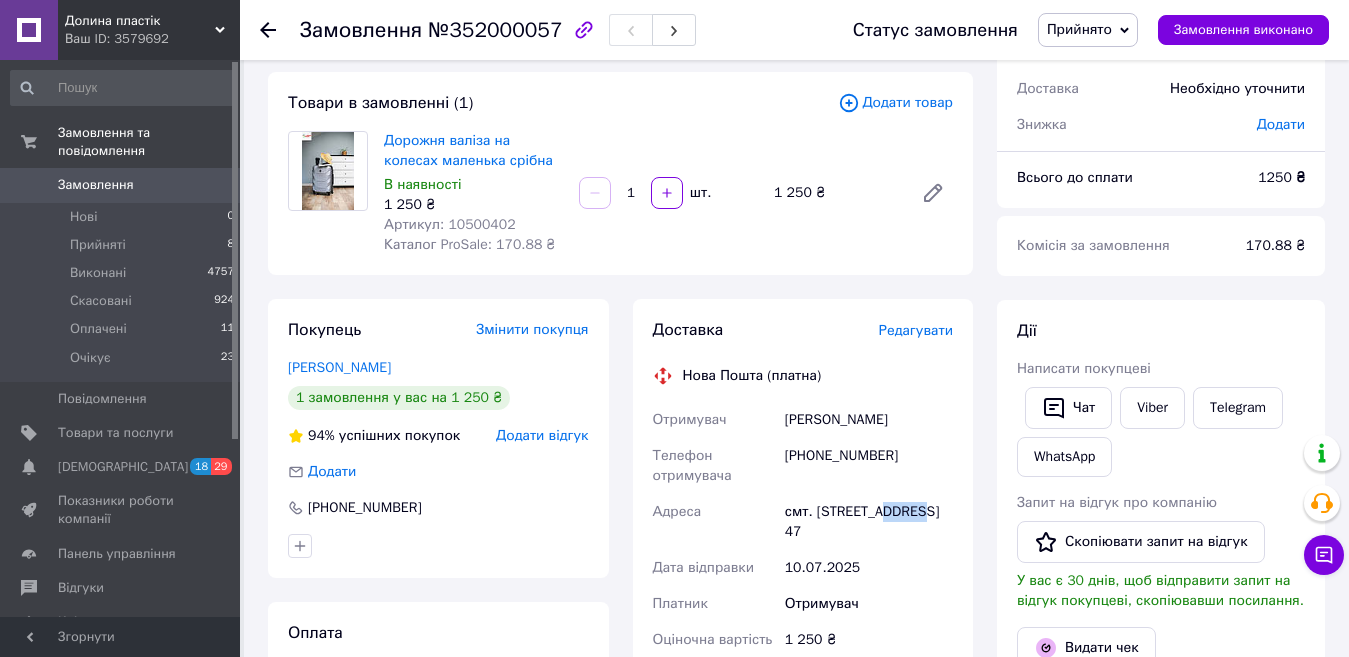 click on "смт. [STREET_ADDRESS] 47" at bounding box center [869, 522] 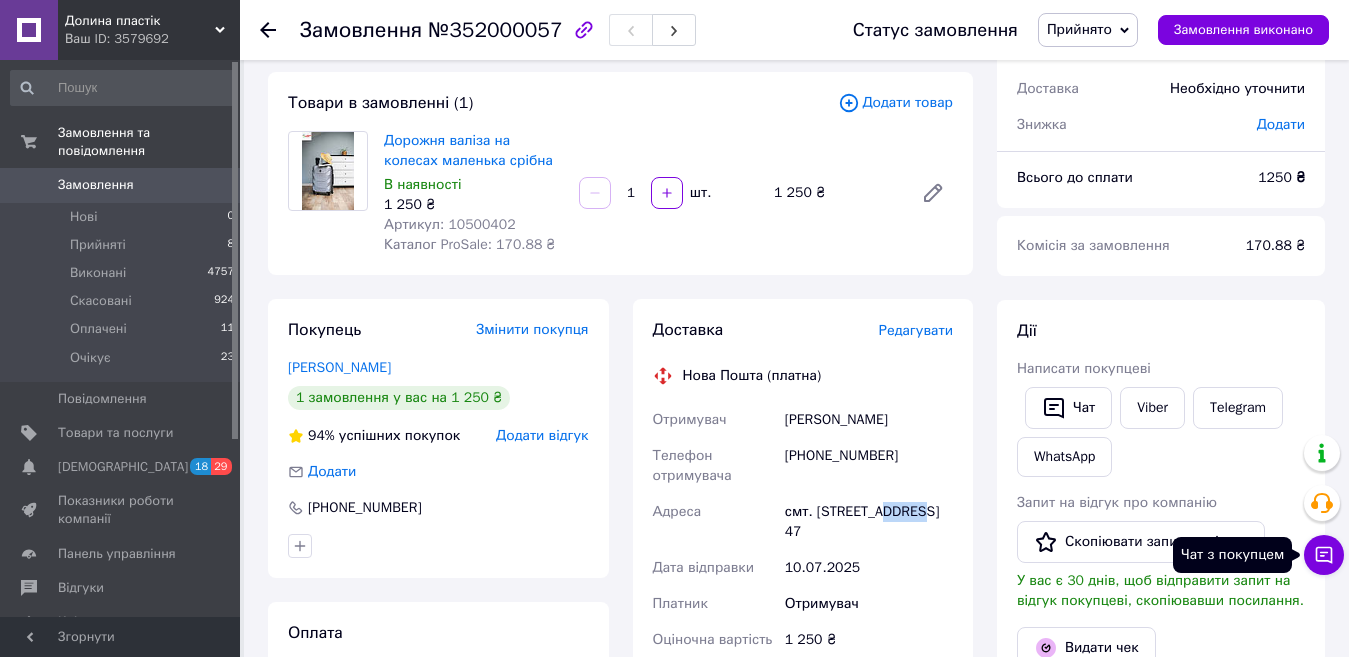 click 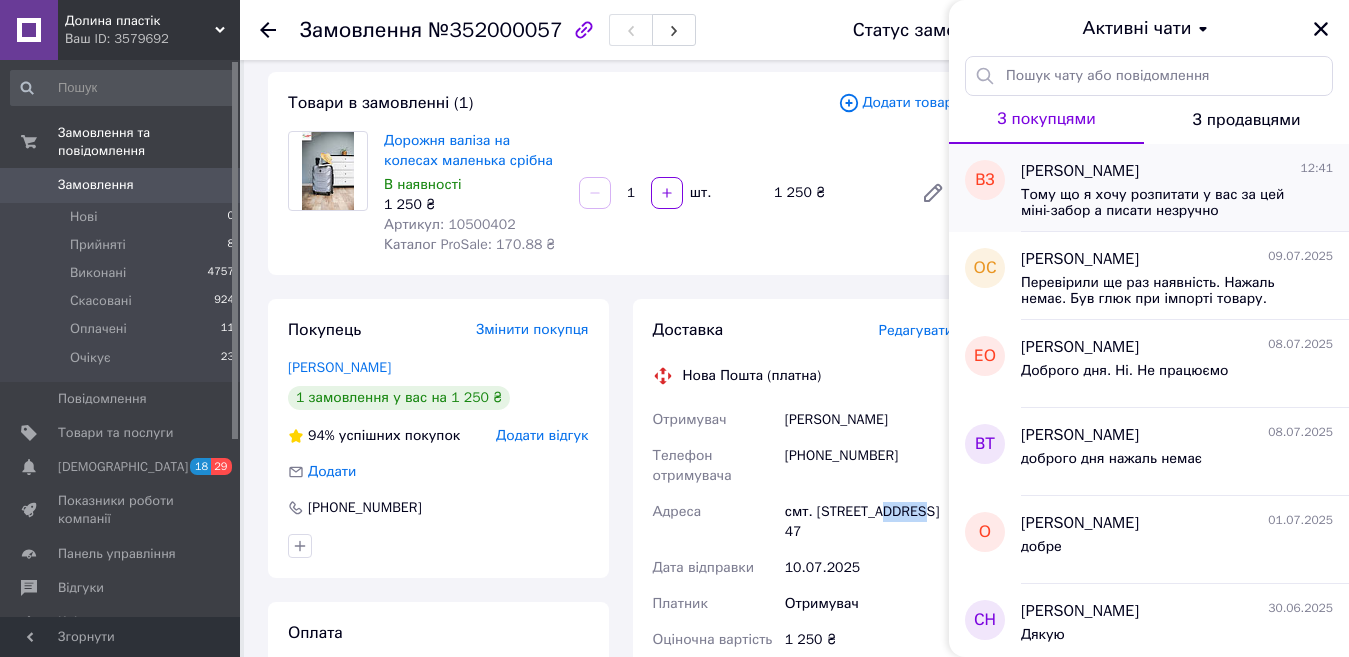click on "Тому що я хочу розпитати у вас за цей міні-забор а писати незручно" at bounding box center [1177, 201] 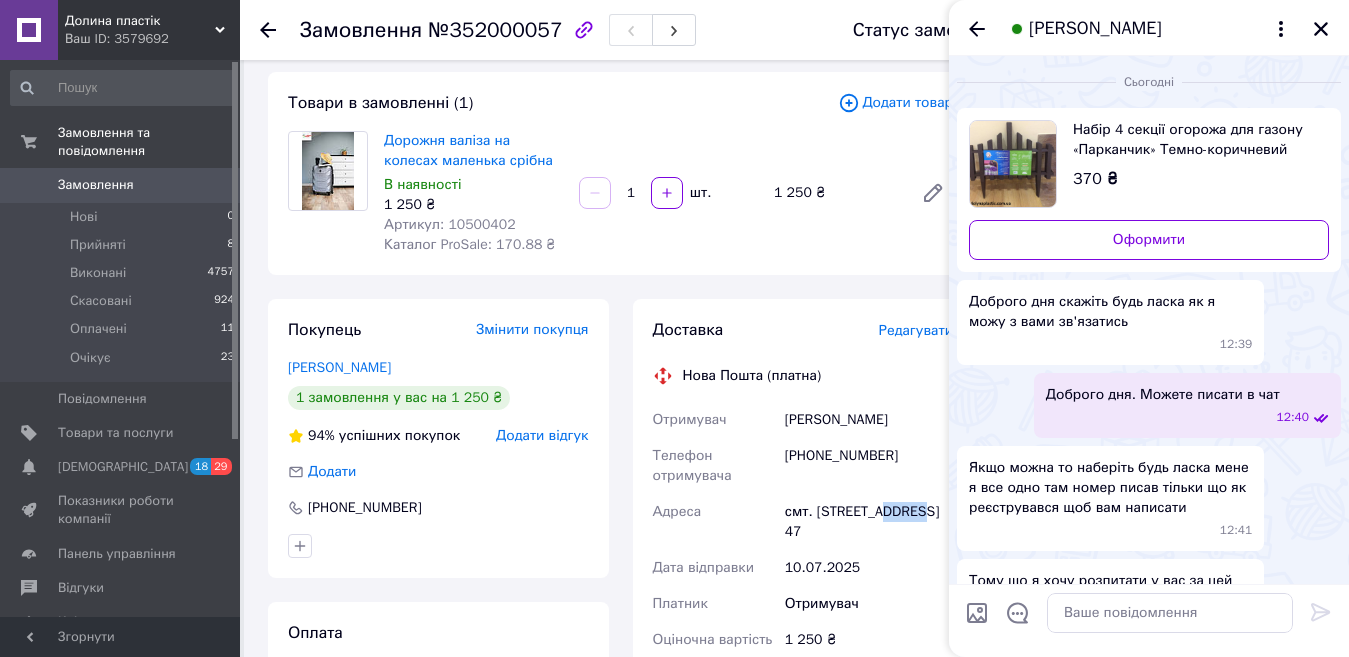 scroll, scrollTop: 49, scrollLeft: 0, axis: vertical 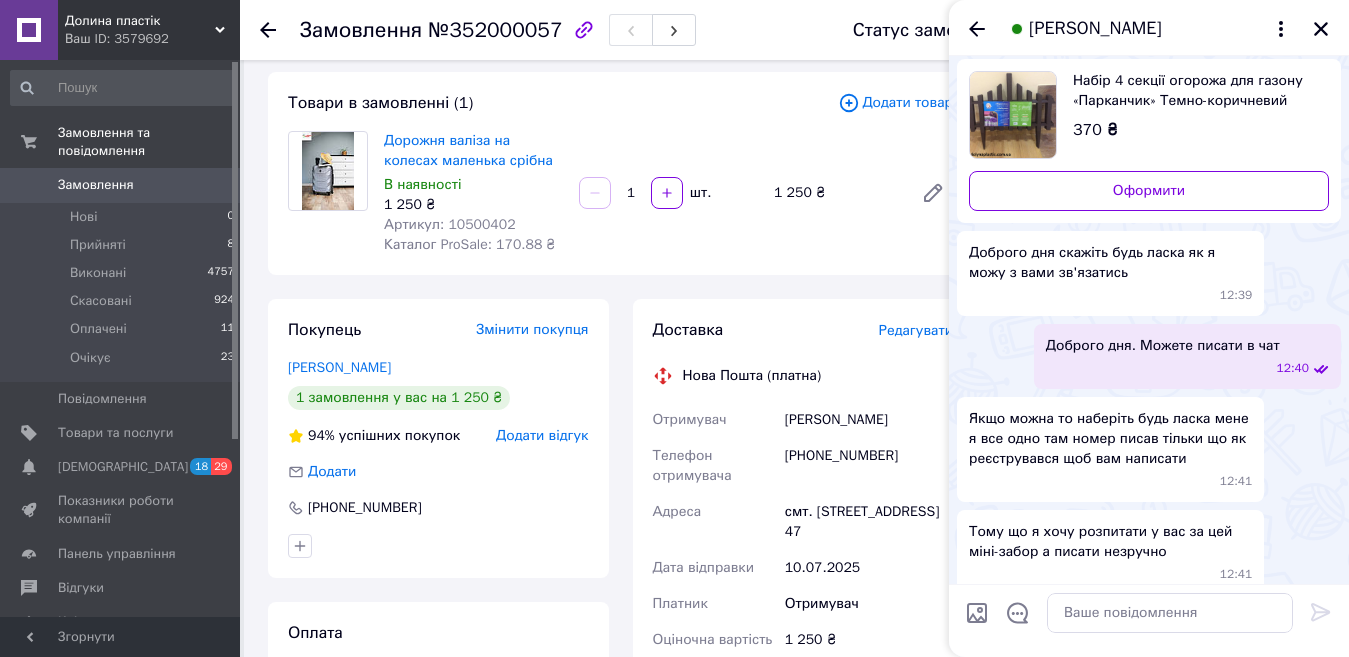 click on "[PERSON_NAME]" at bounding box center [1149, 28] 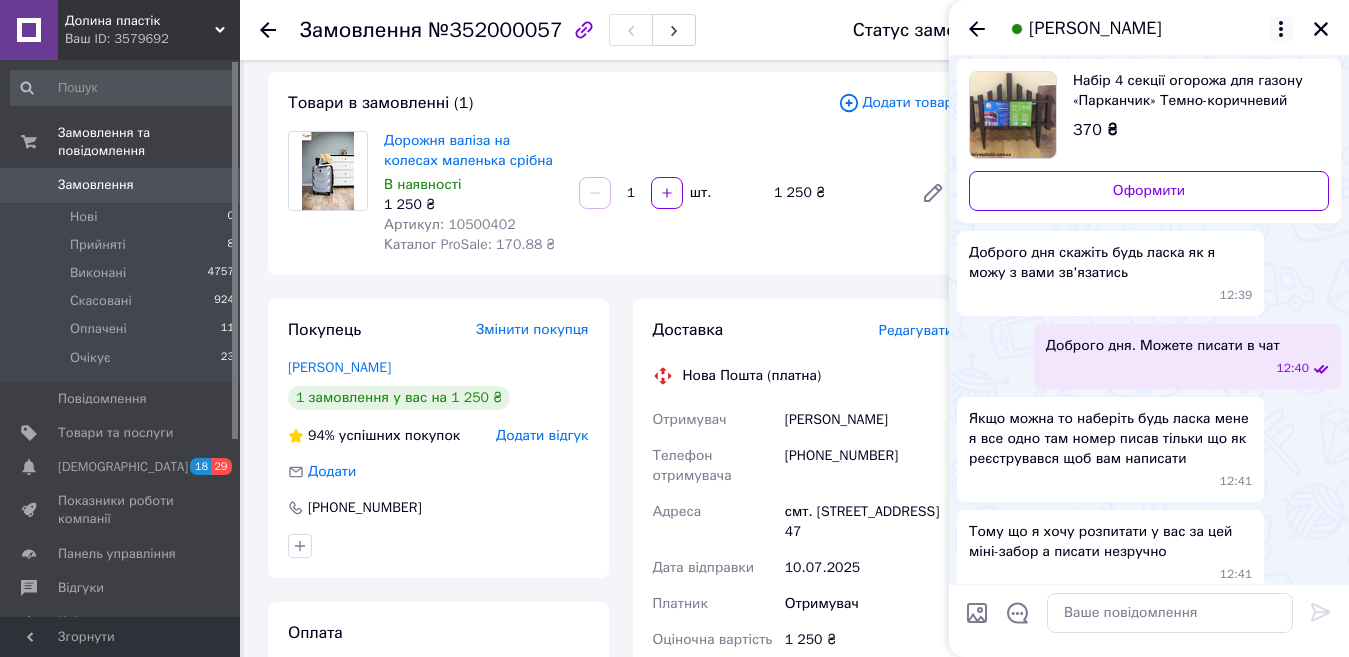 click 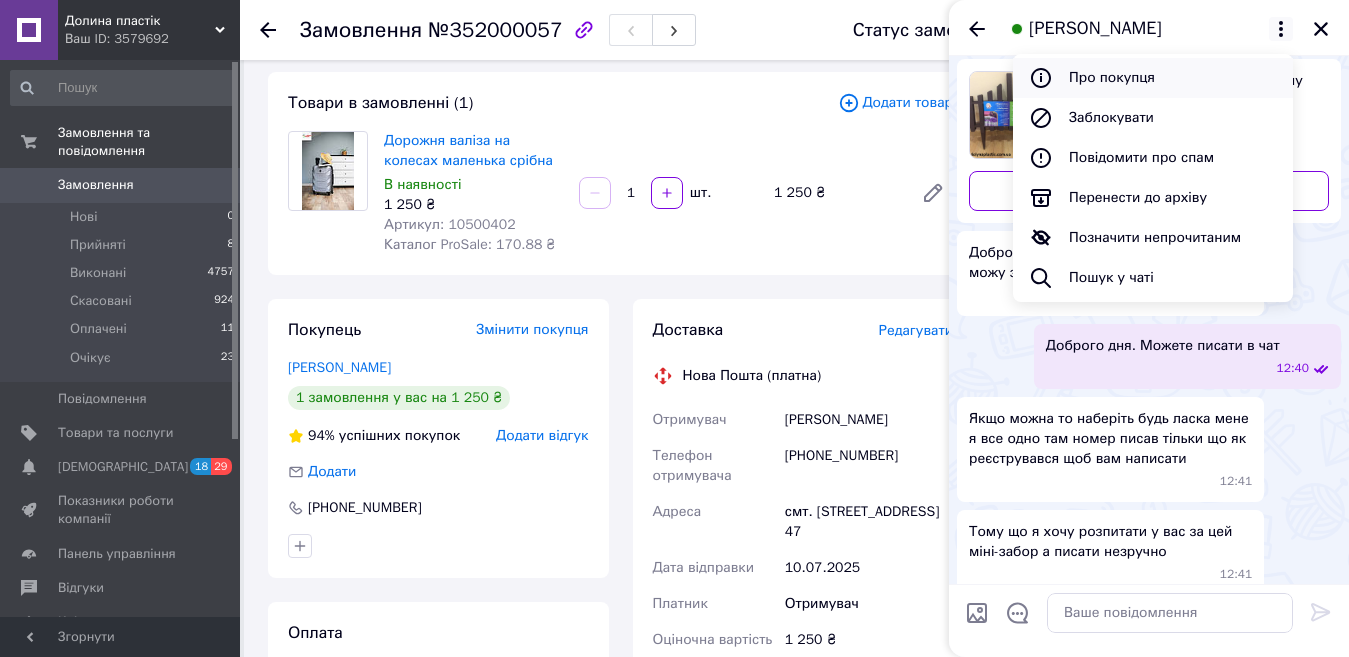 click on "Про покупця" at bounding box center (1153, 78) 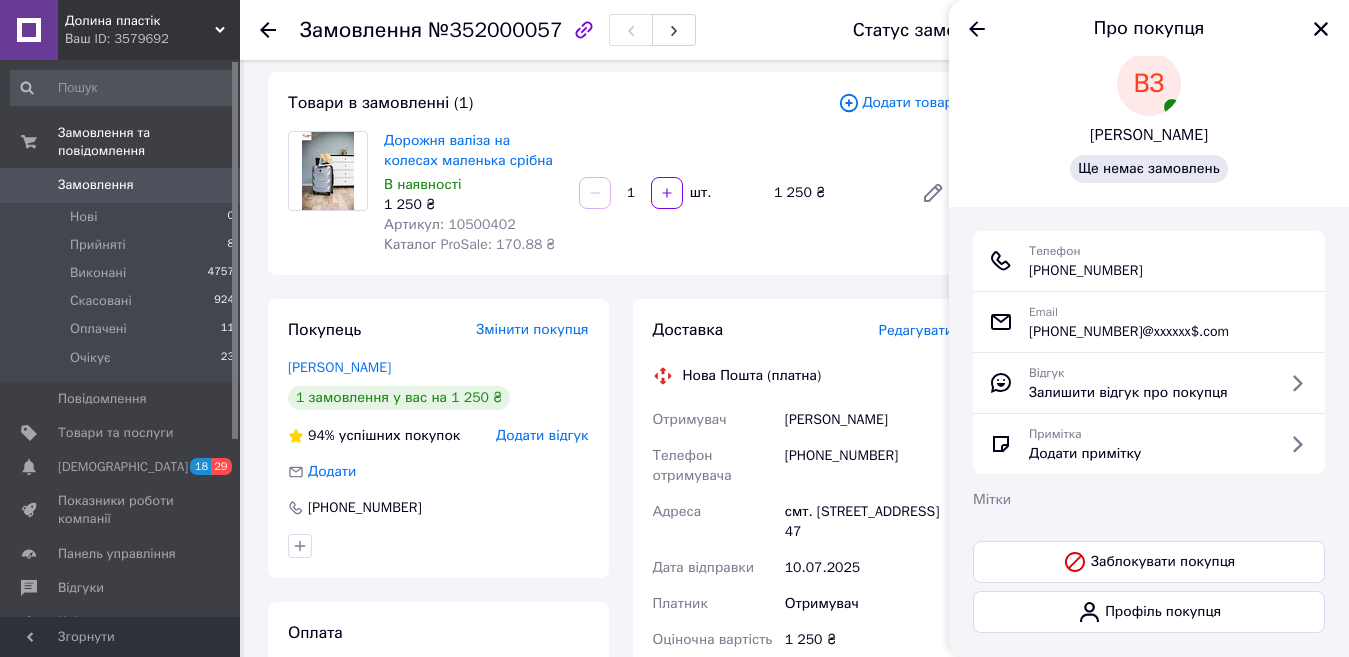 scroll, scrollTop: 0, scrollLeft: 0, axis: both 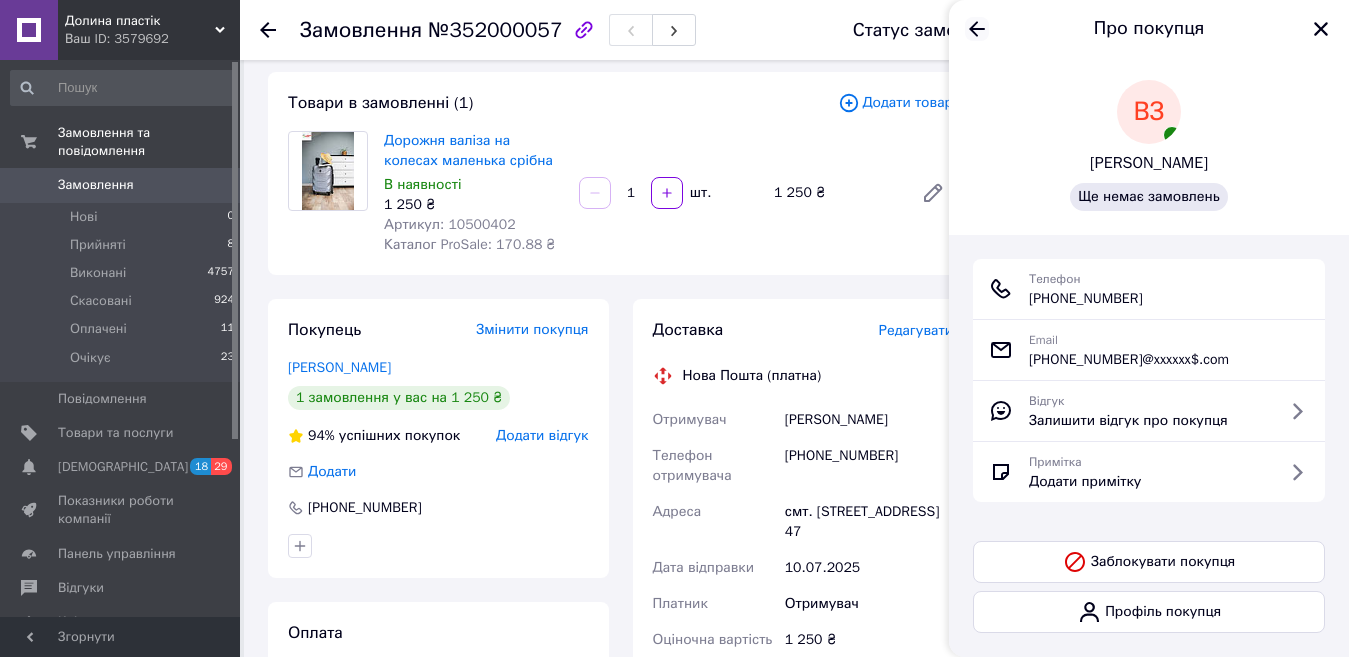 click 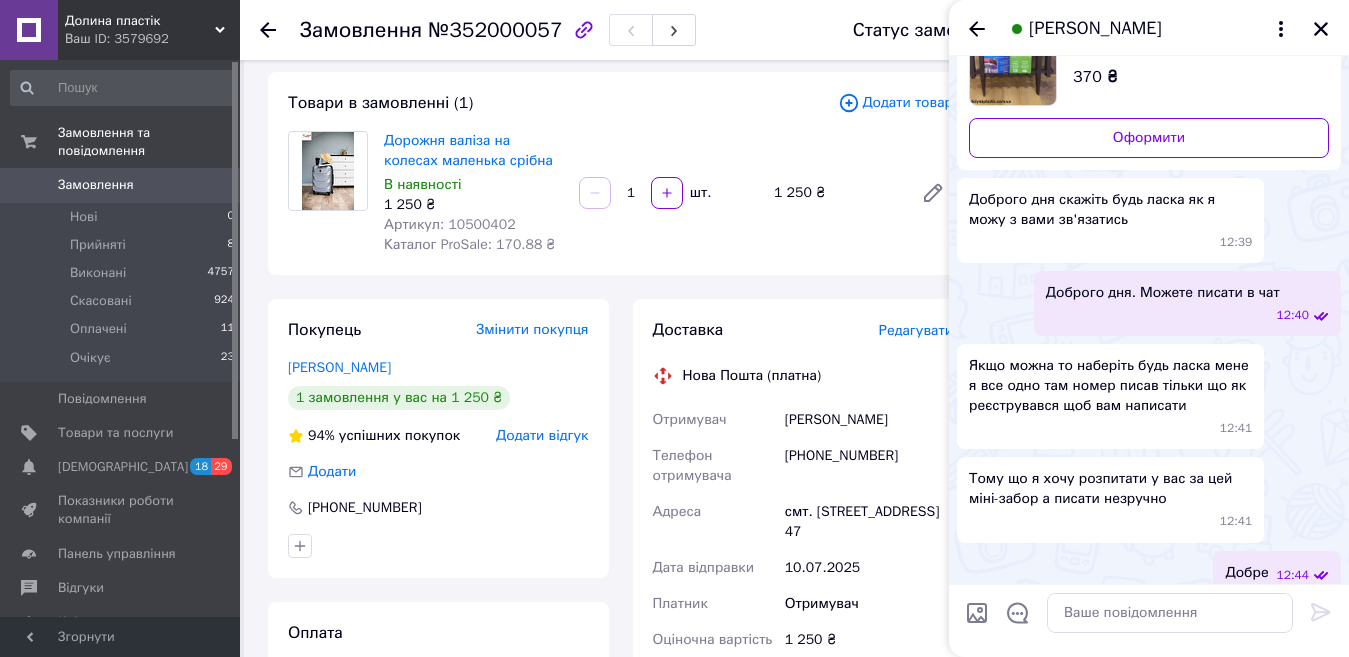 scroll, scrollTop: 0, scrollLeft: 0, axis: both 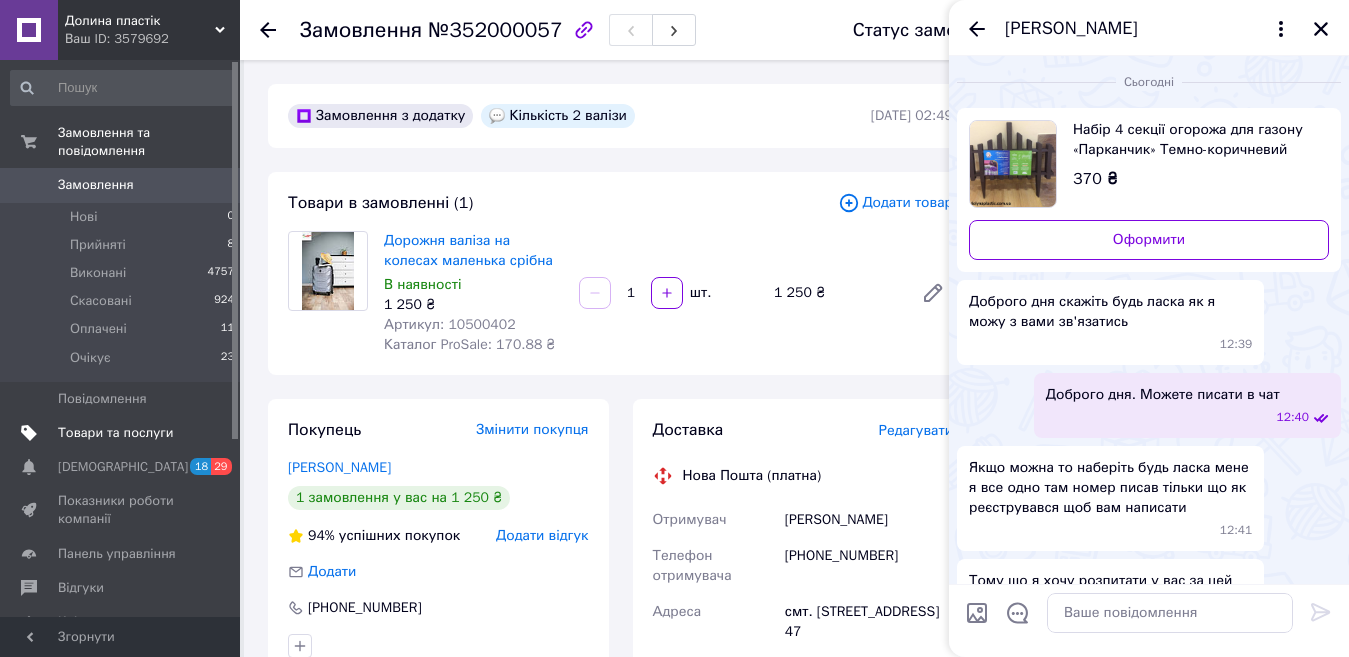 click on "Товари та послуги" at bounding box center (115, 433) 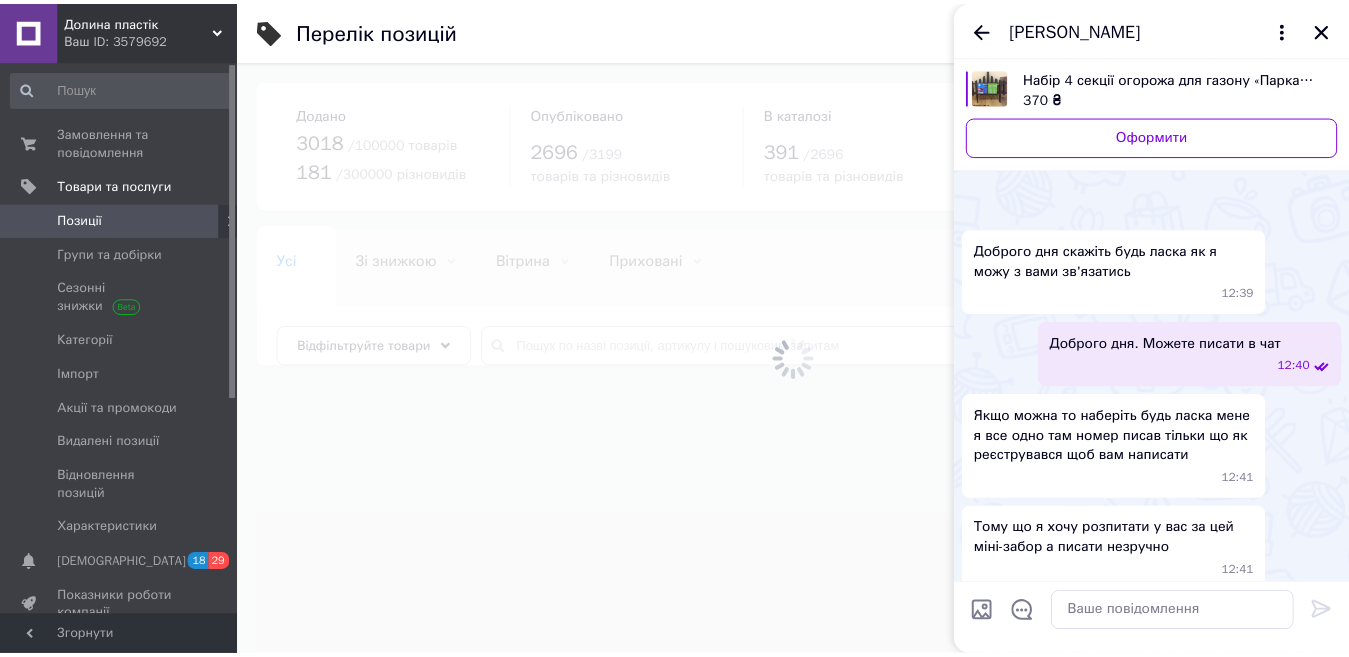 scroll, scrollTop: 102, scrollLeft: 0, axis: vertical 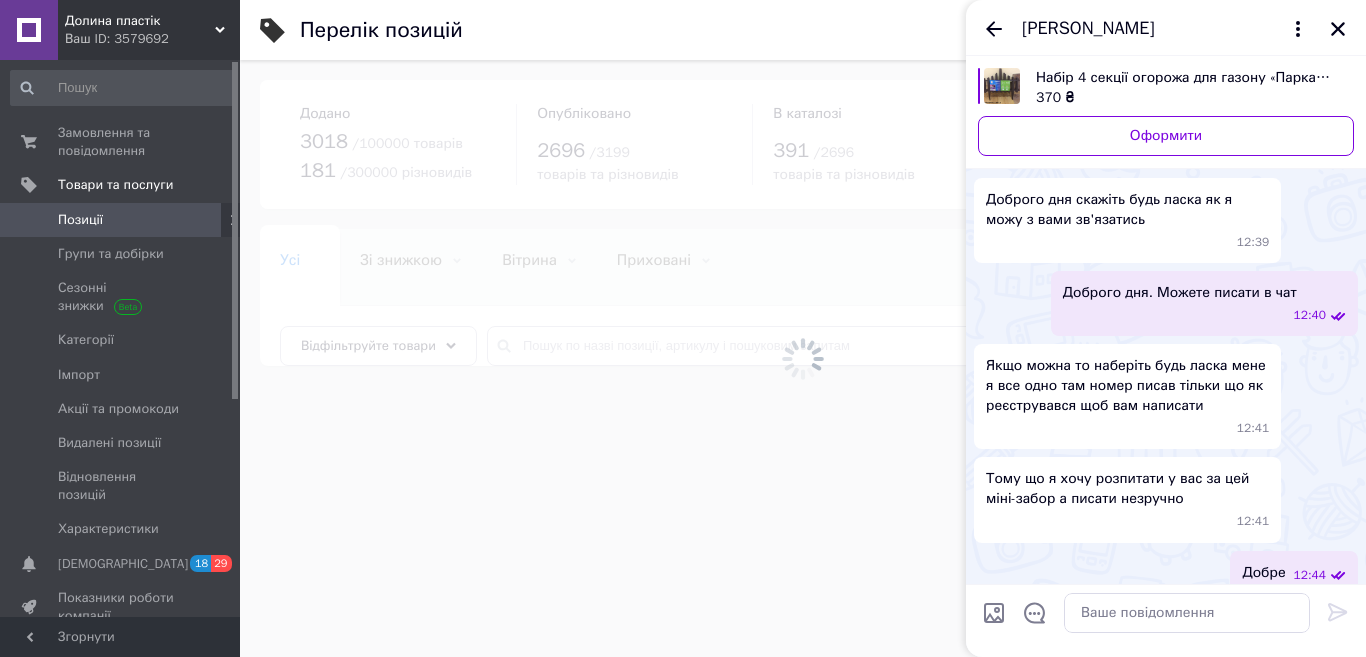 click on "[PERSON_NAME]" at bounding box center [1166, 28] 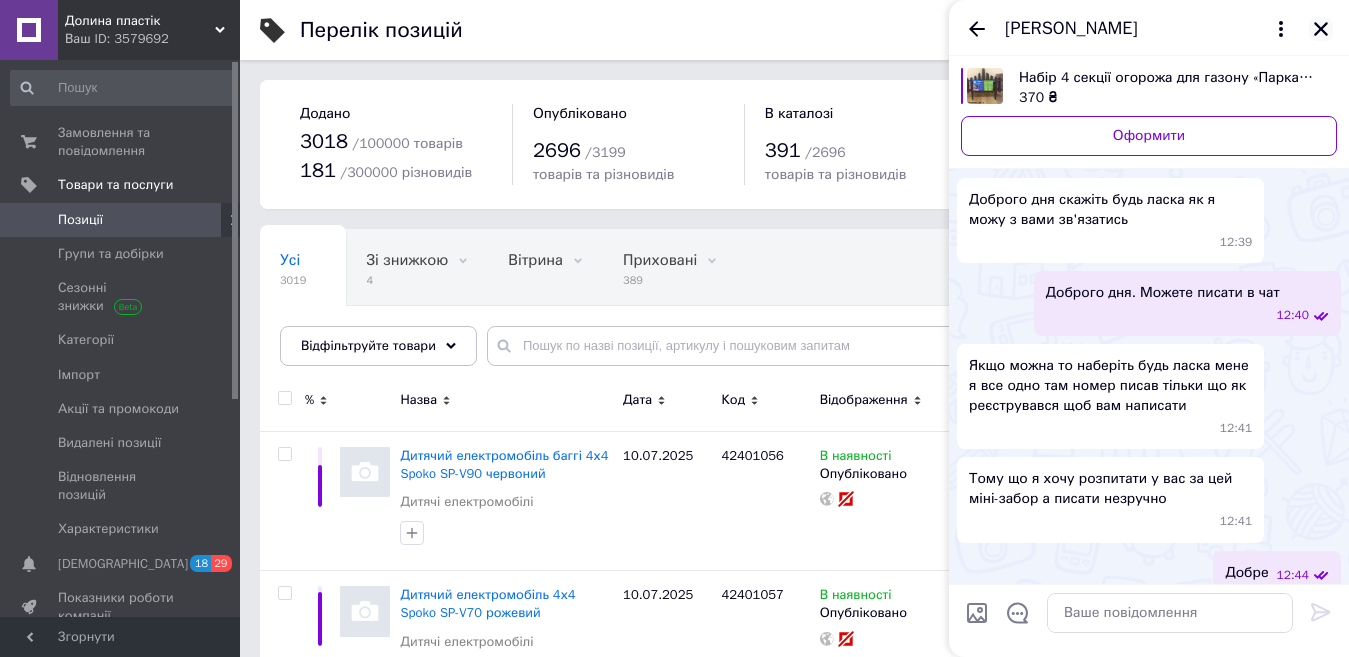 click 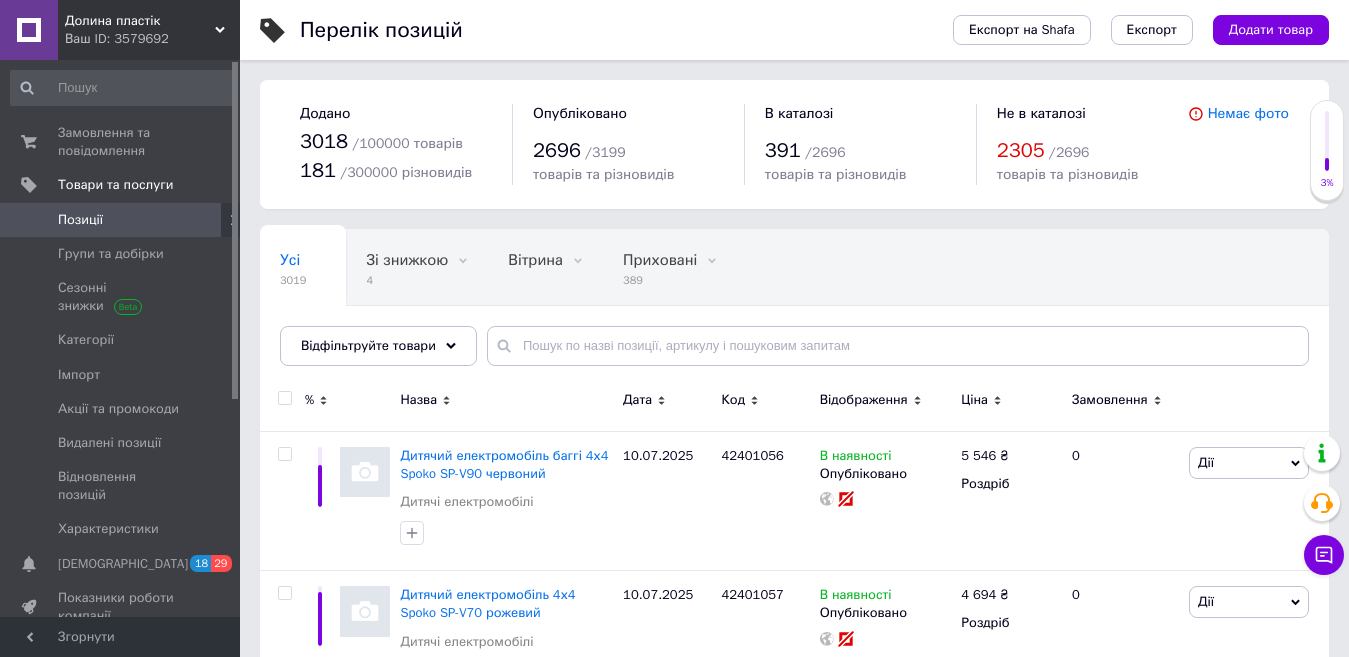 scroll, scrollTop: 200, scrollLeft: 0, axis: vertical 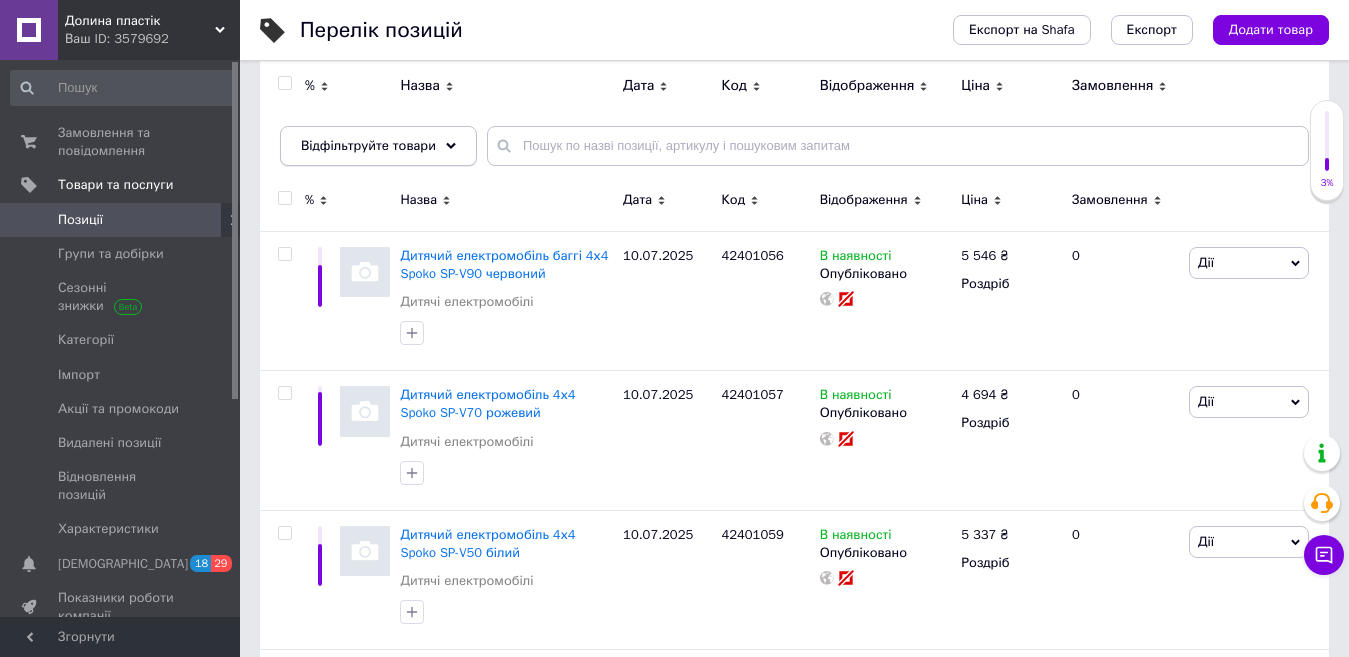 click 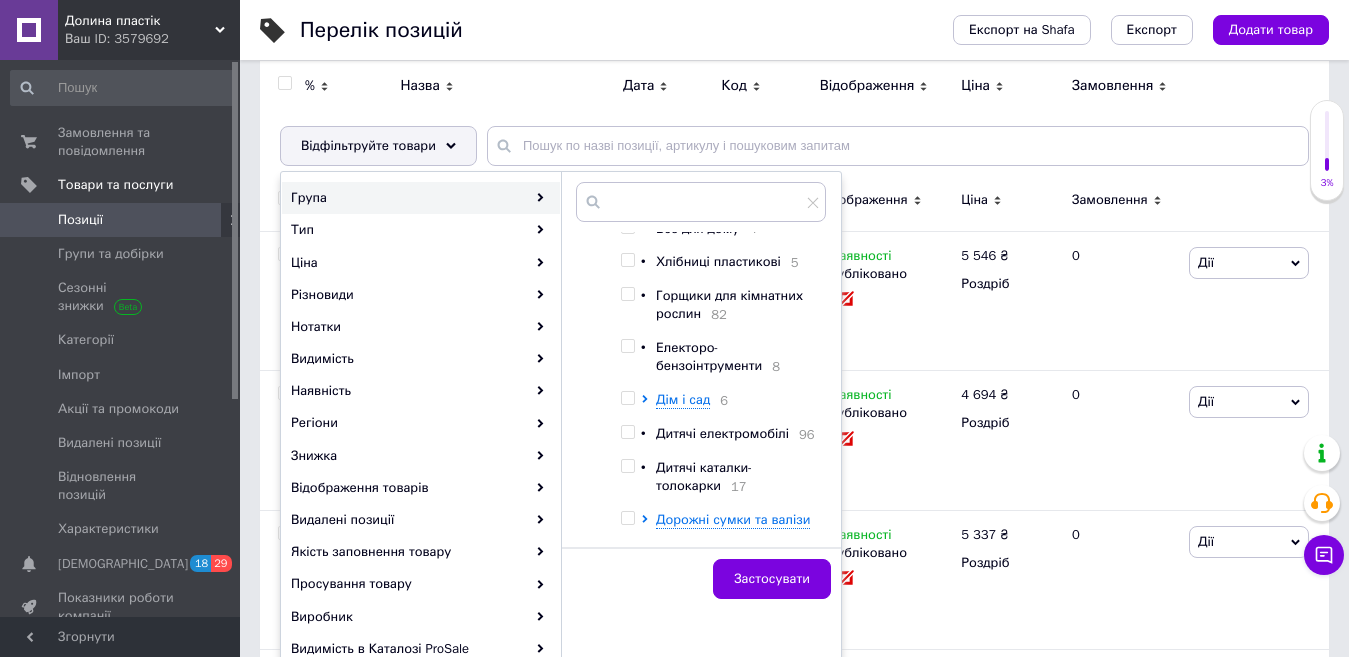 scroll, scrollTop: 200, scrollLeft: 0, axis: vertical 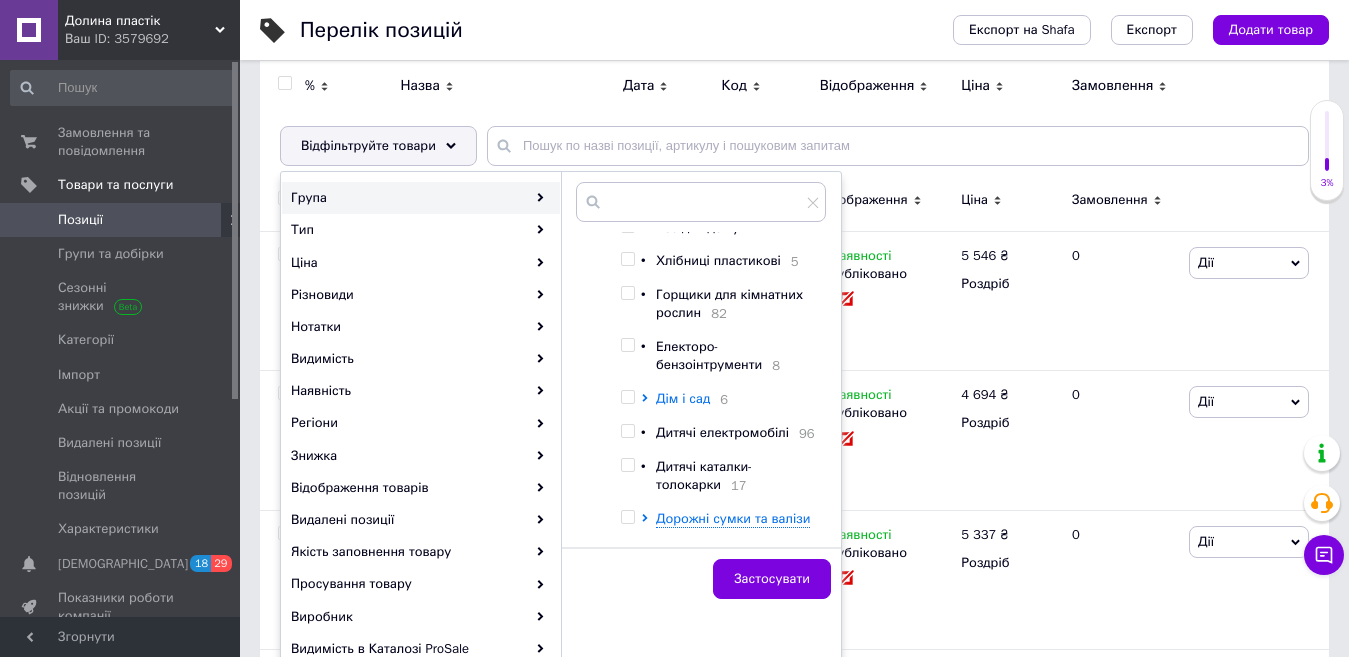 click on "Дім і сад" at bounding box center [683, 398] 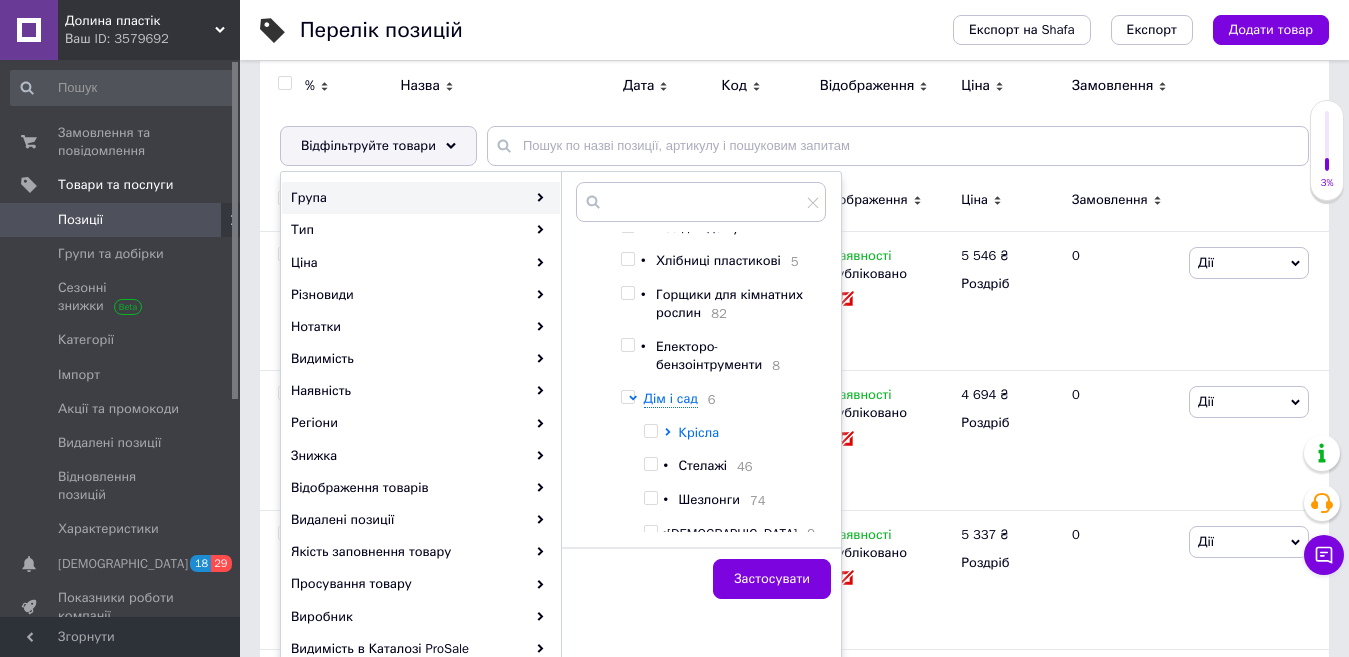 click on "Крісла" at bounding box center [699, 432] 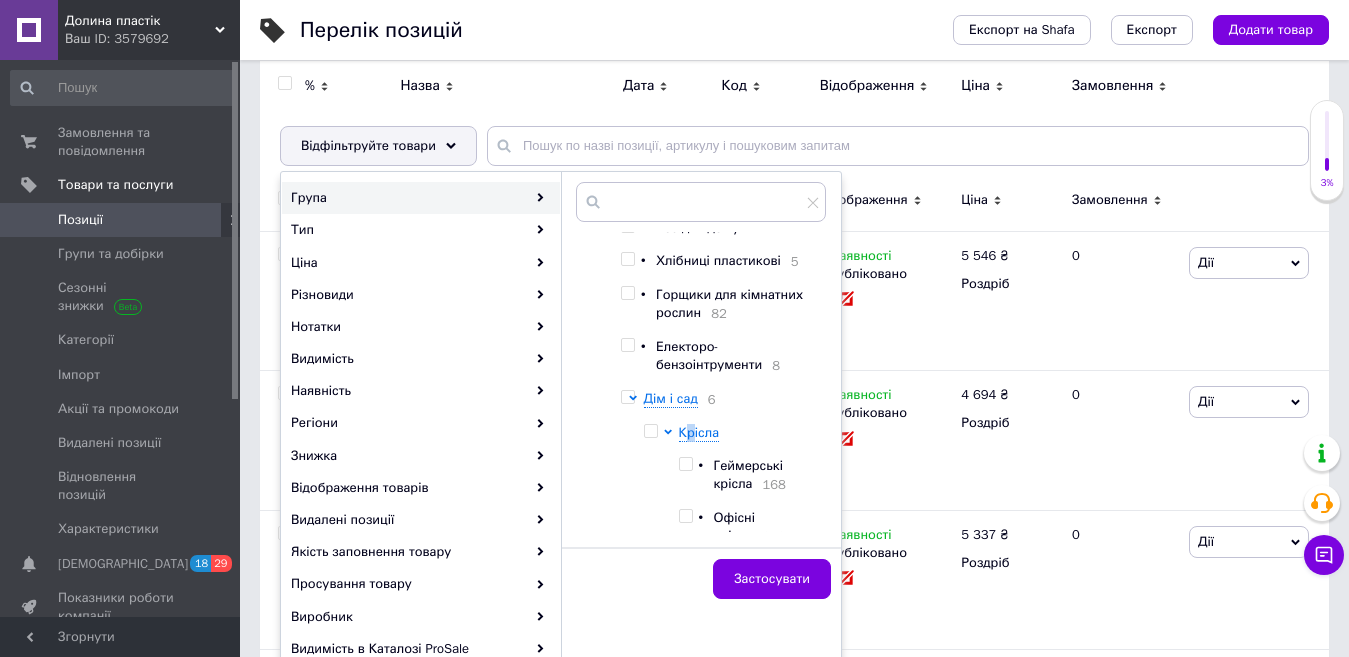 click at bounding box center [627, 397] 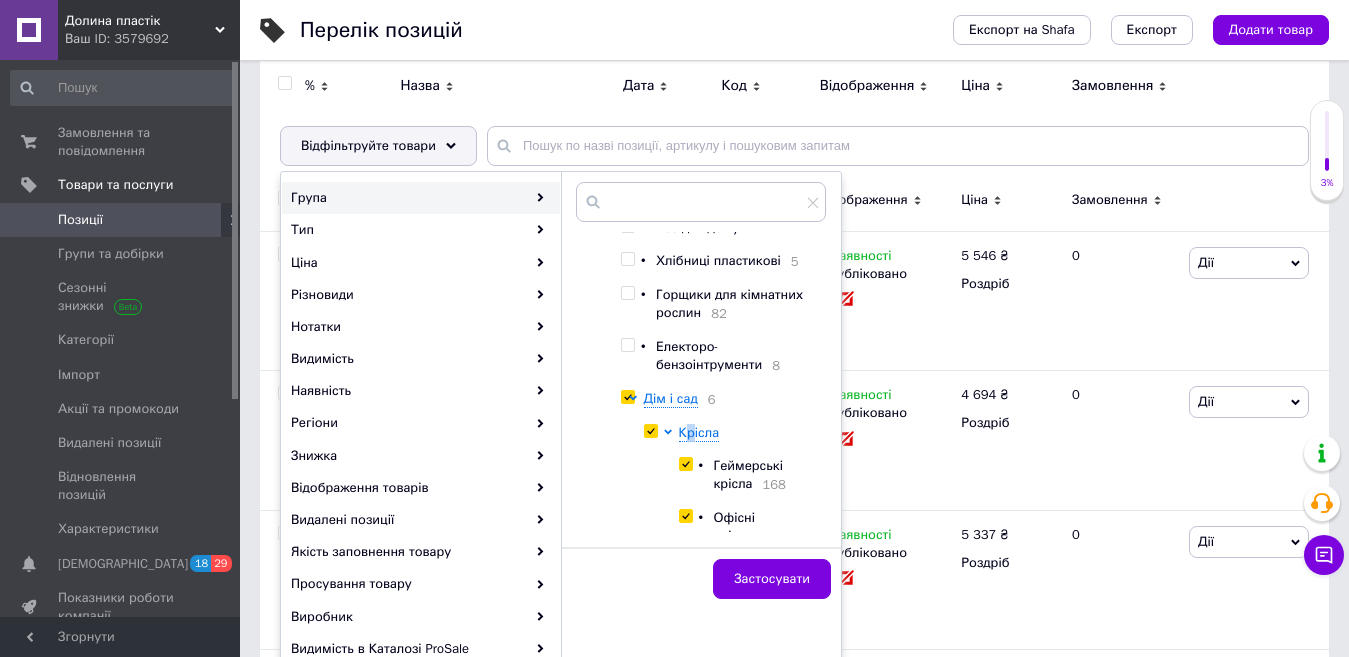 checkbox on "true" 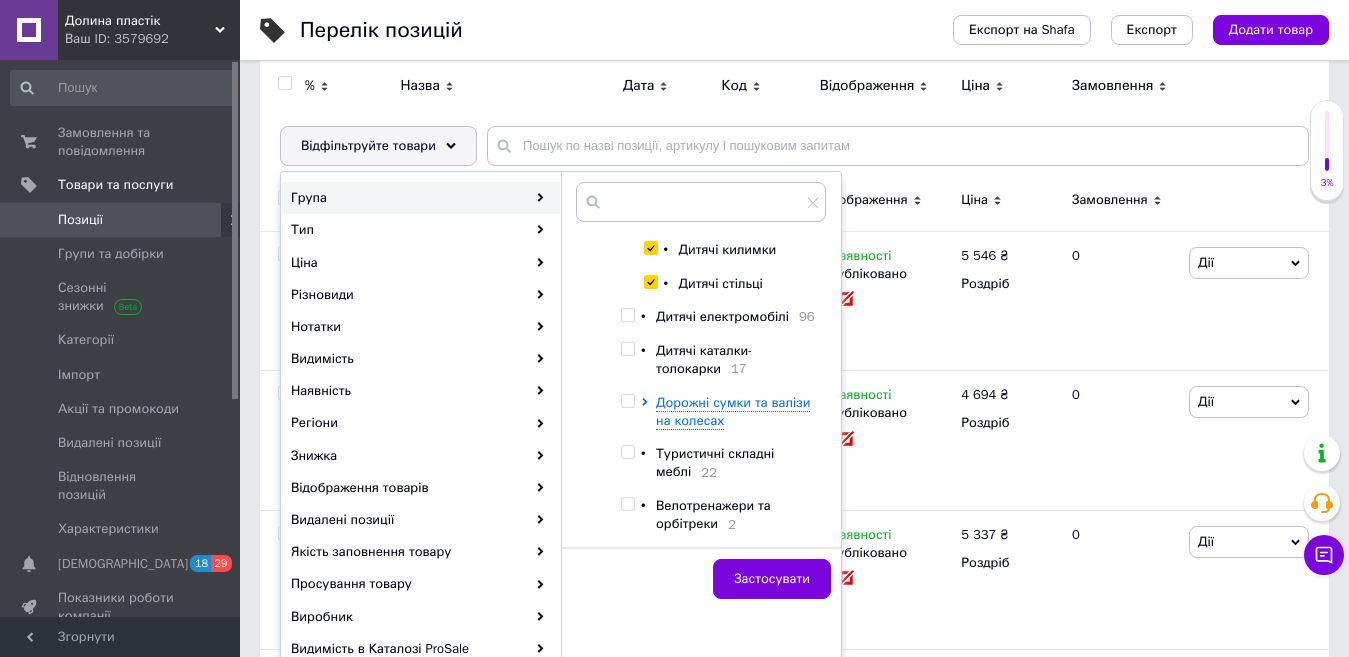 scroll, scrollTop: 1400, scrollLeft: 0, axis: vertical 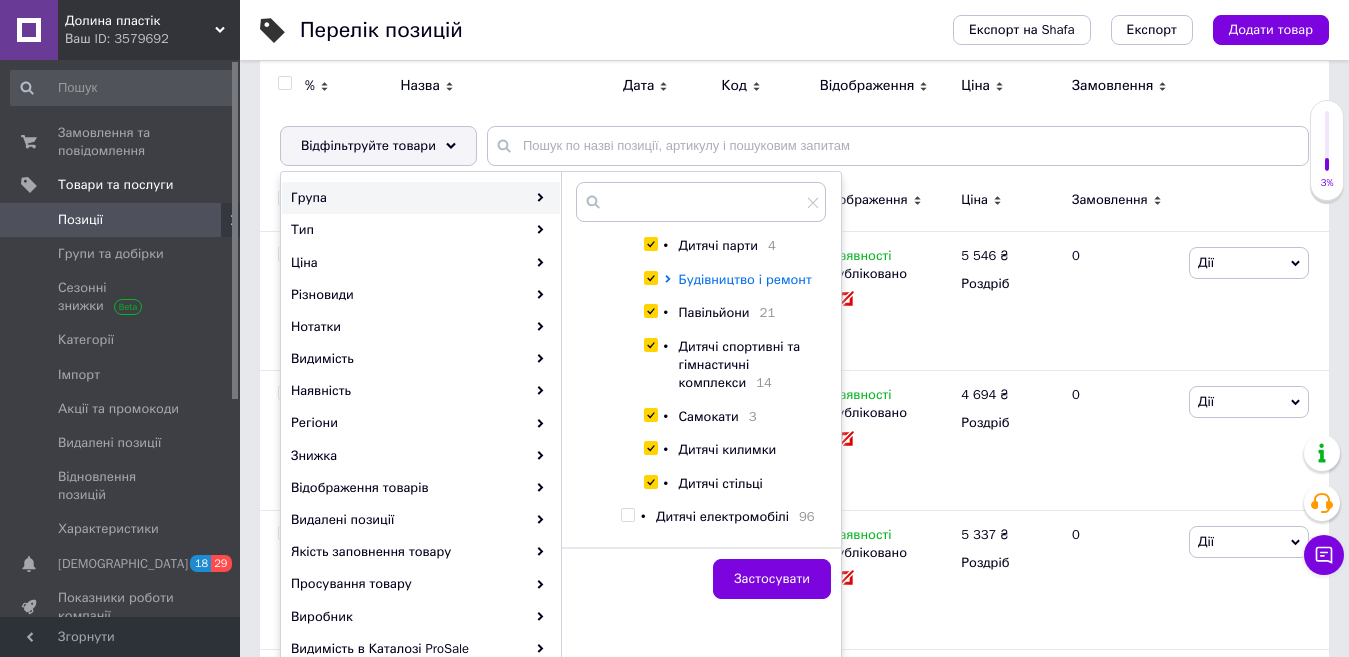 click on "Будівництво і ремонт" at bounding box center [745, 279] 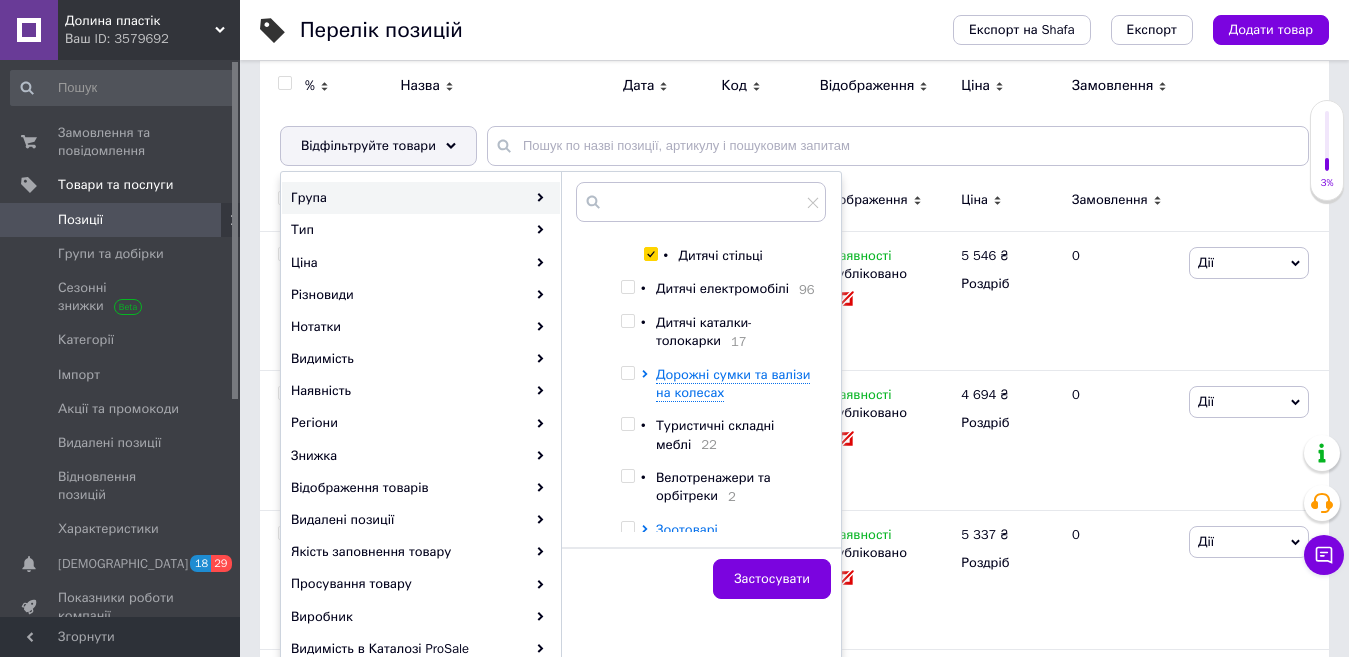 scroll, scrollTop: 1700, scrollLeft: 0, axis: vertical 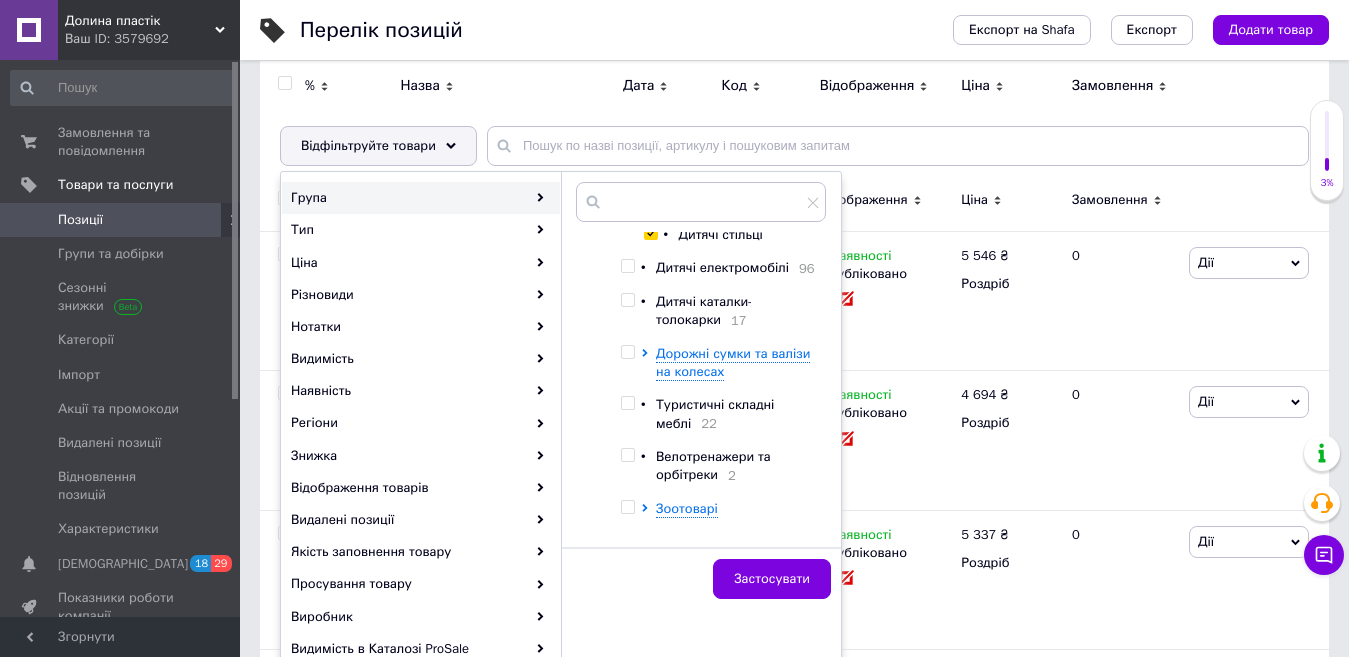 click at bounding box center (627, 266) 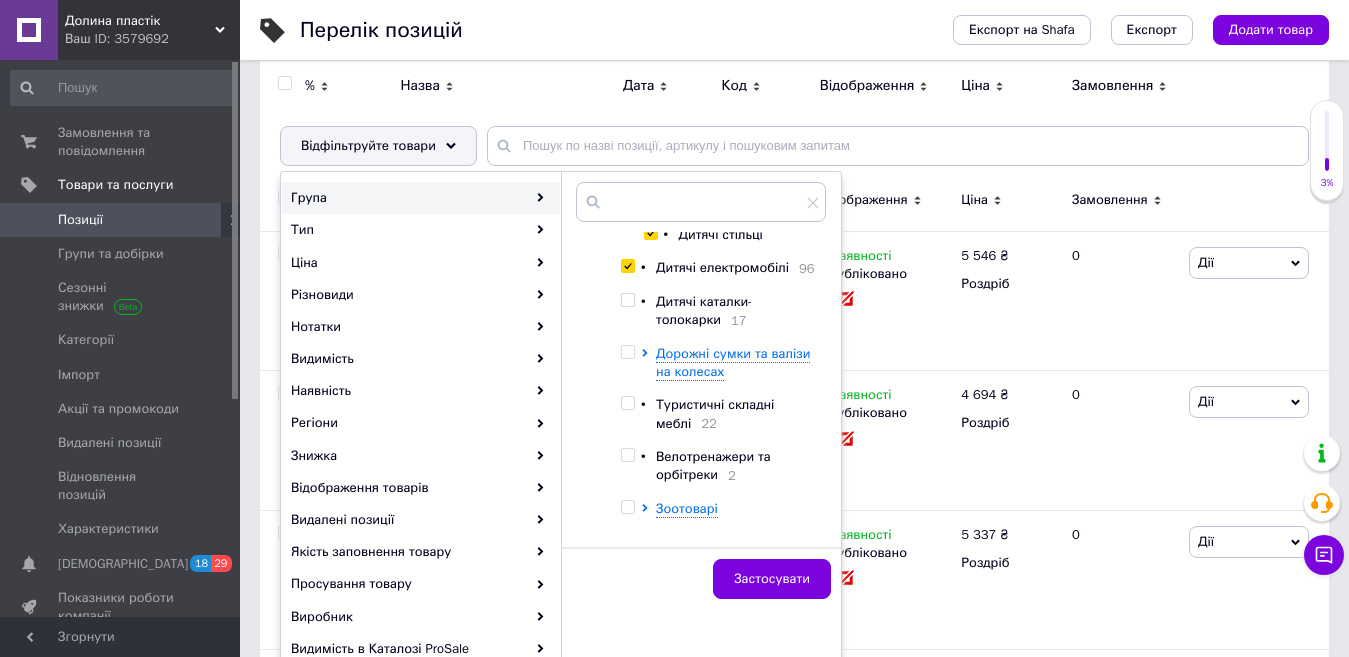 checkbox on "true" 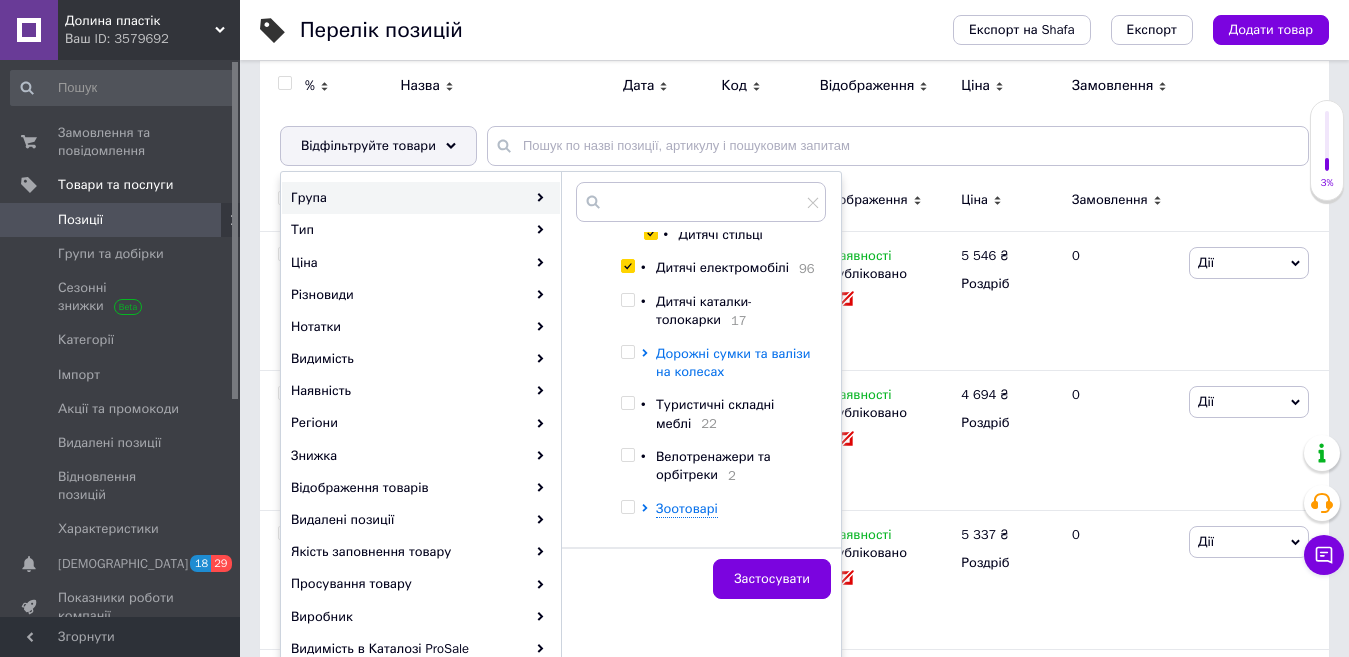 click at bounding box center [627, 300] 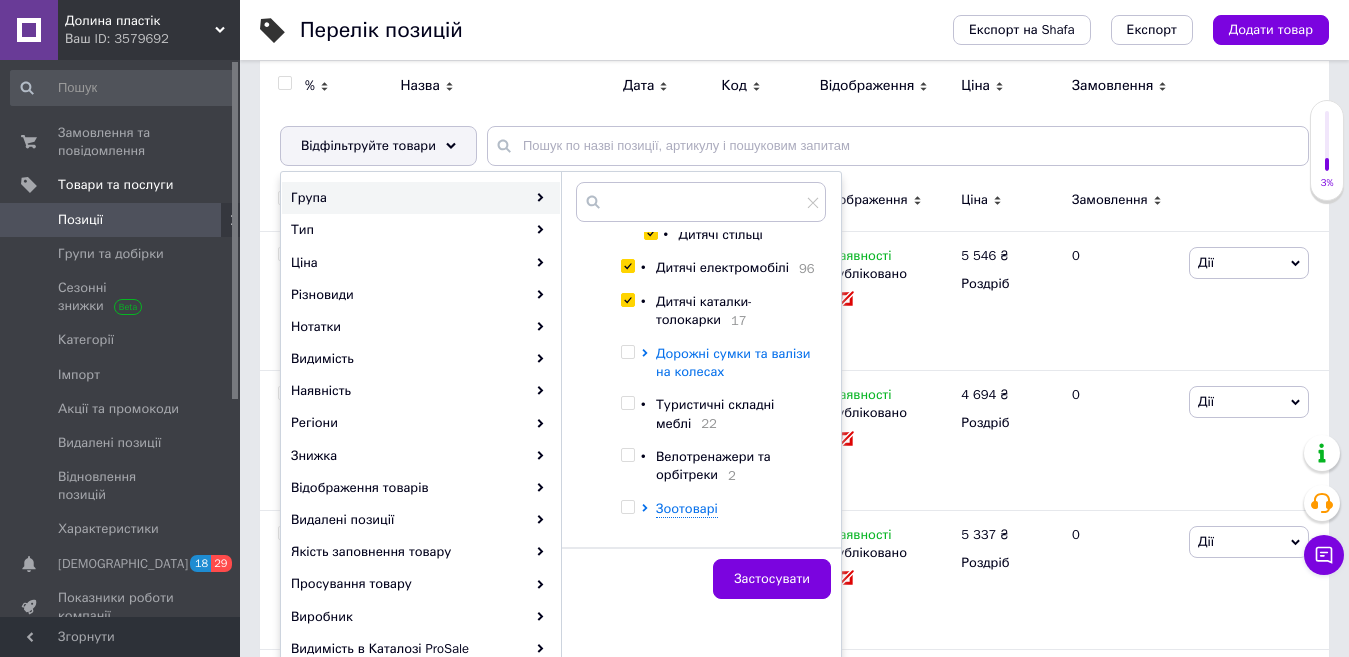 checkbox on "true" 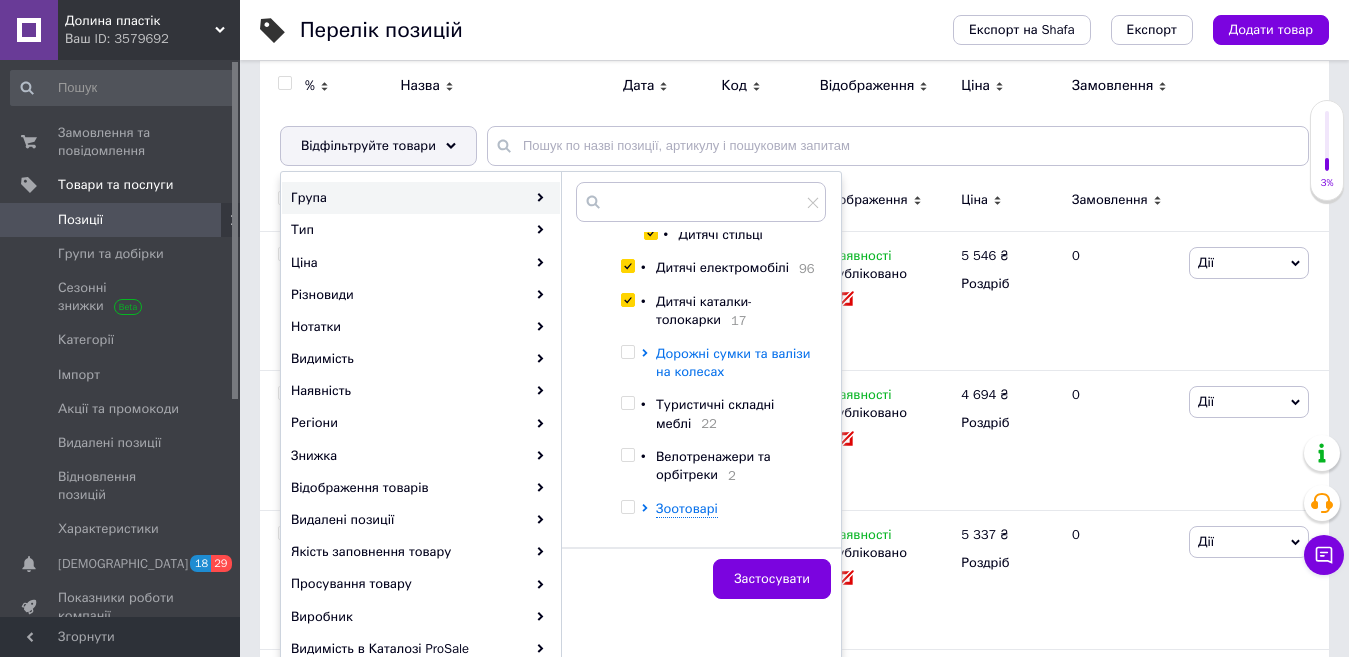 click on "Дорожні сумки та валізи на колесах" at bounding box center [733, 362] 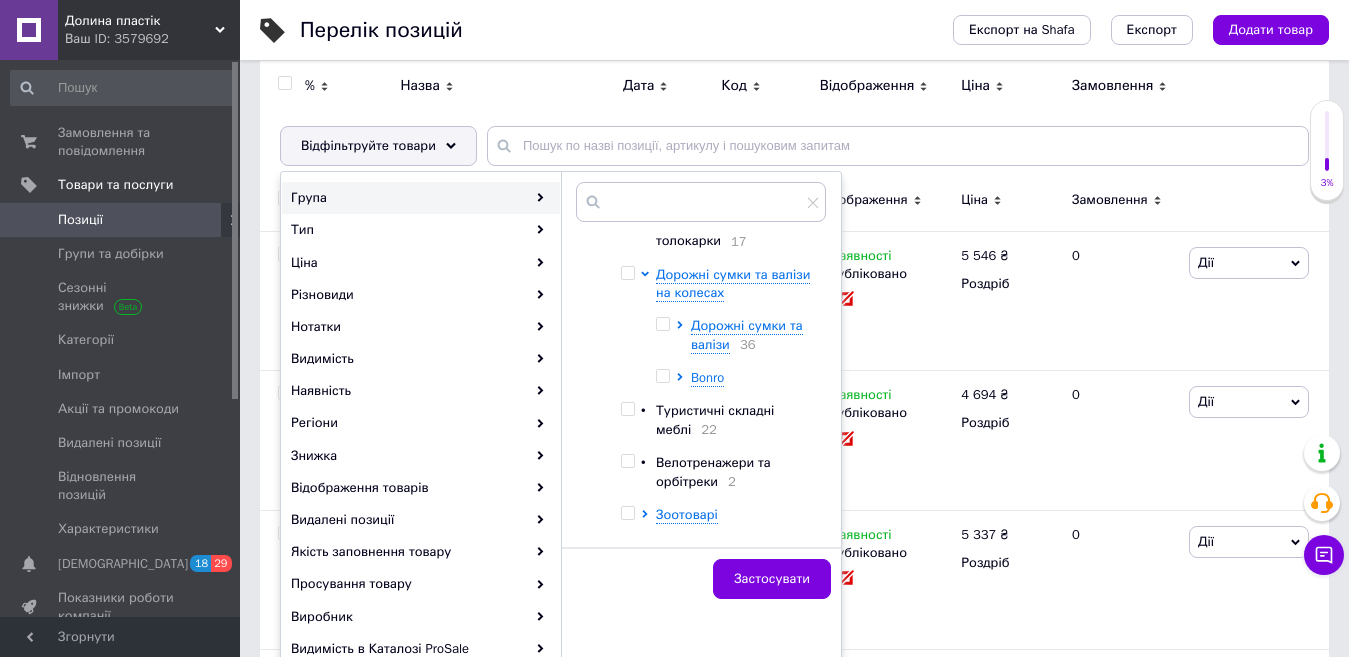 scroll, scrollTop: 1800, scrollLeft: 0, axis: vertical 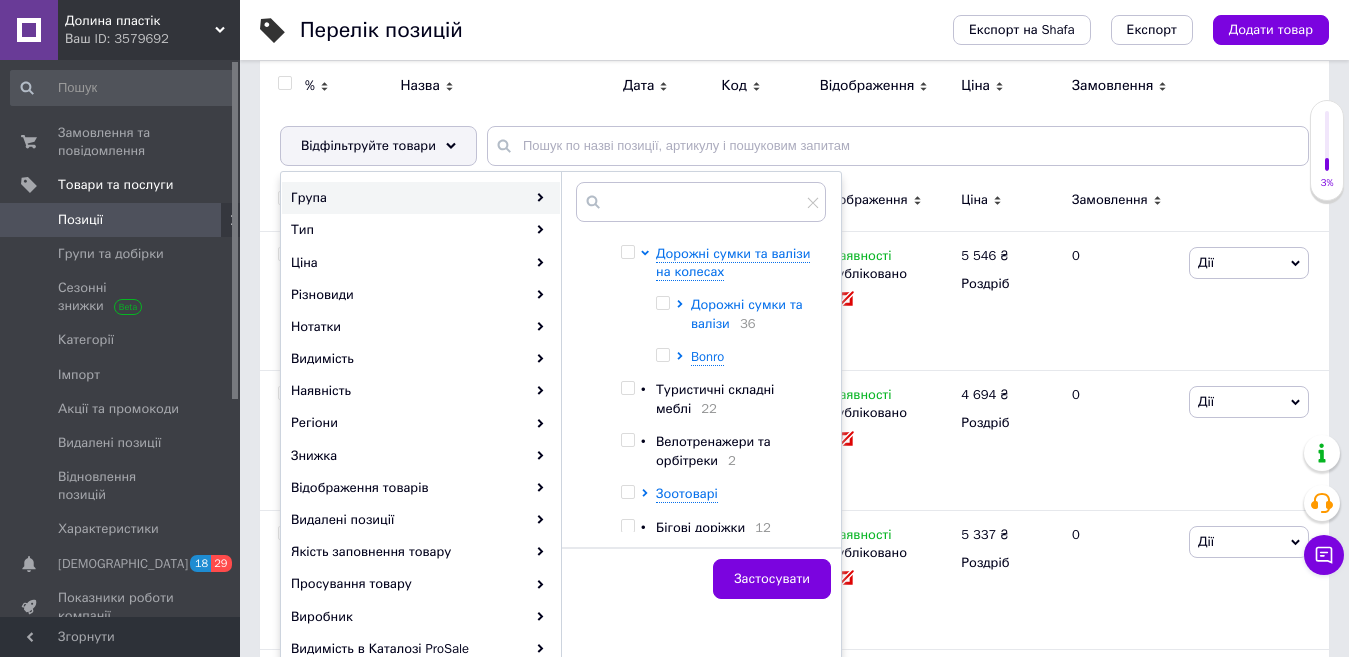 click on "Дорожні сумки та валізи" at bounding box center [747, 313] 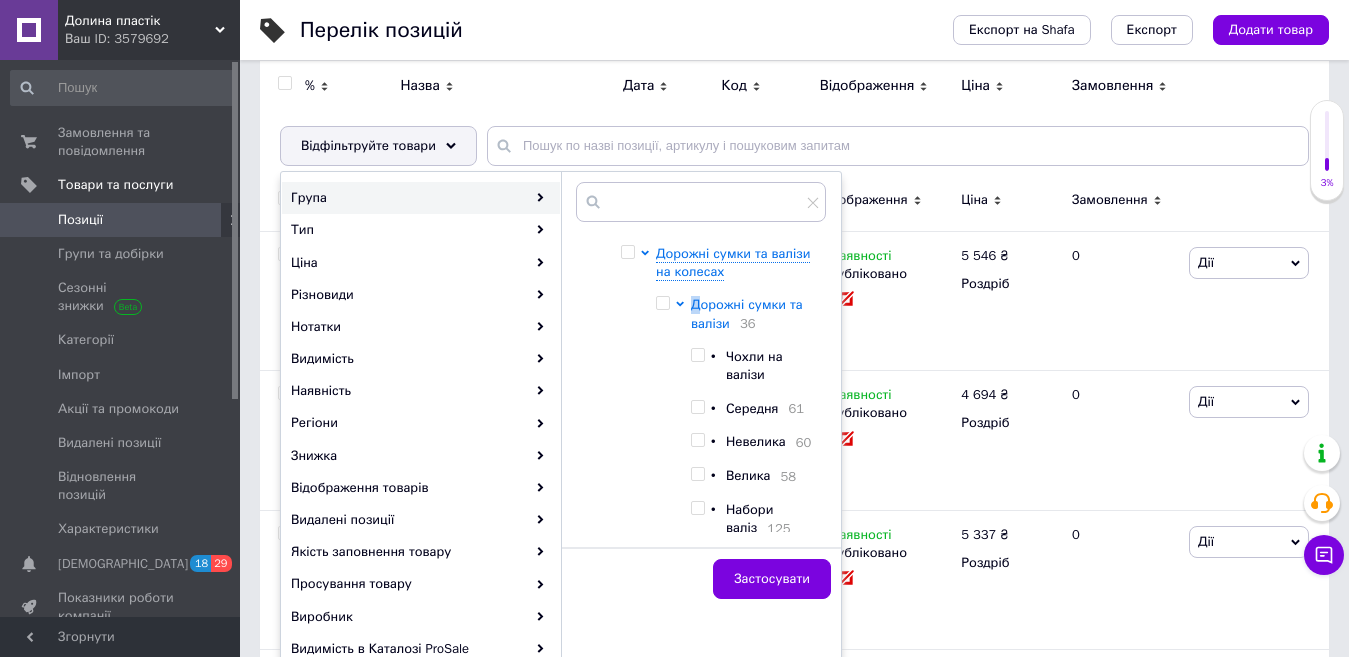 drag, startPoint x: 628, startPoint y: 360, endPoint x: 718, endPoint y: 411, distance: 103.44564 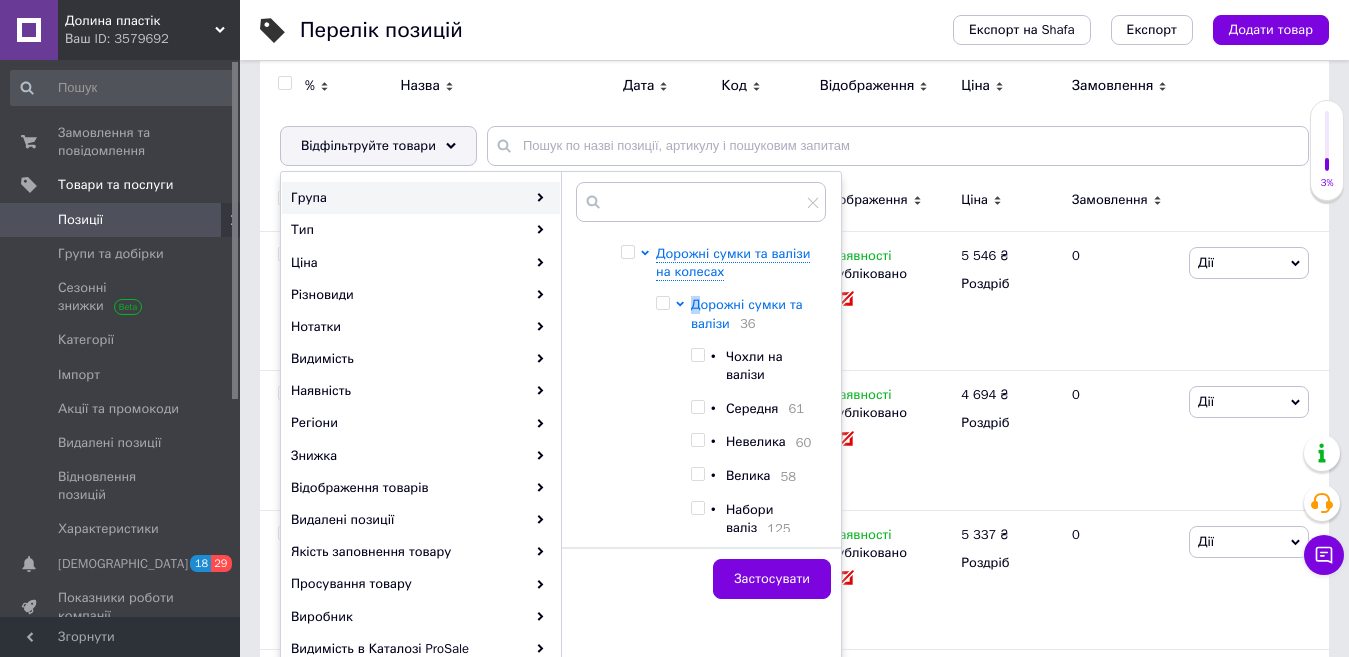 click at bounding box center (627, 252) 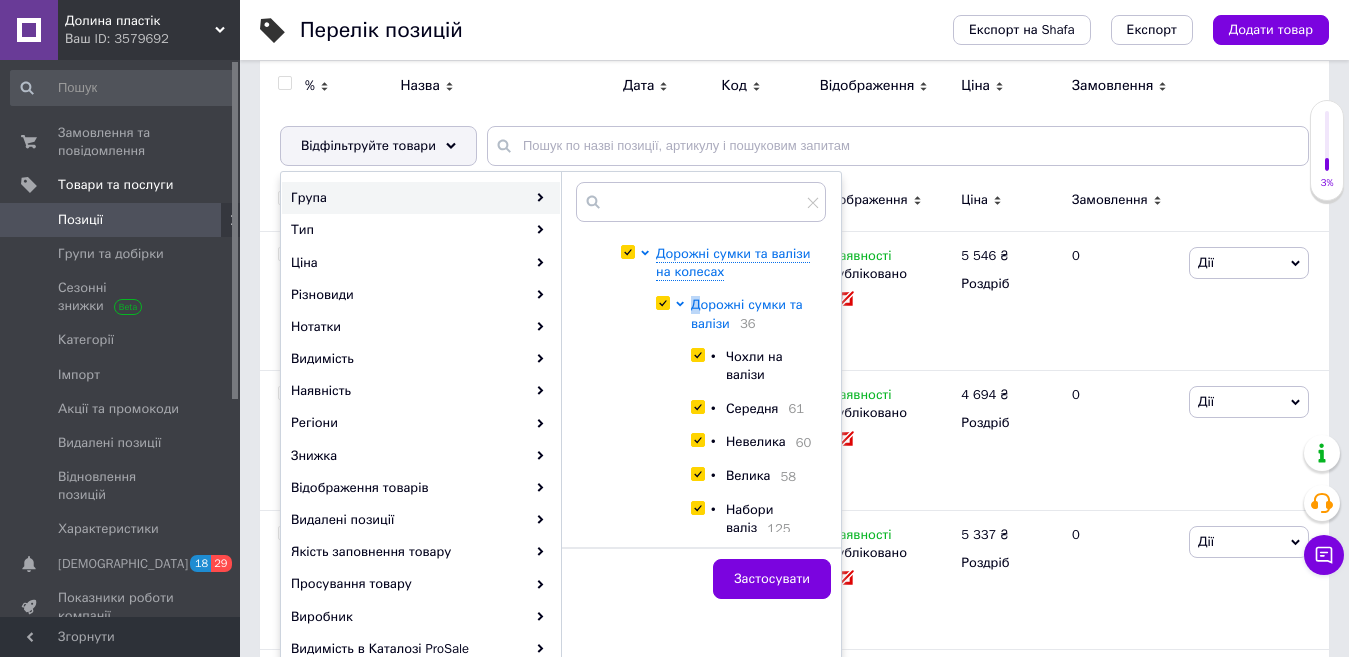 checkbox on "true" 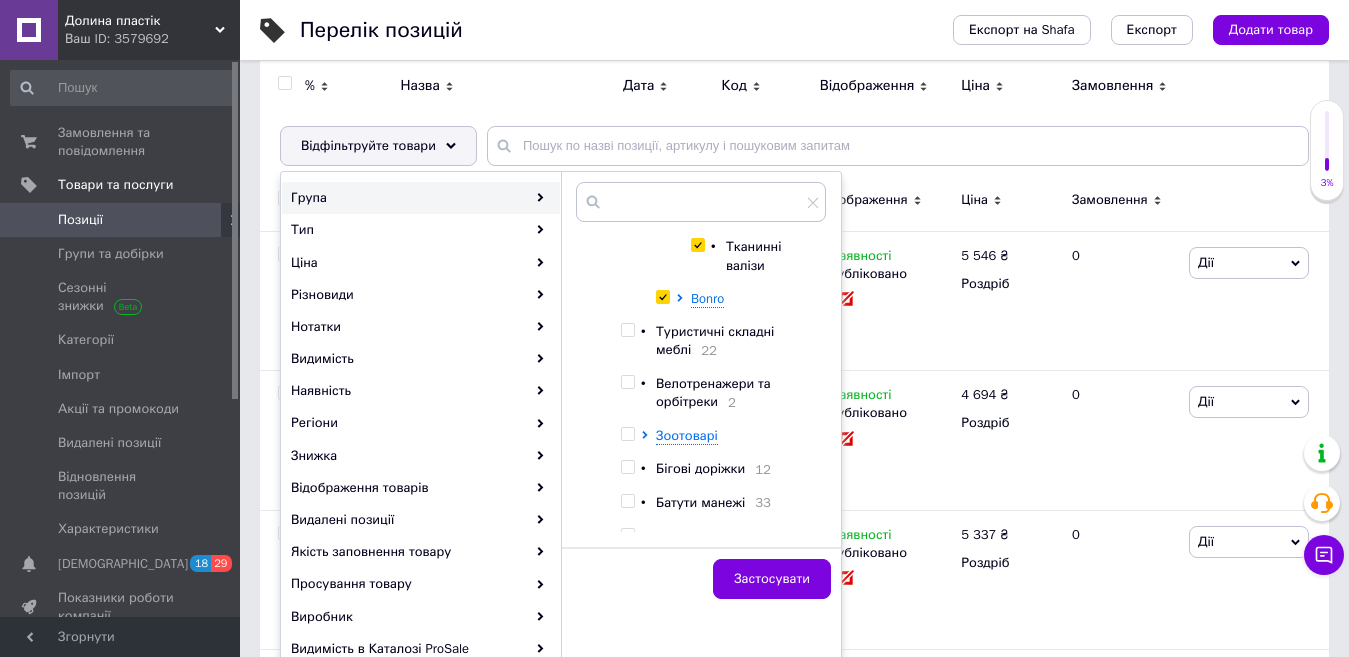 scroll, scrollTop: 2200, scrollLeft: 0, axis: vertical 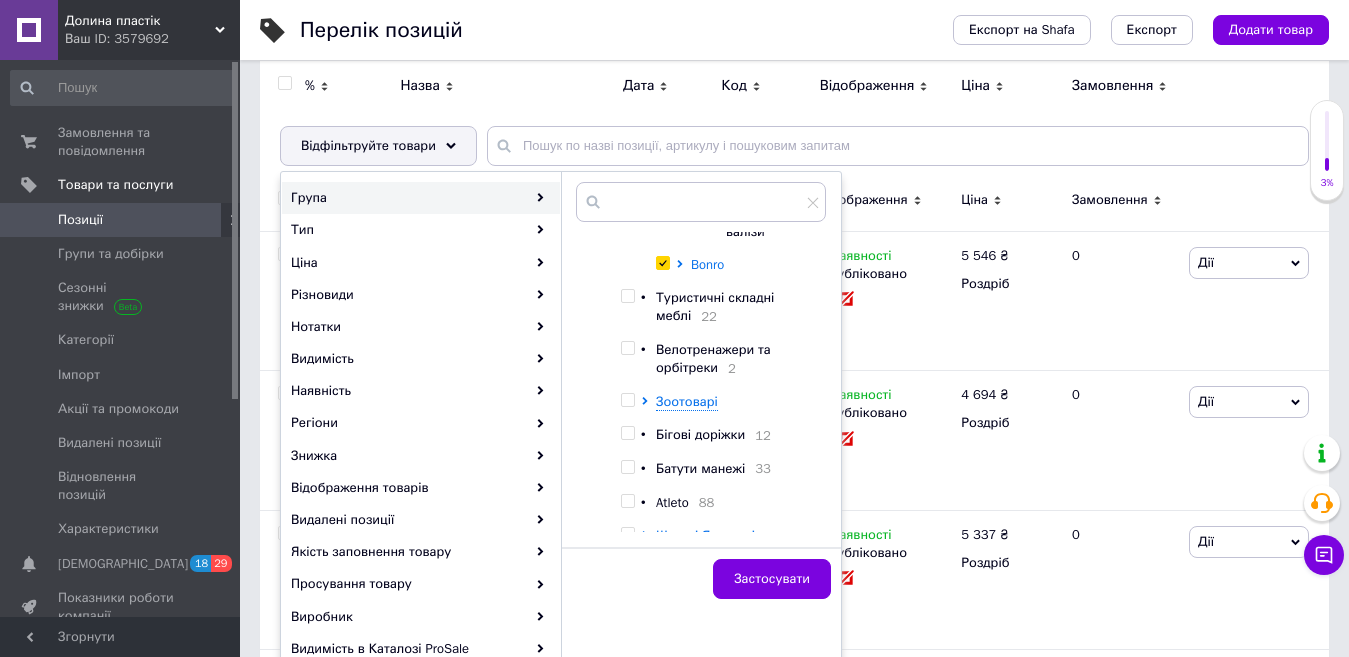 click on "Bonro" at bounding box center [707, 264] 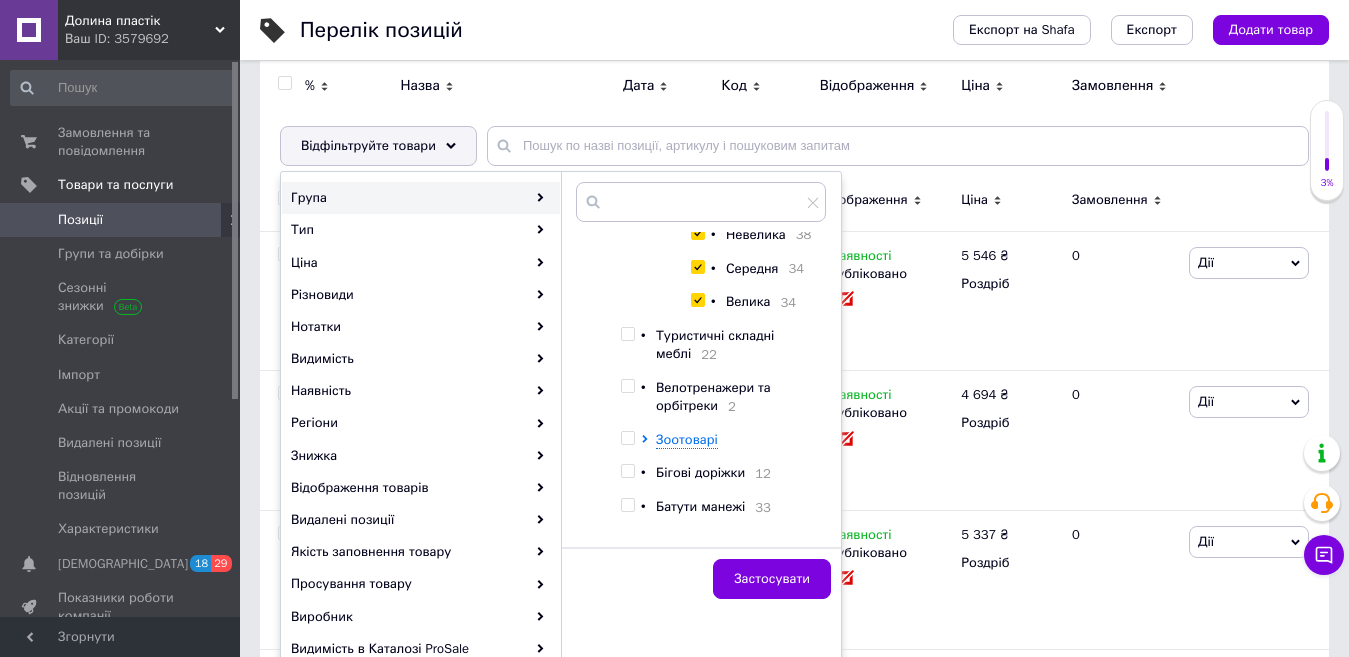 scroll, scrollTop: 2400, scrollLeft: 0, axis: vertical 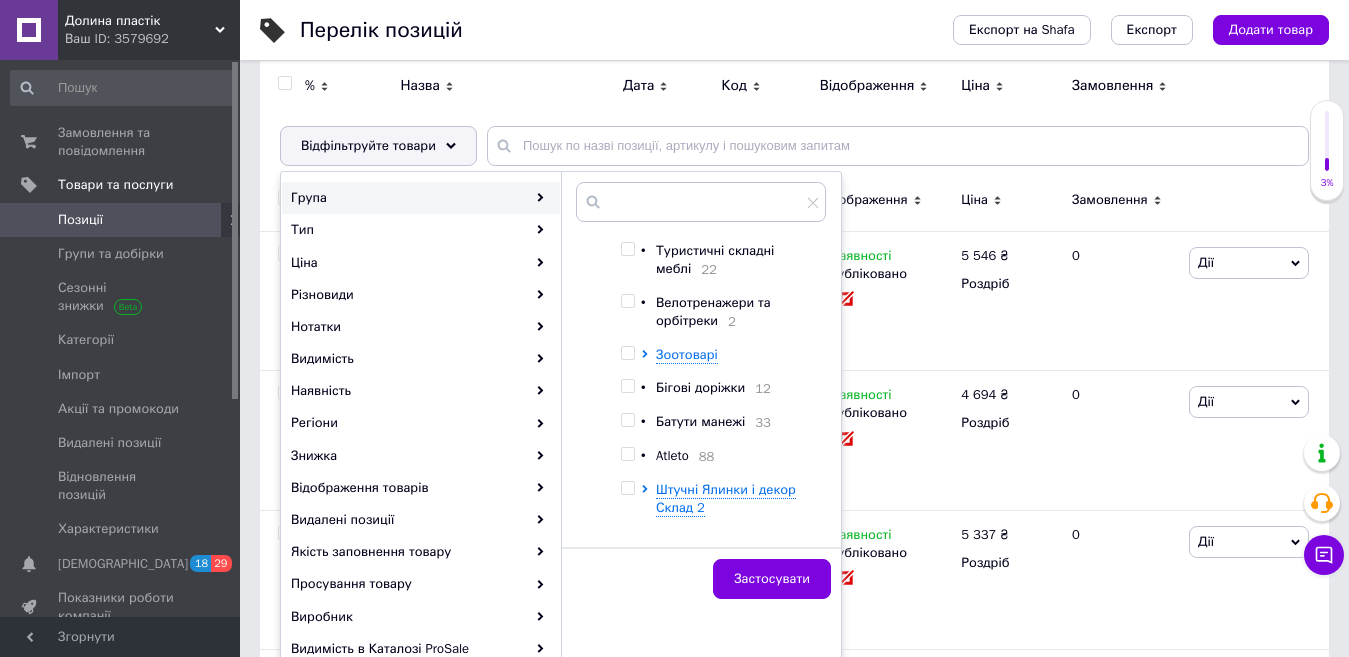 click at bounding box center (627, 249) 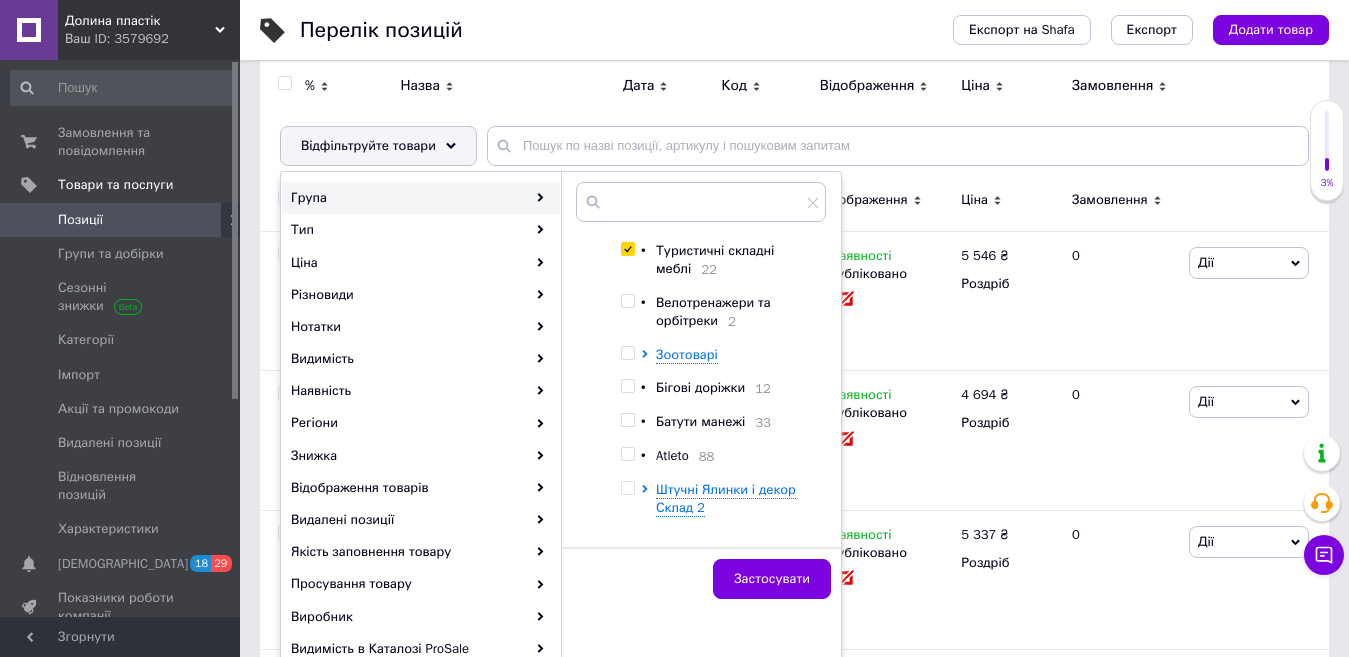 checkbox on "true" 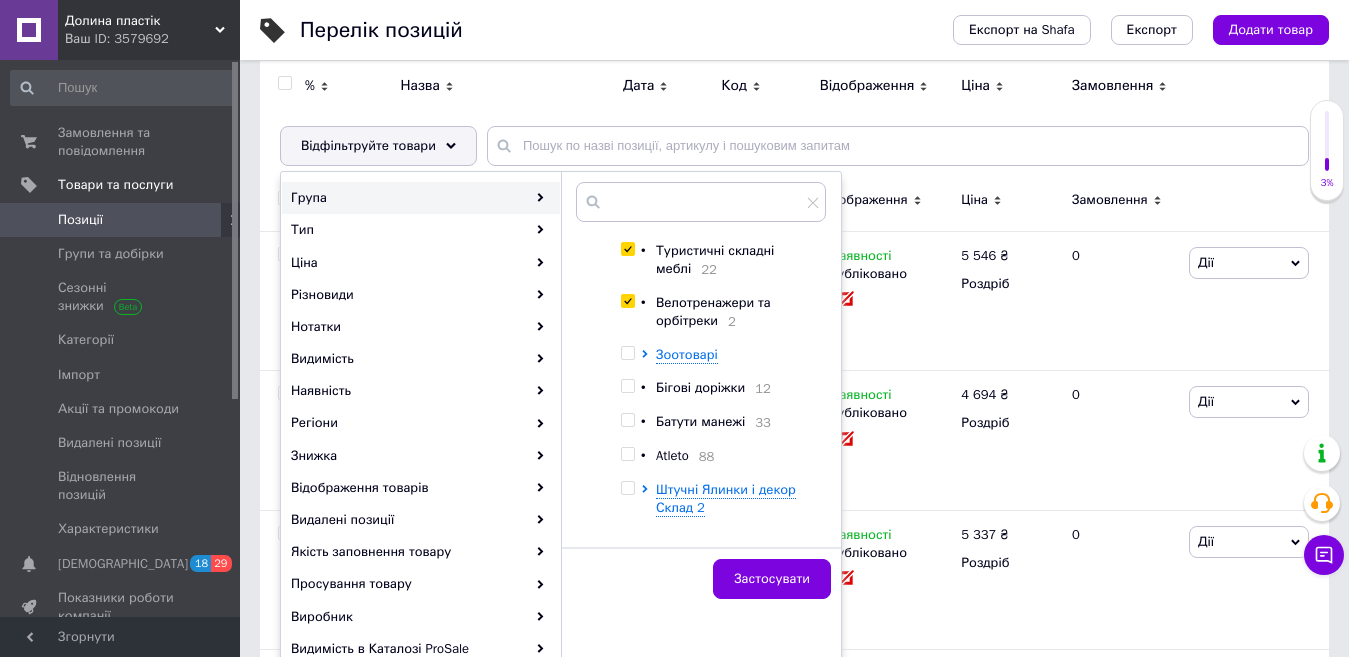 checkbox on "true" 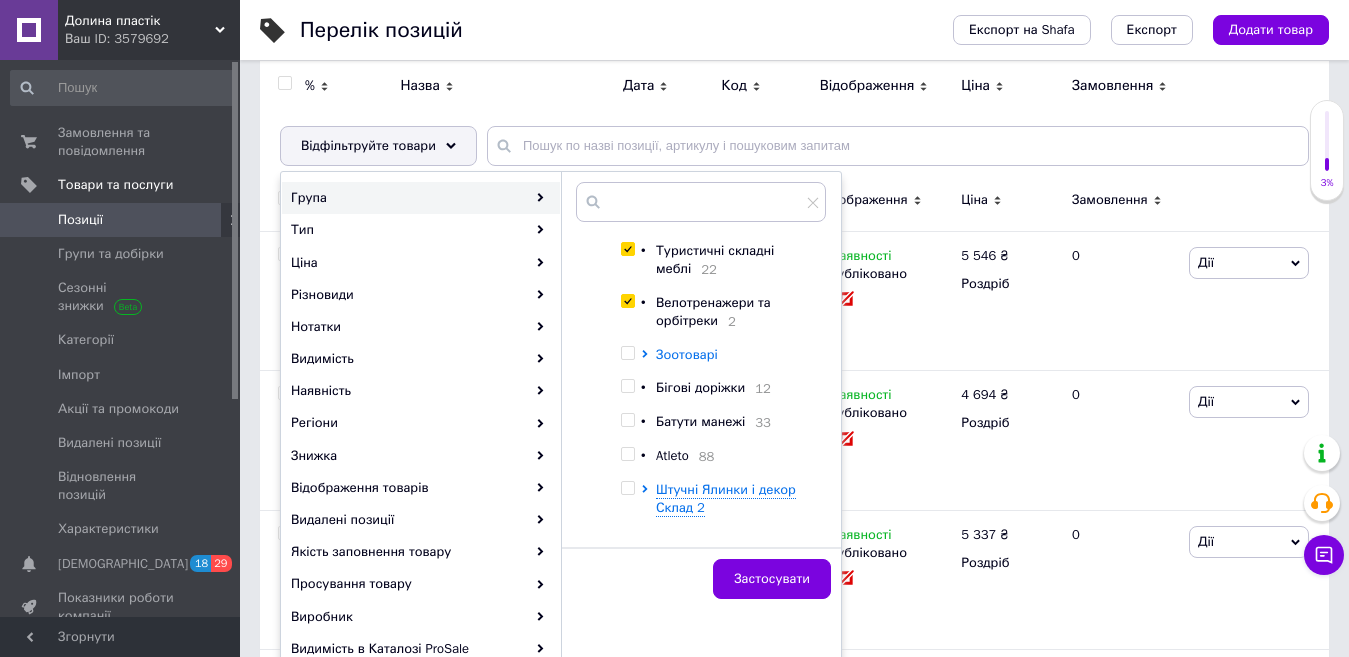 click on "Зоотоварі" at bounding box center [687, 354] 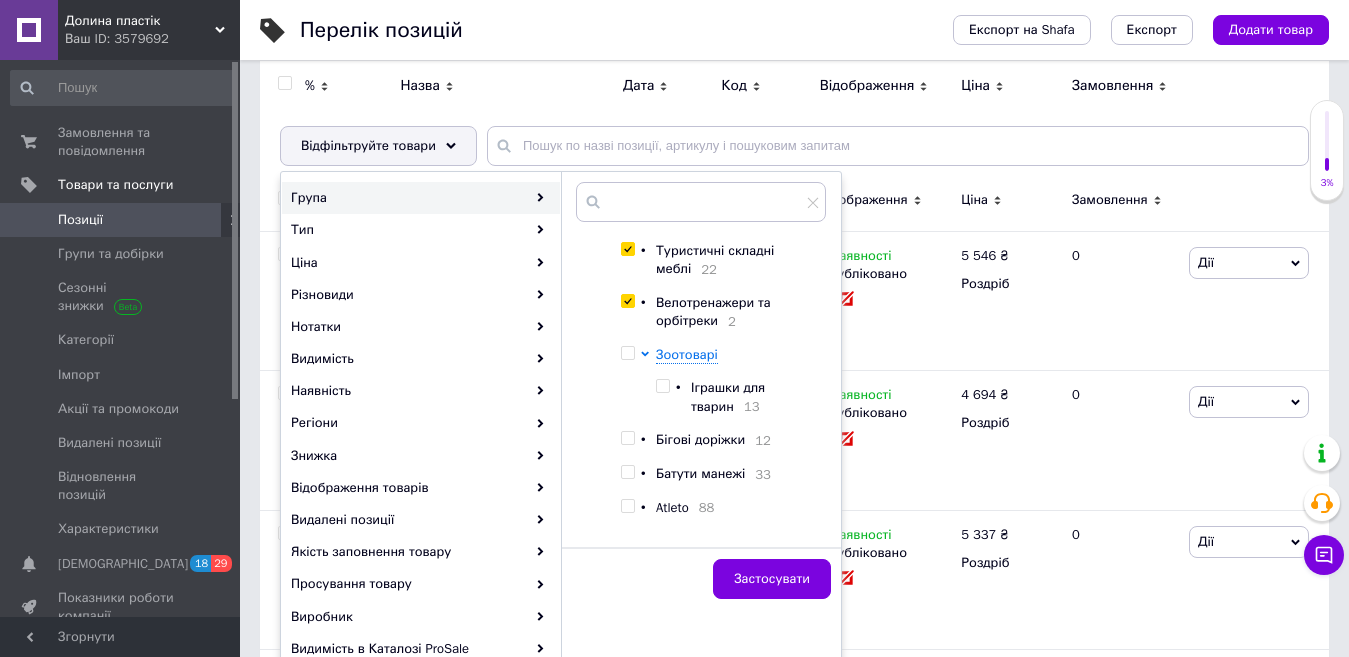 scroll, scrollTop: 2500, scrollLeft: 0, axis: vertical 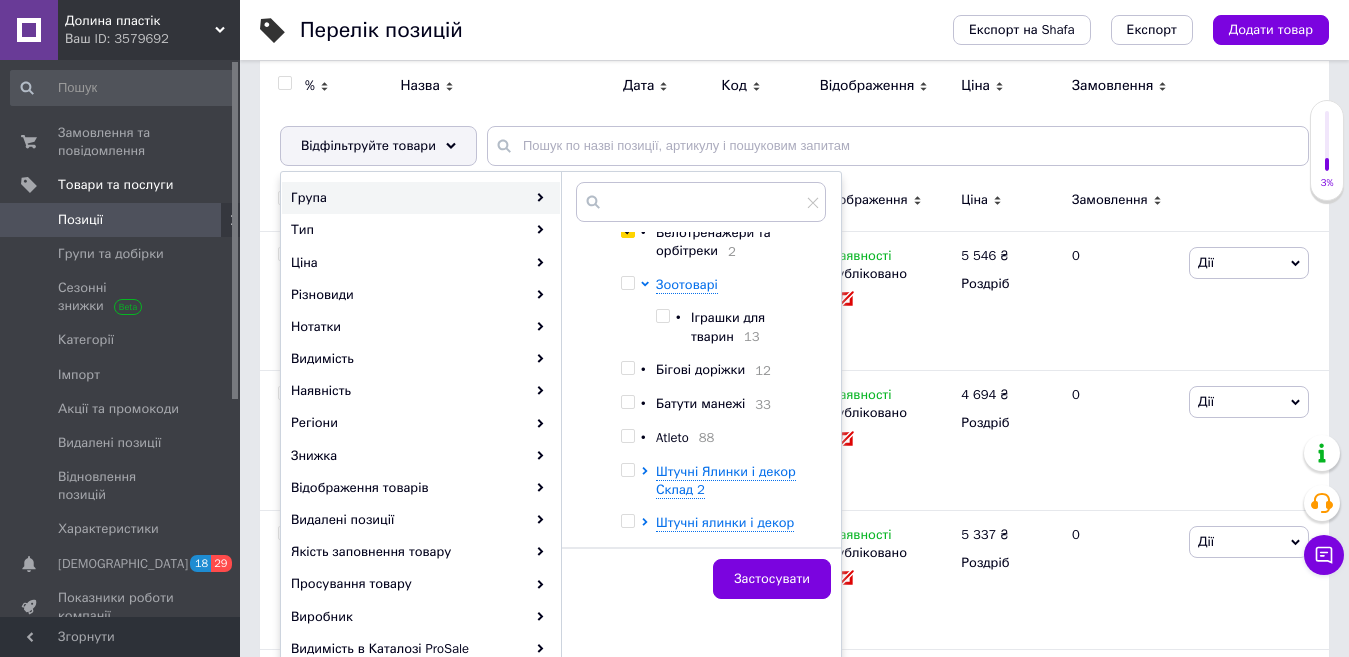 click at bounding box center (627, 283) 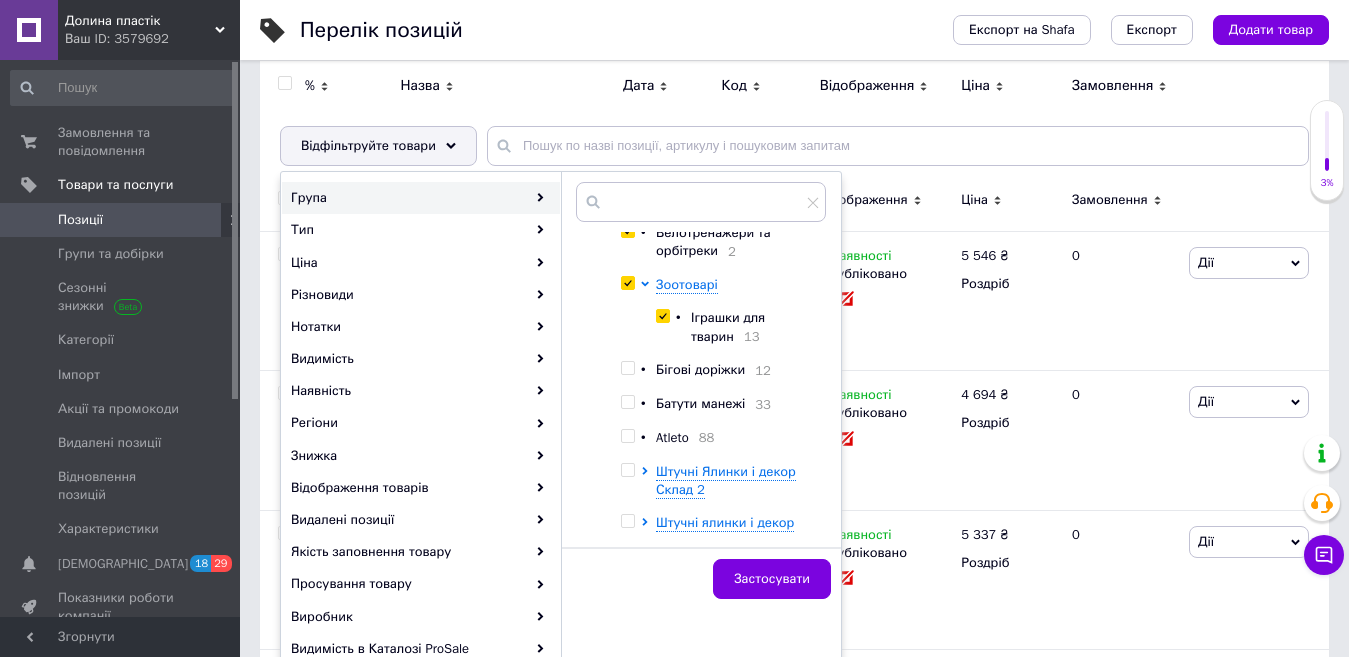 checkbox on "true" 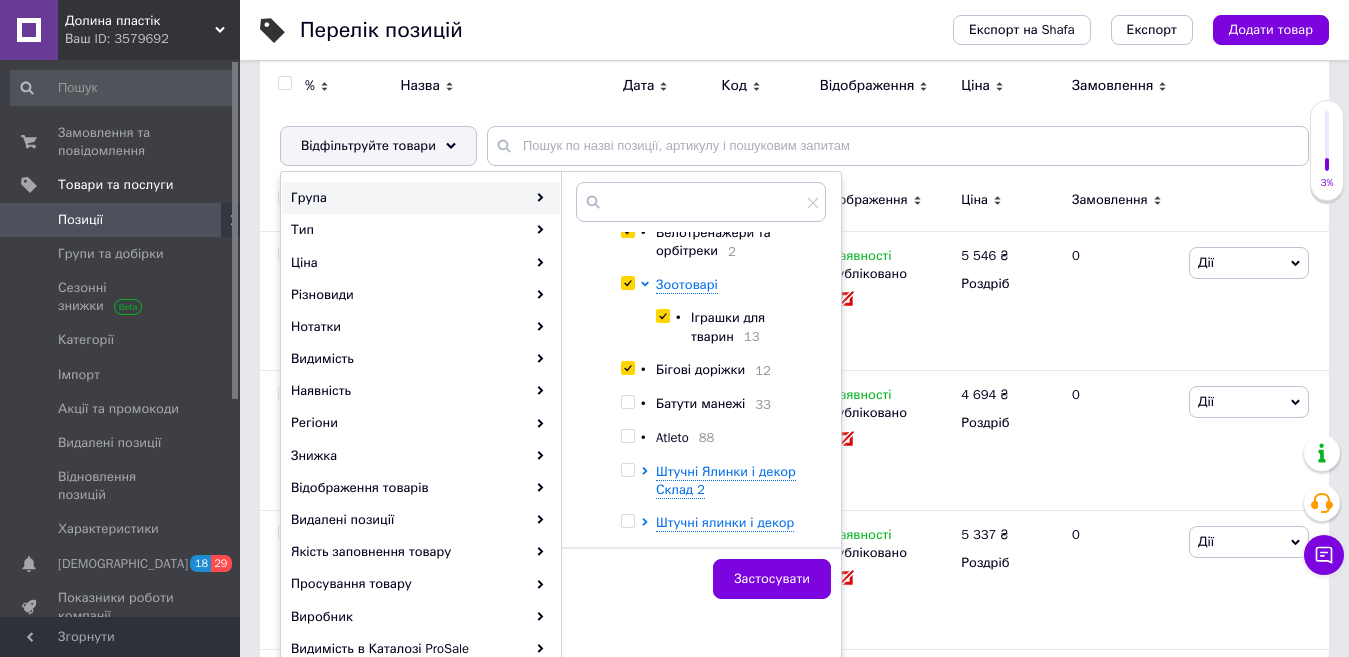checkbox on "true" 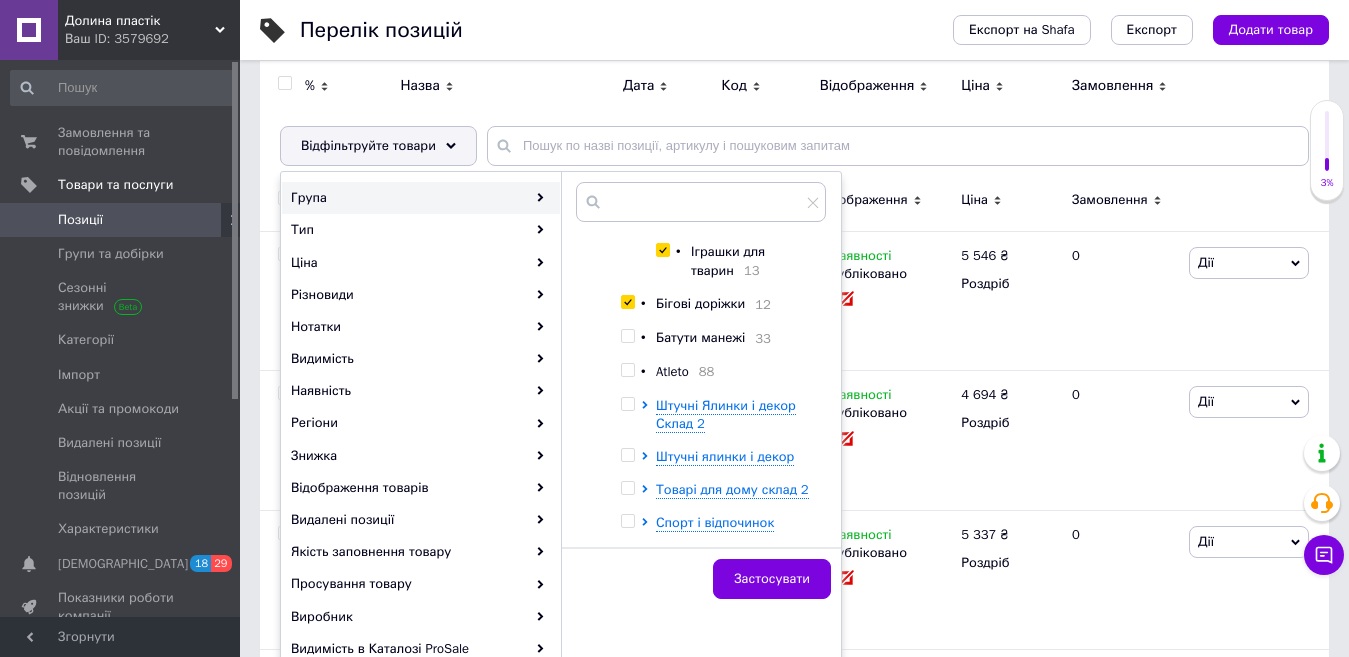 click at bounding box center (627, 336) 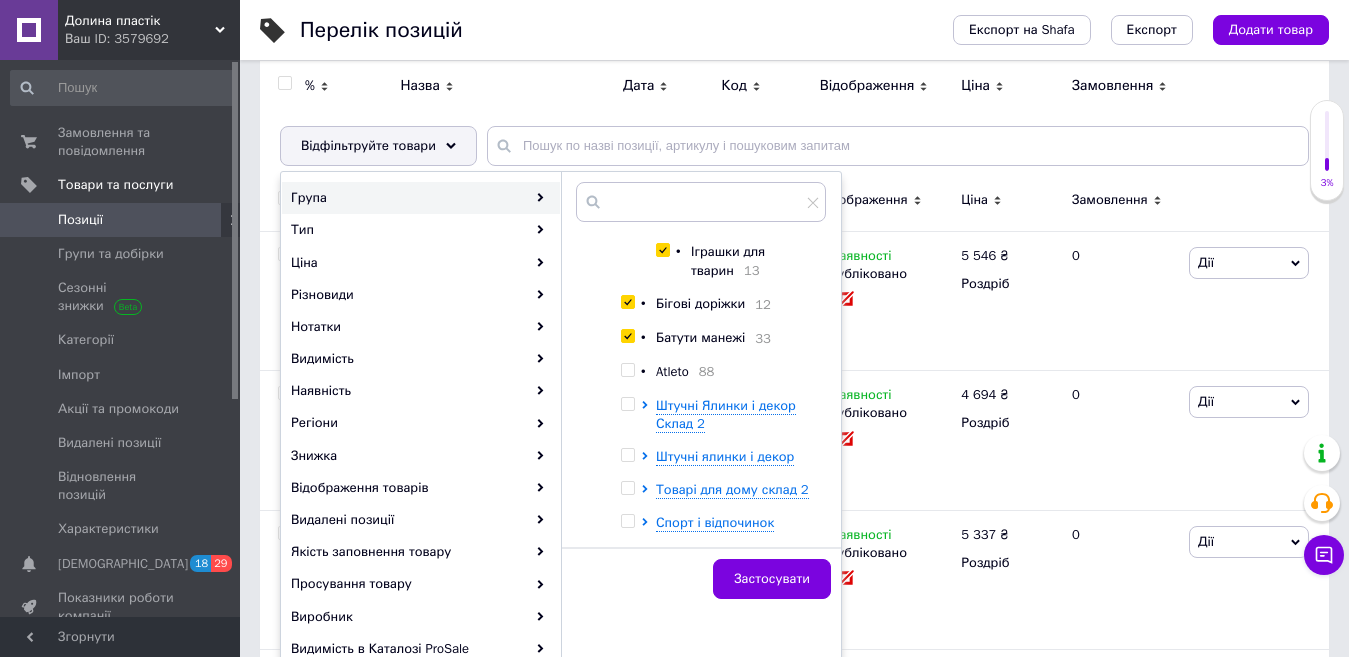 checkbox on "true" 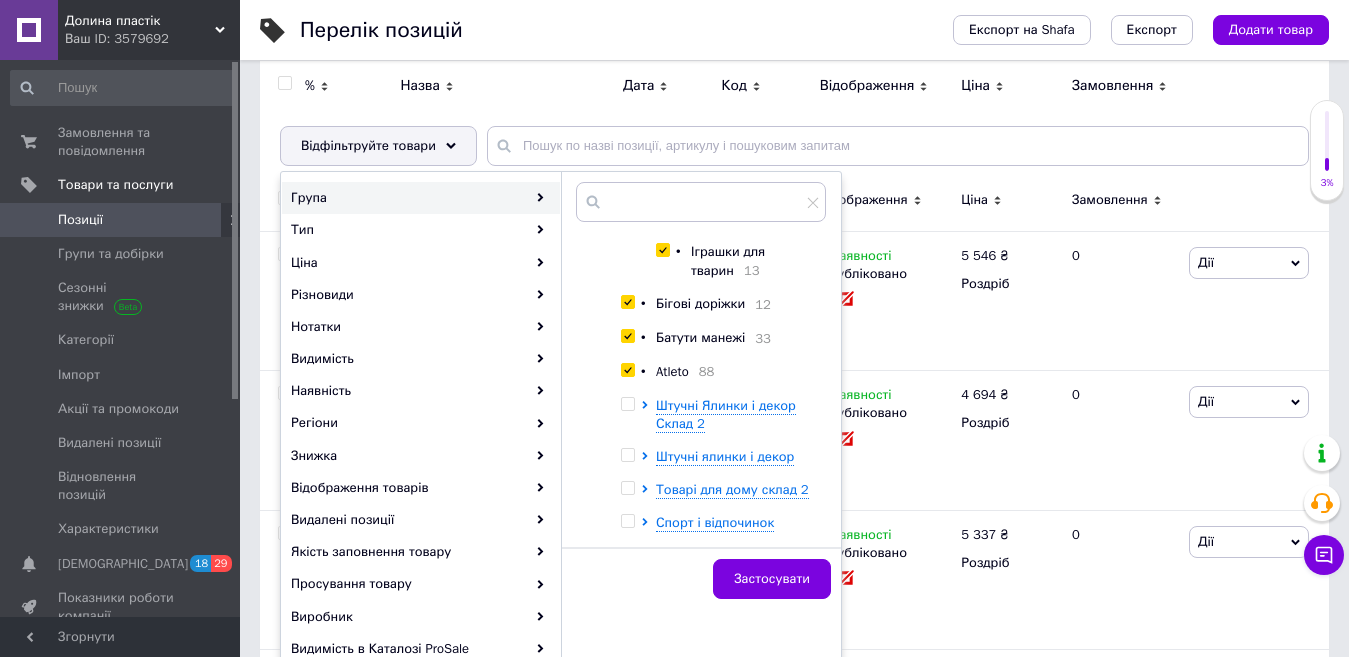 checkbox on "true" 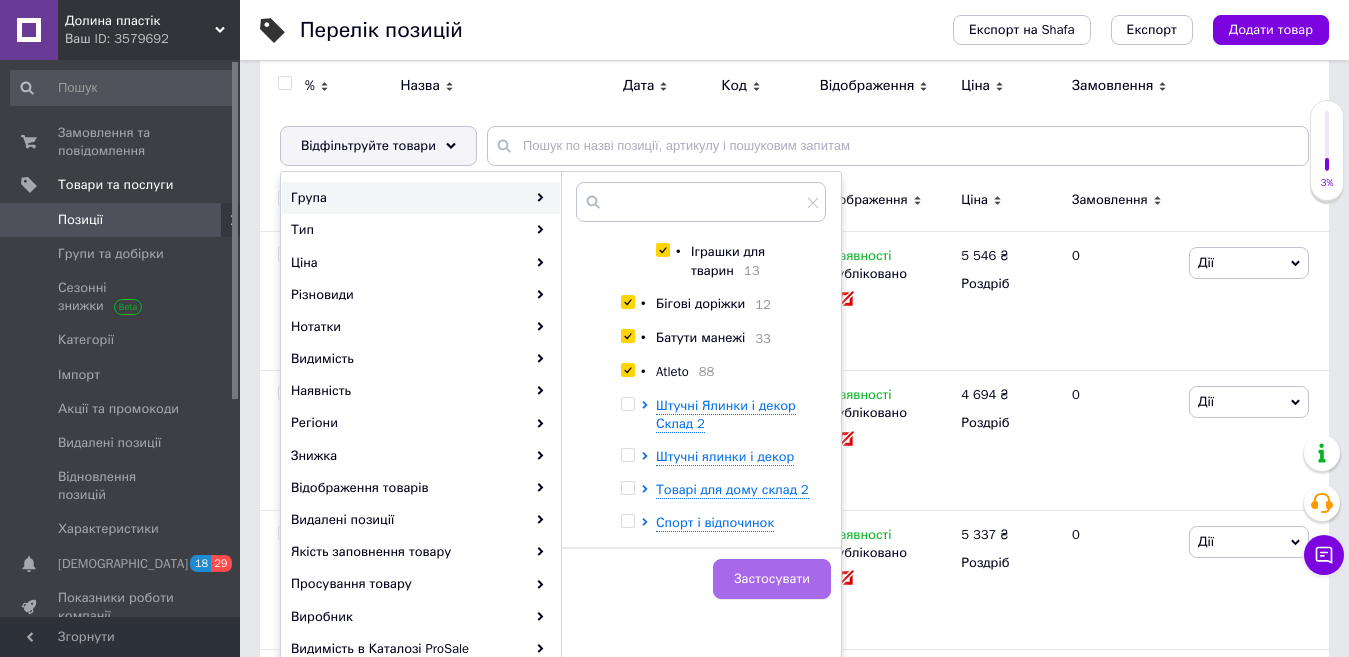click on "Застосувати" at bounding box center [772, 579] 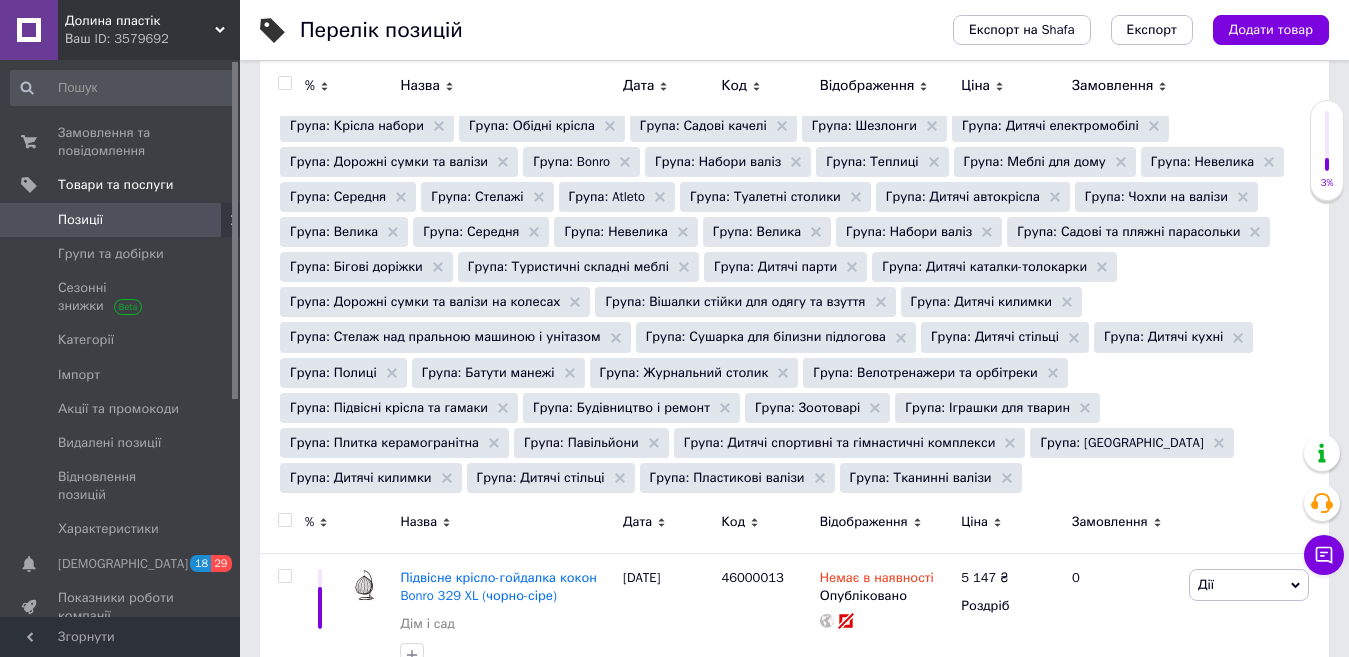 scroll, scrollTop: 0, scrollLeft: 0, axis: both 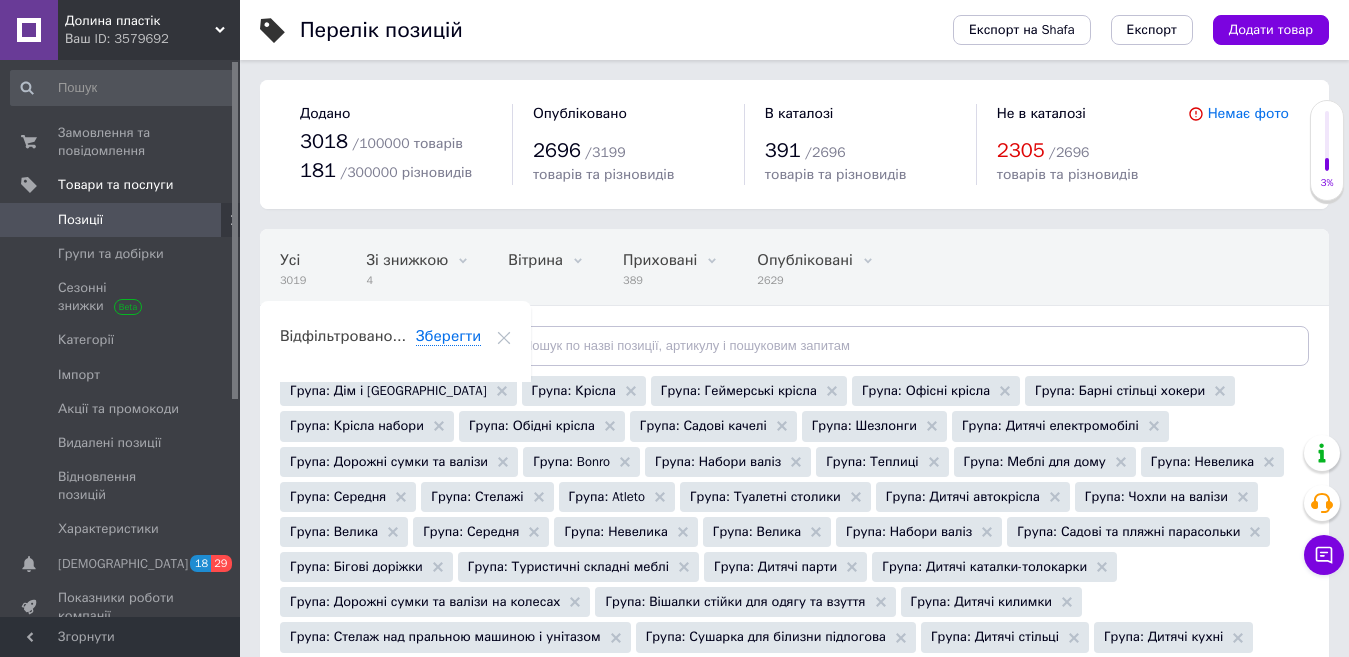 click 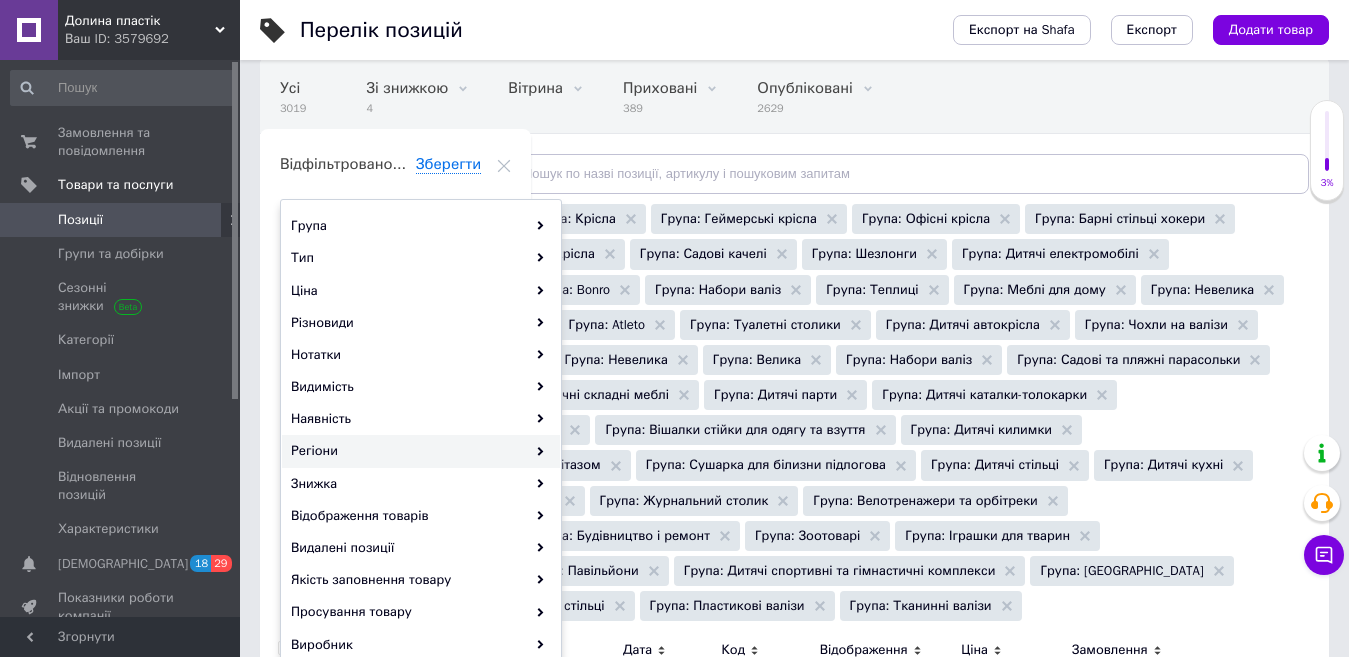 scroll, scrollTop: 200, scrollLeft: 0, axis: vertical 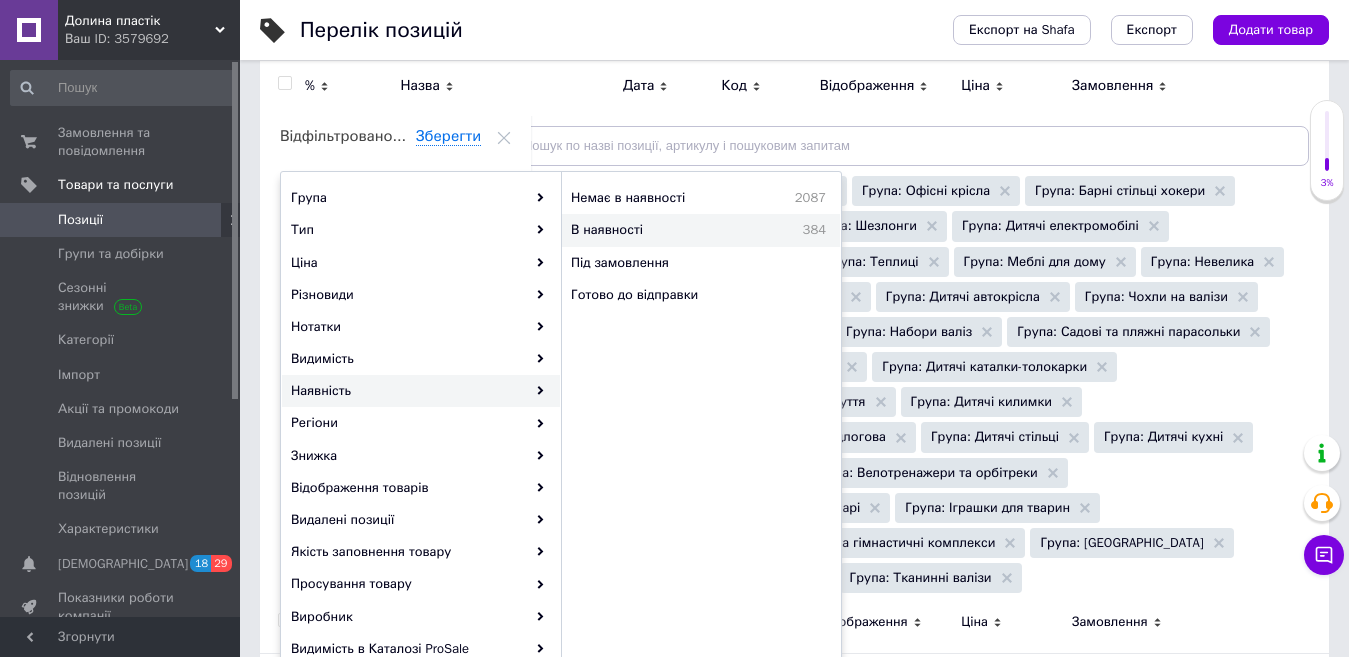 click on "В наявності" at bounding box center [658, 230] 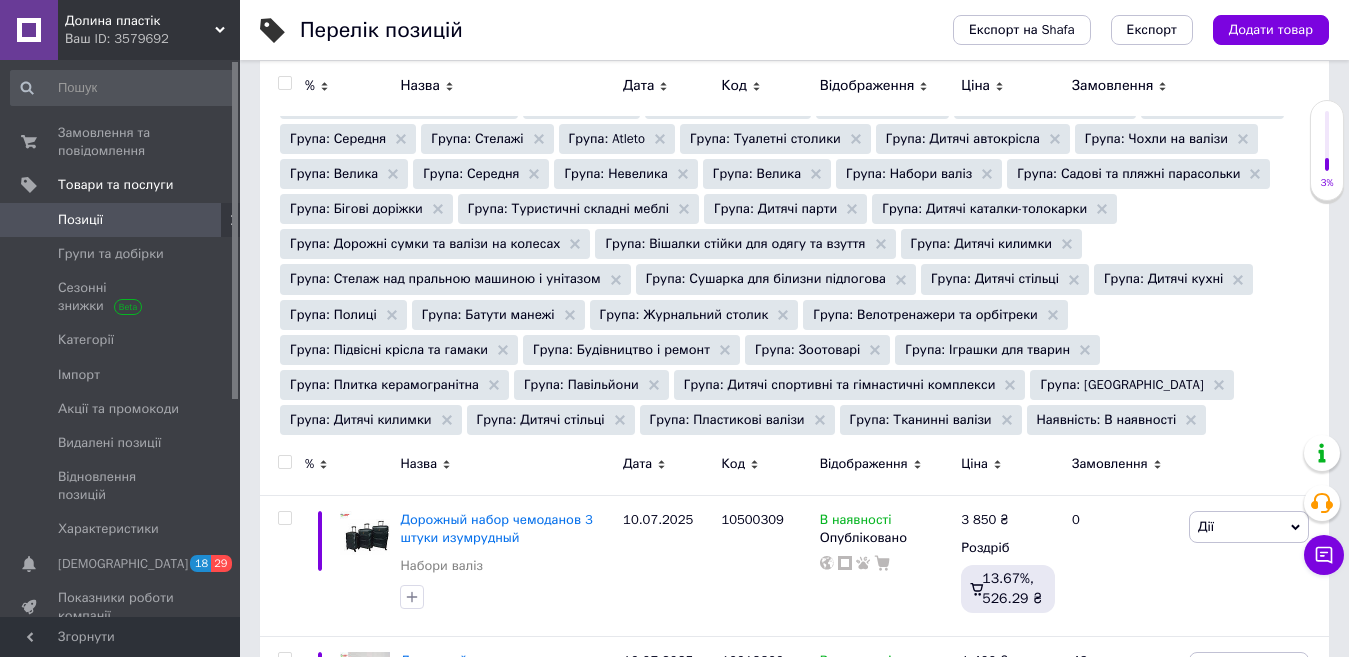 scroll, scrollTop: 500, scrollLeft: 0, axis: vertical 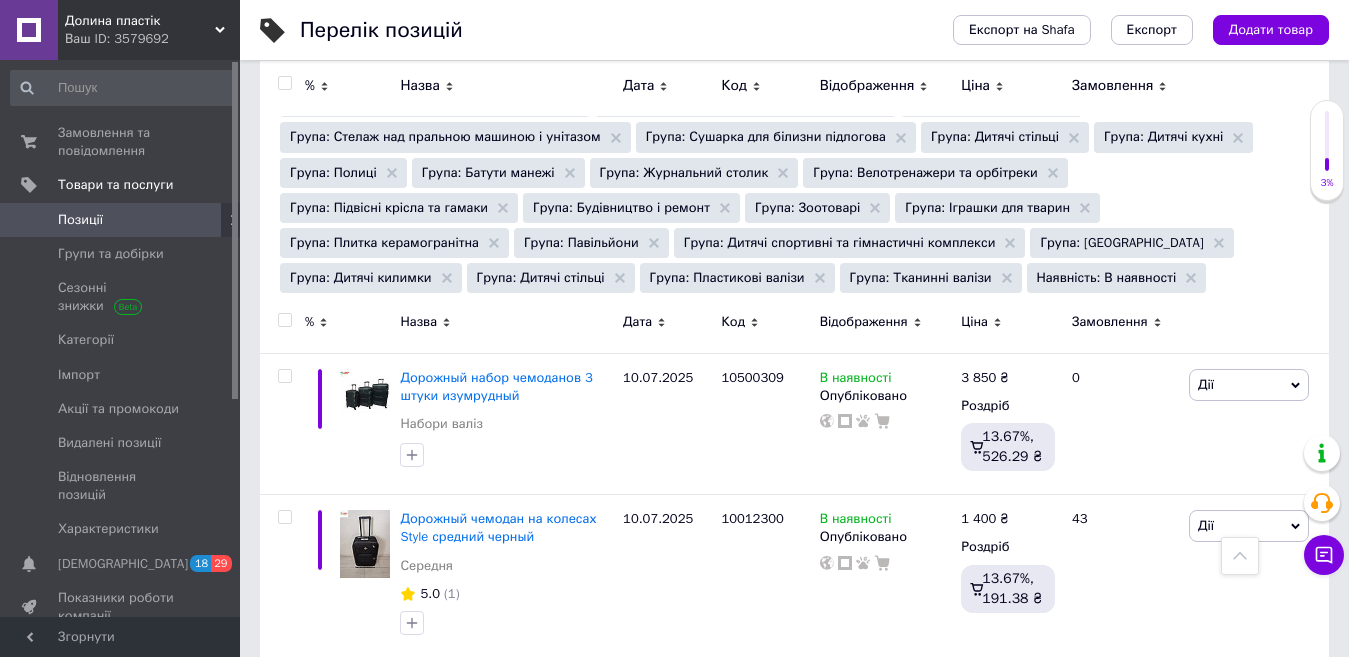 click at bounding box center [285, 320] 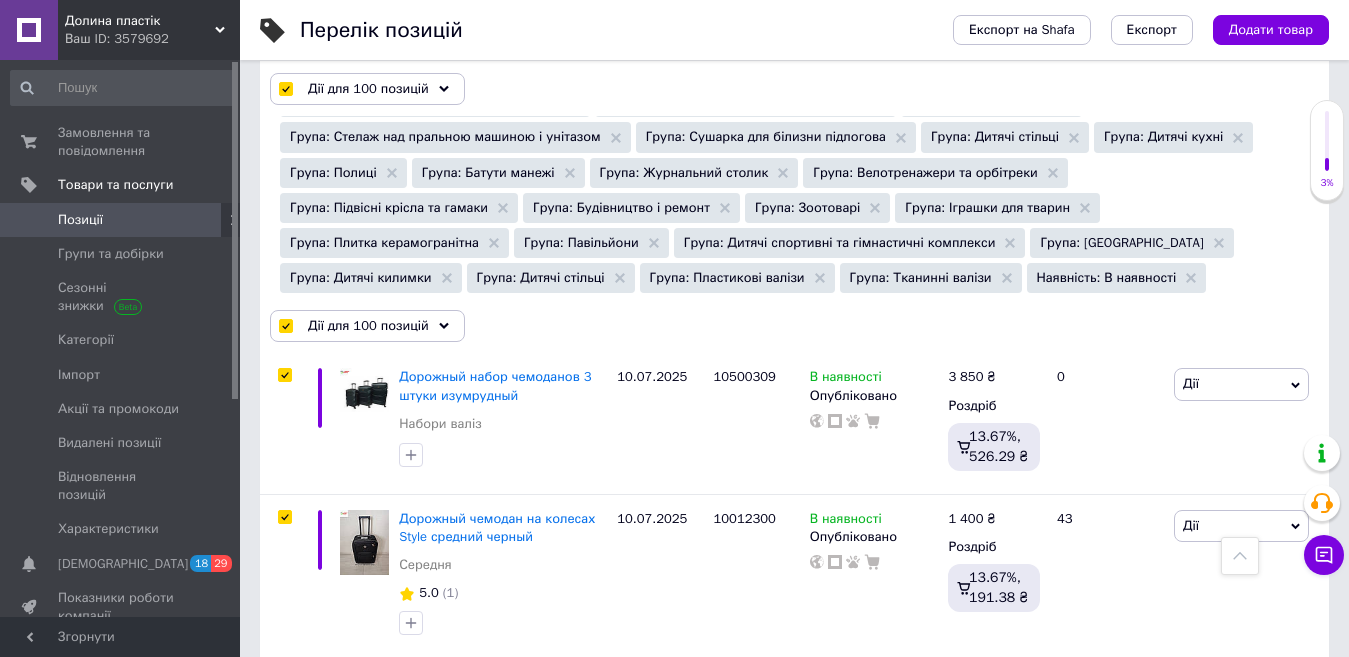 checkbox on "true" 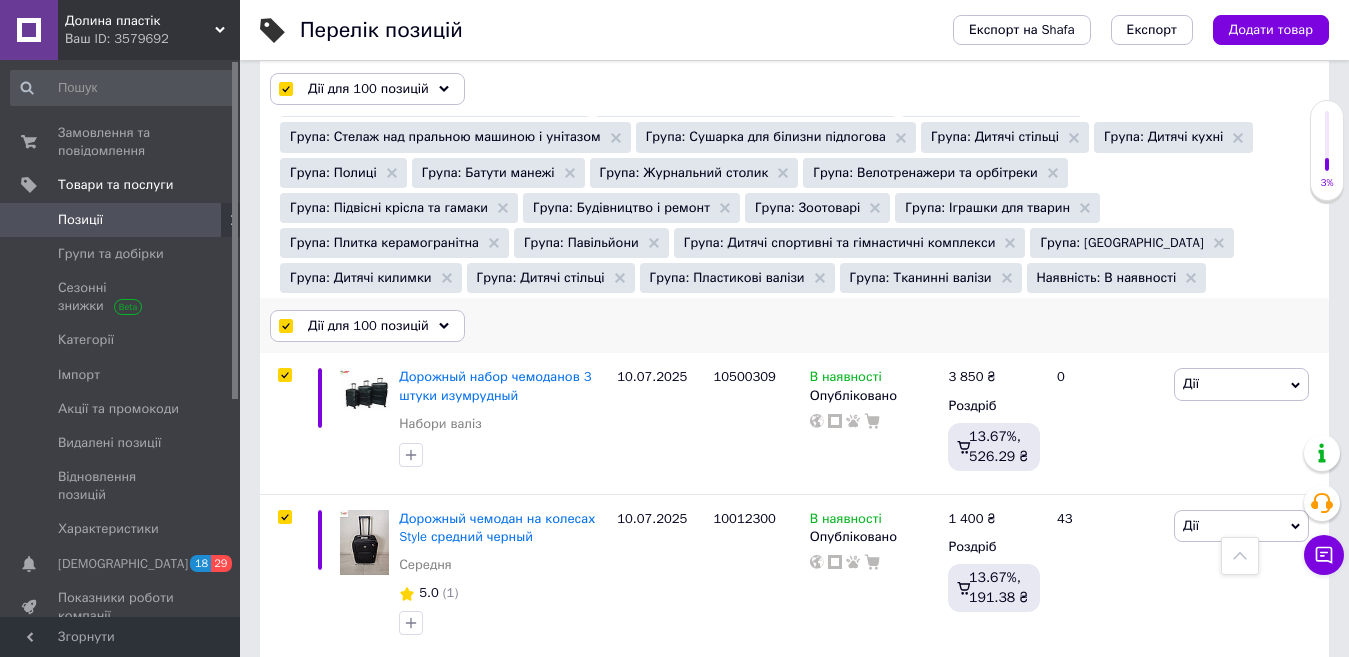 click on "Дії для 100 позицій" at bounding box center [368, 326] 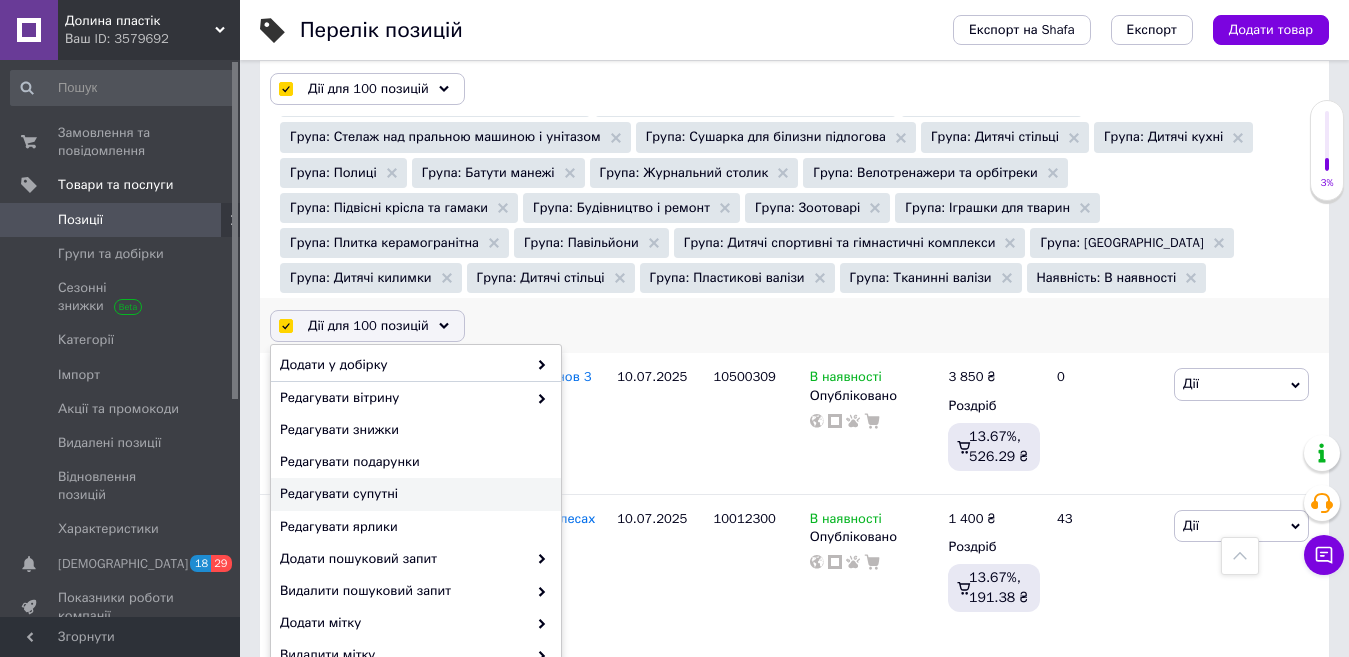 scroll, scrollTop: 187, scrollLeft: 0, axis: vertical 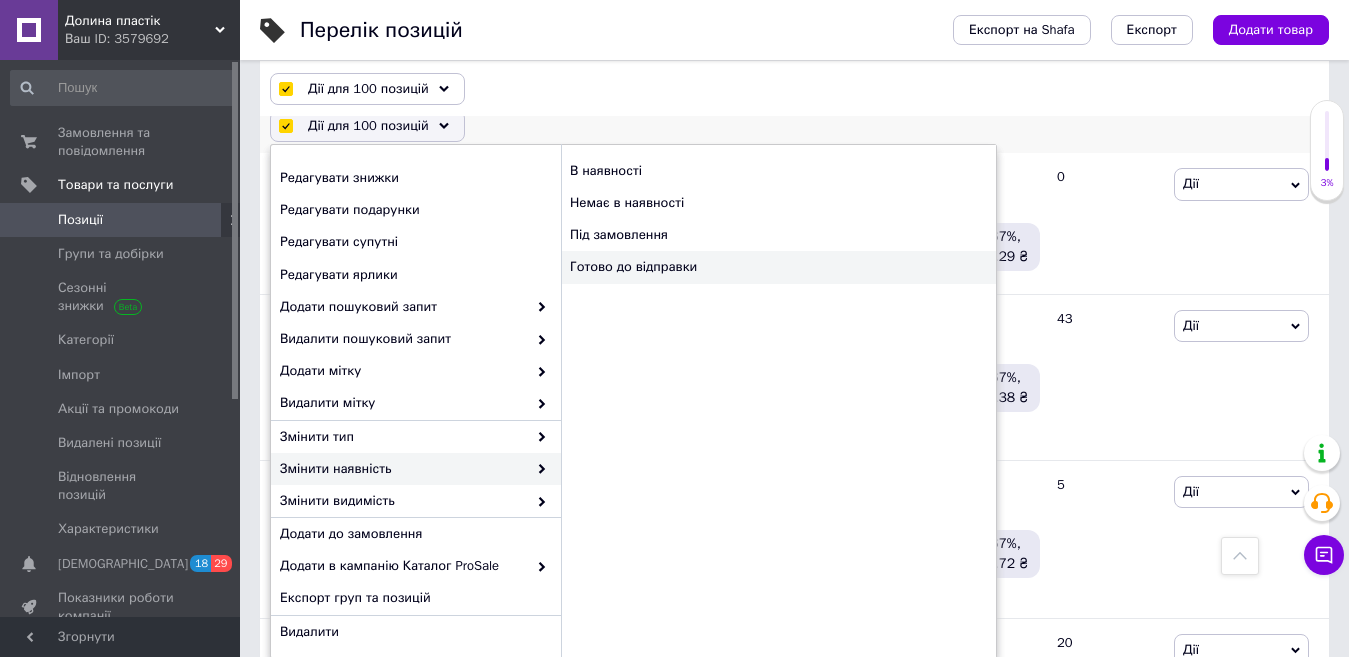 click on "Готово до відправки" at bounding box center [778, 267] 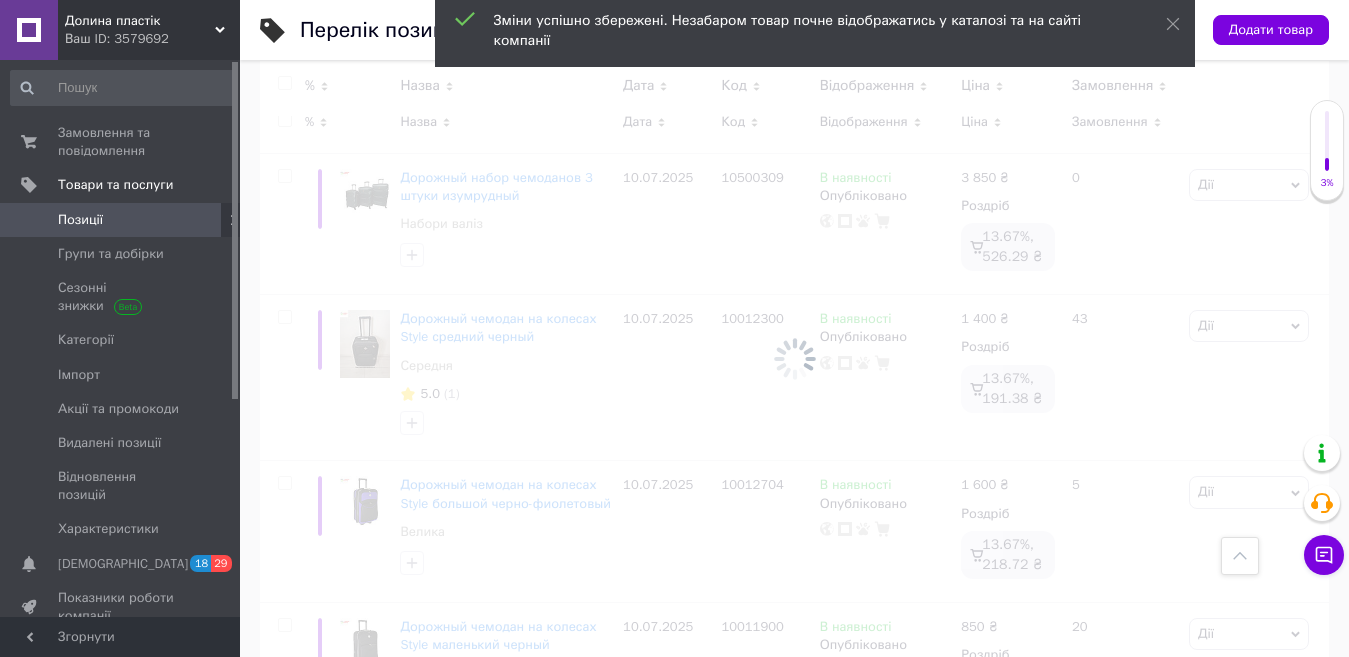 checkbox on "false" 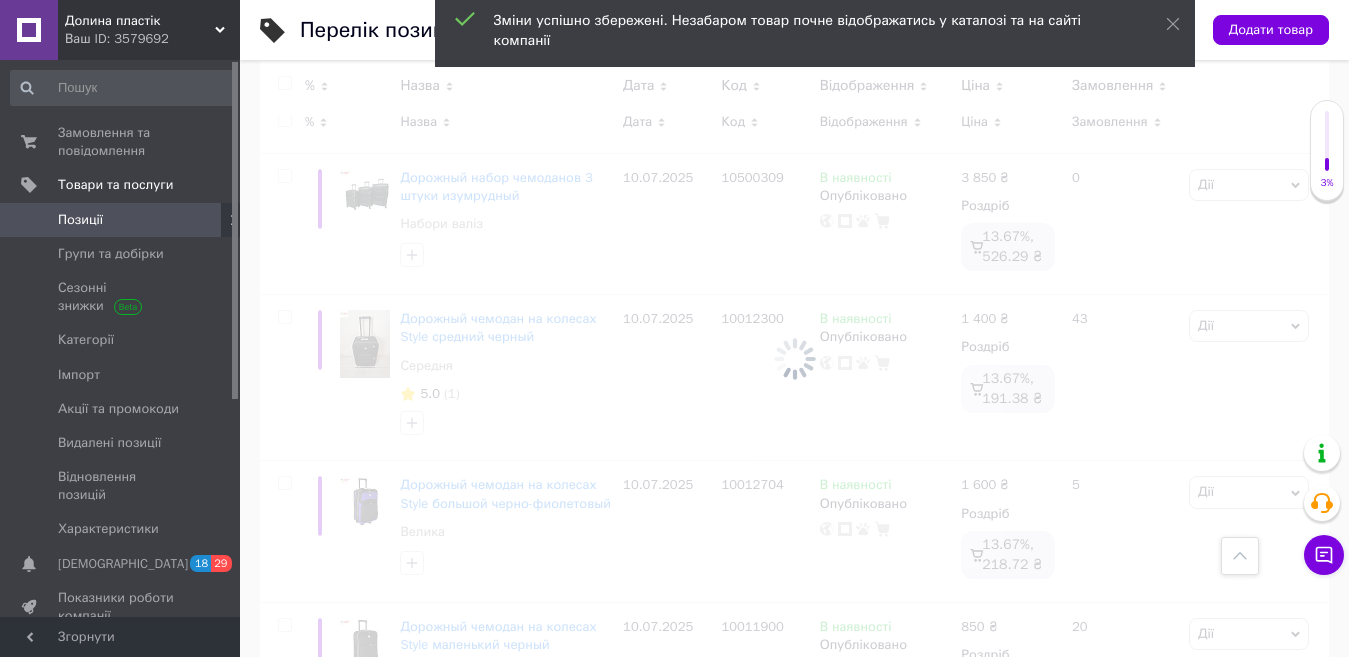 checkbox on "false" 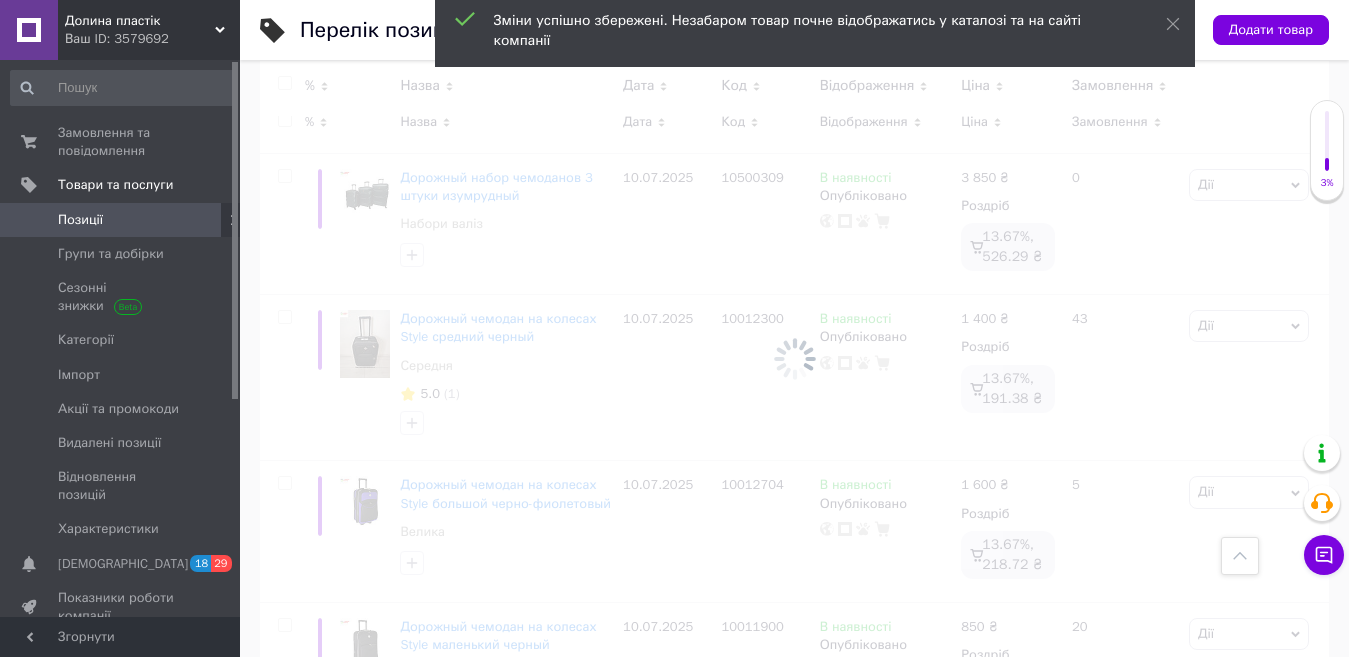 checkbox on "false" 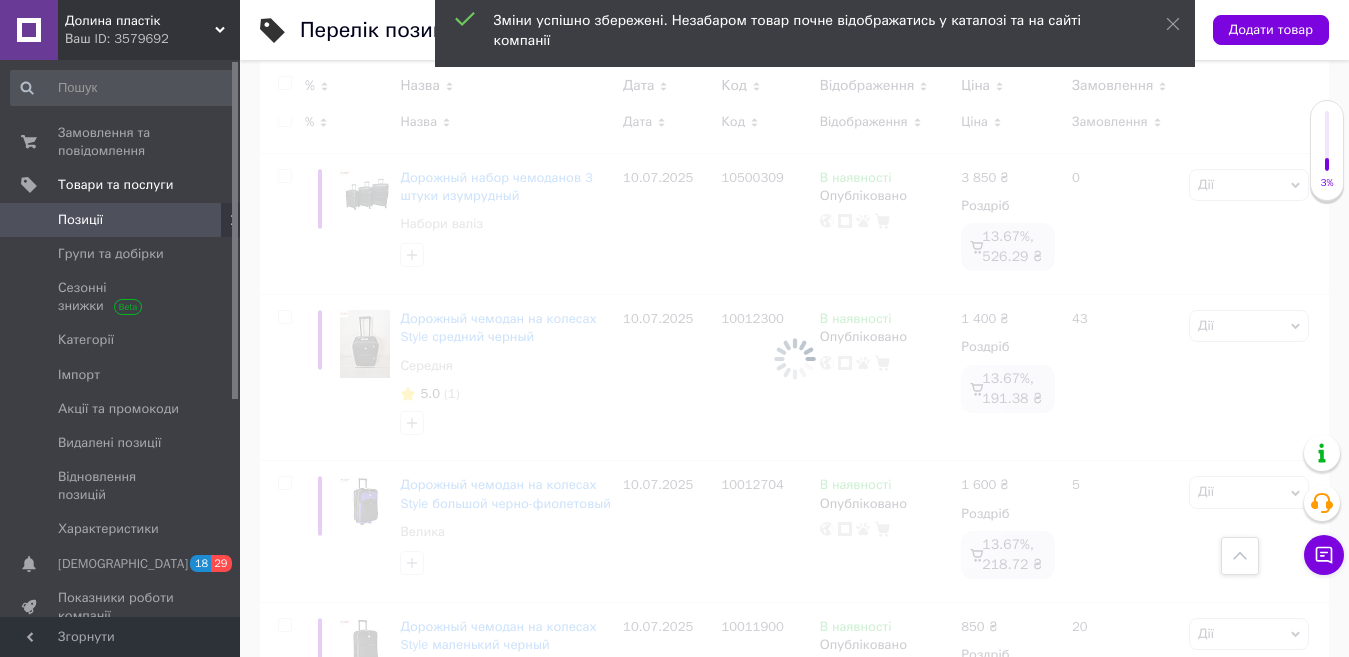 checkbox on "false" 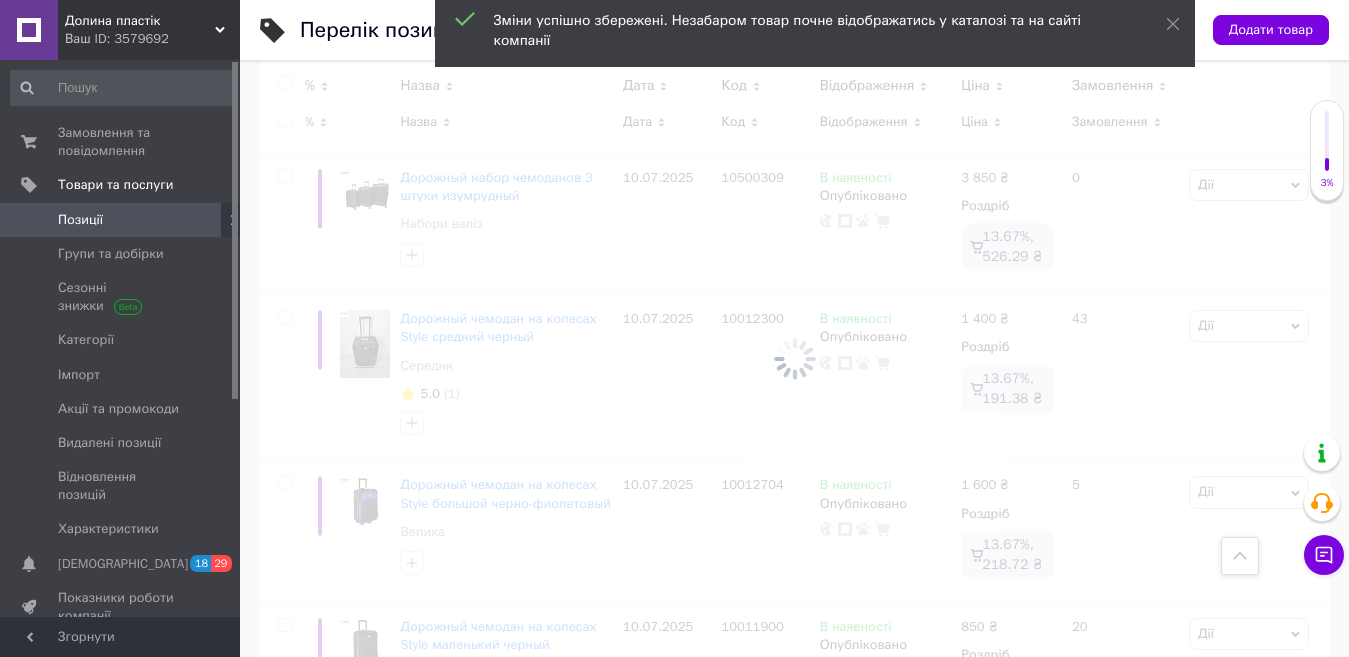 checkbox on "false" 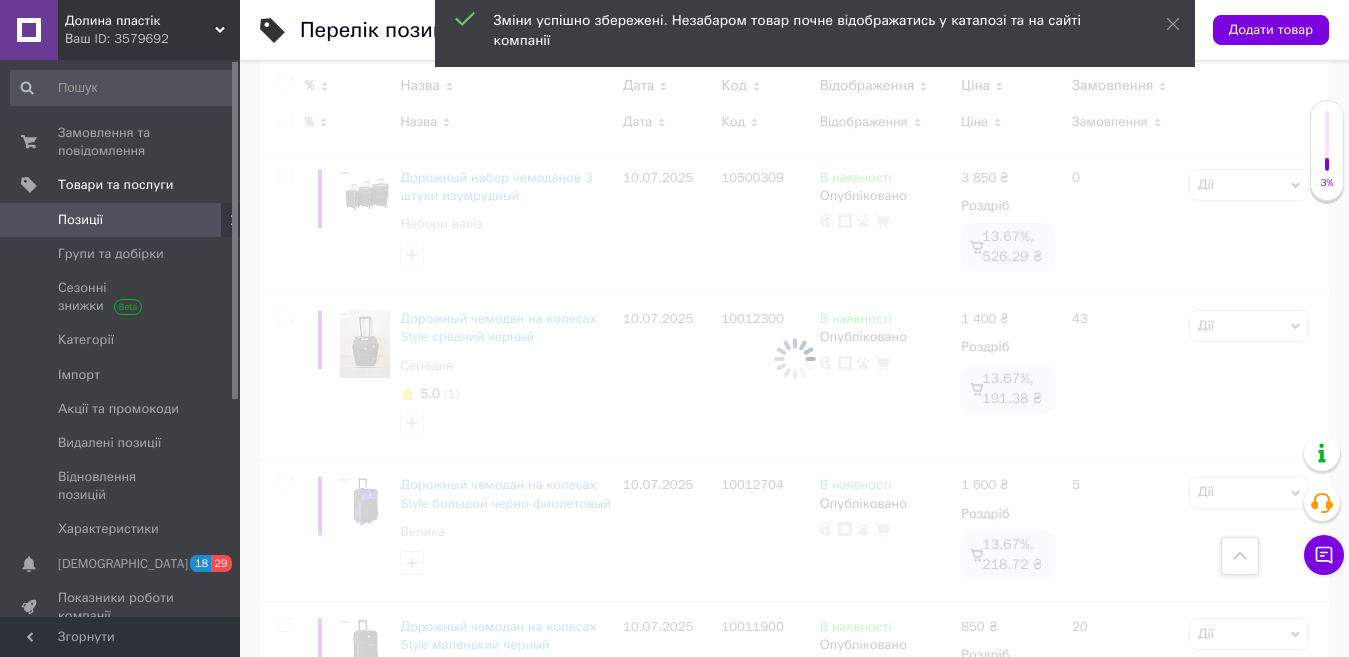 checkbox on "false" 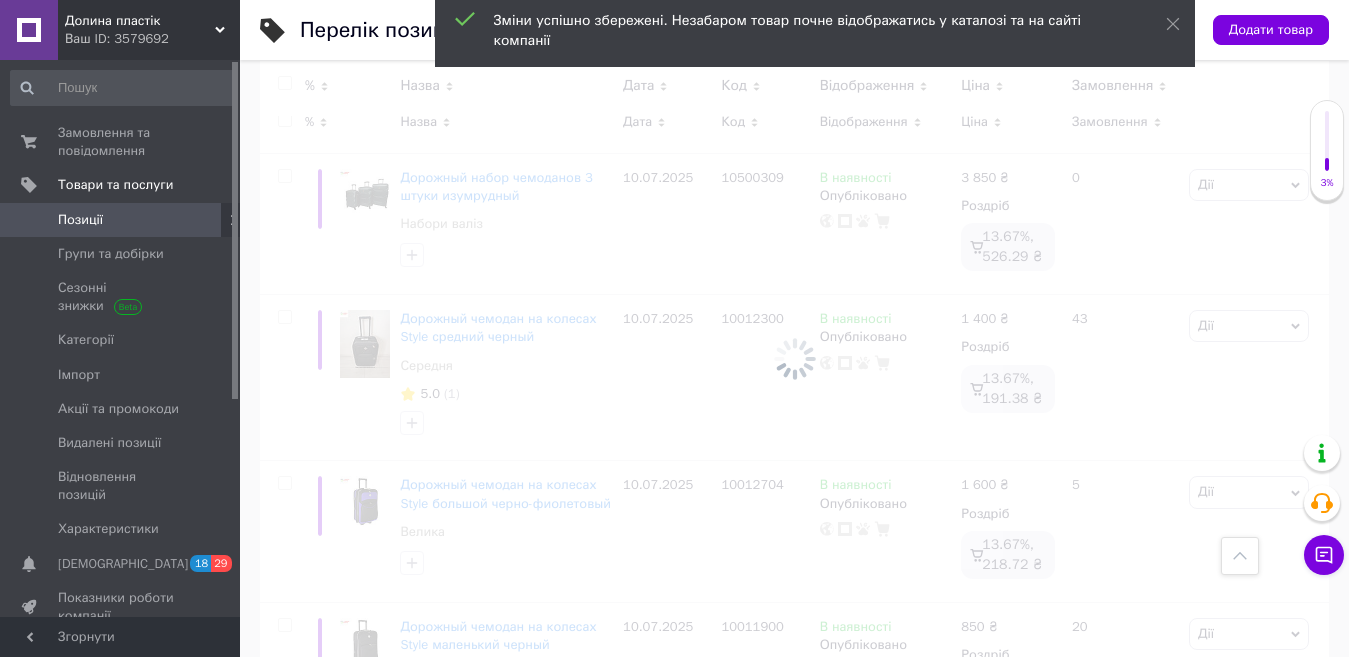 checkbox on "false" 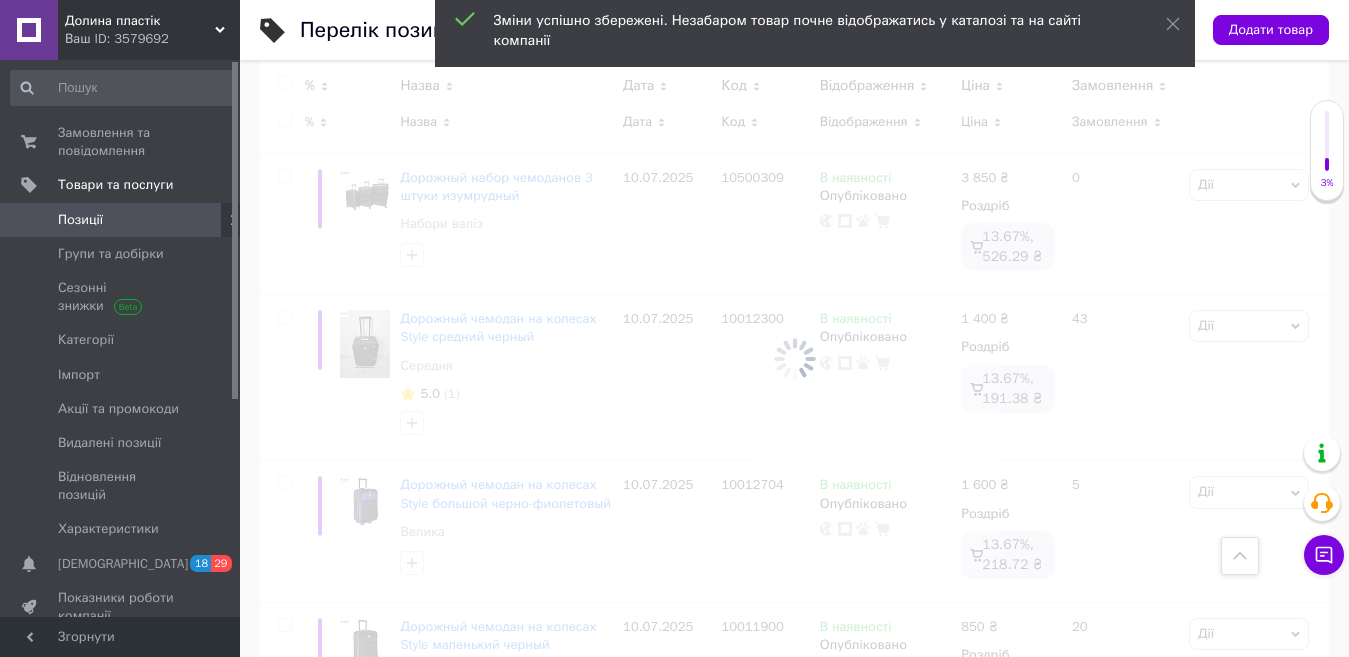 checkbox on "false" 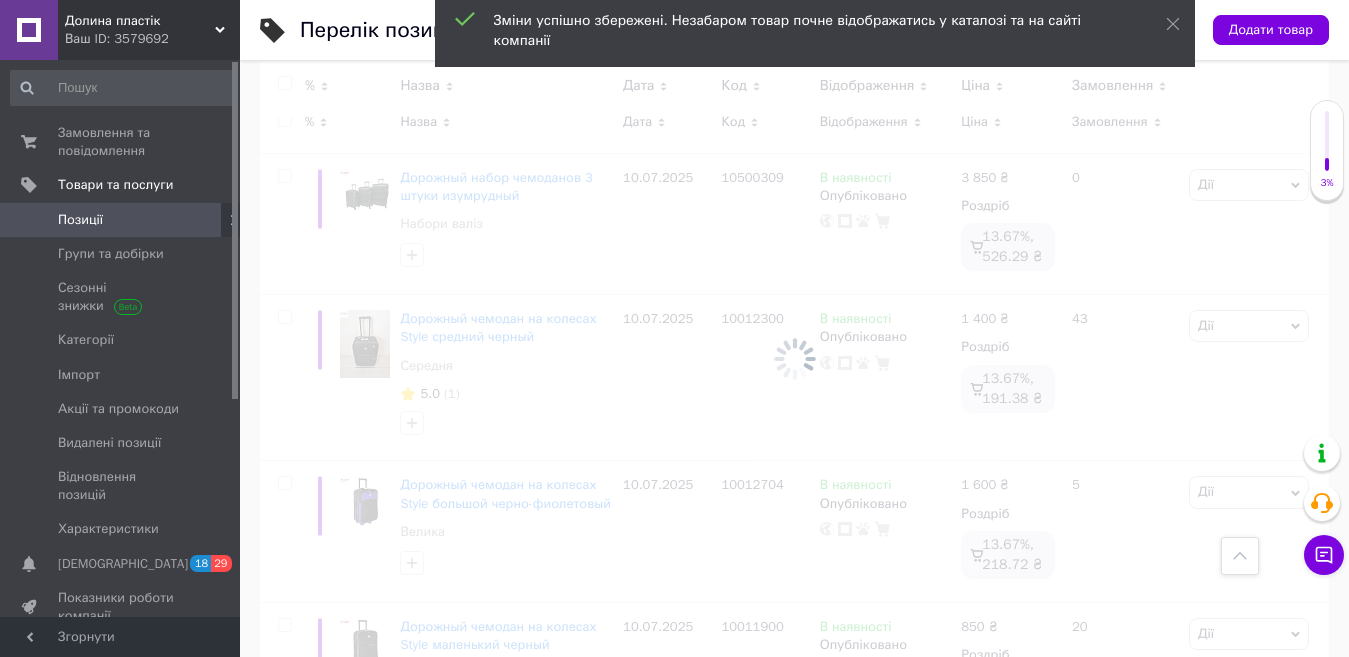 checkbox on "false" 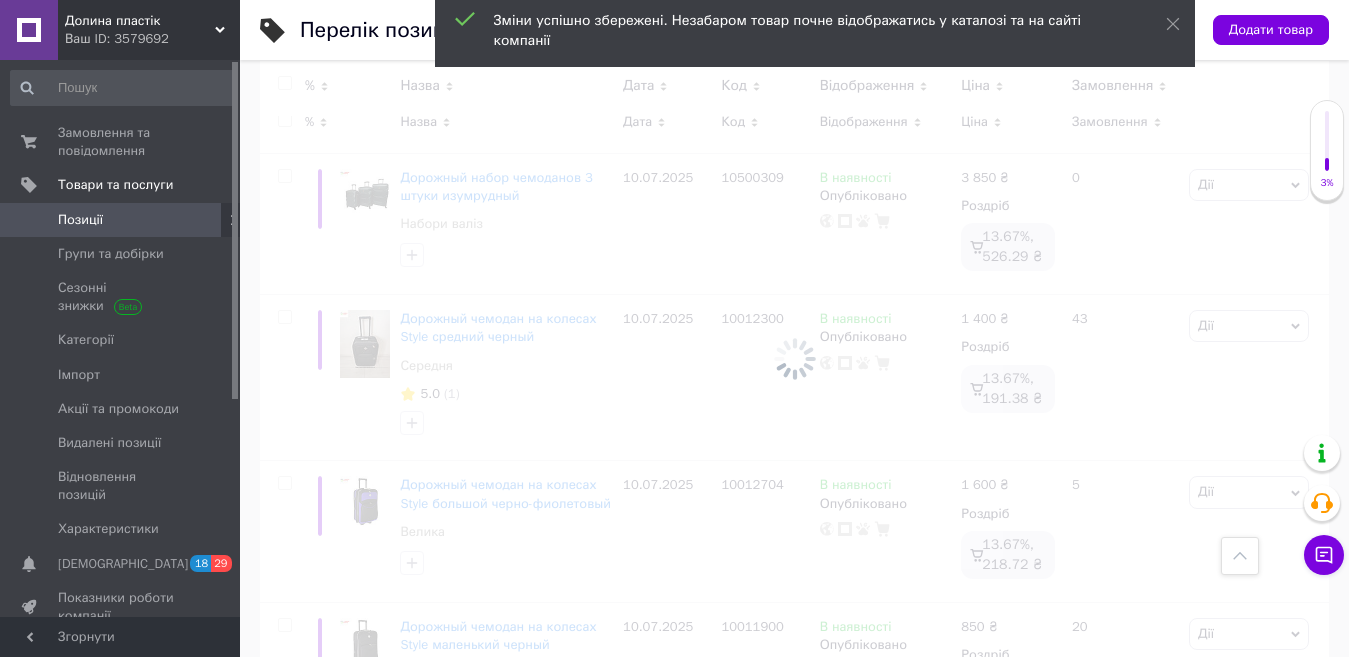 checkbox on "false" 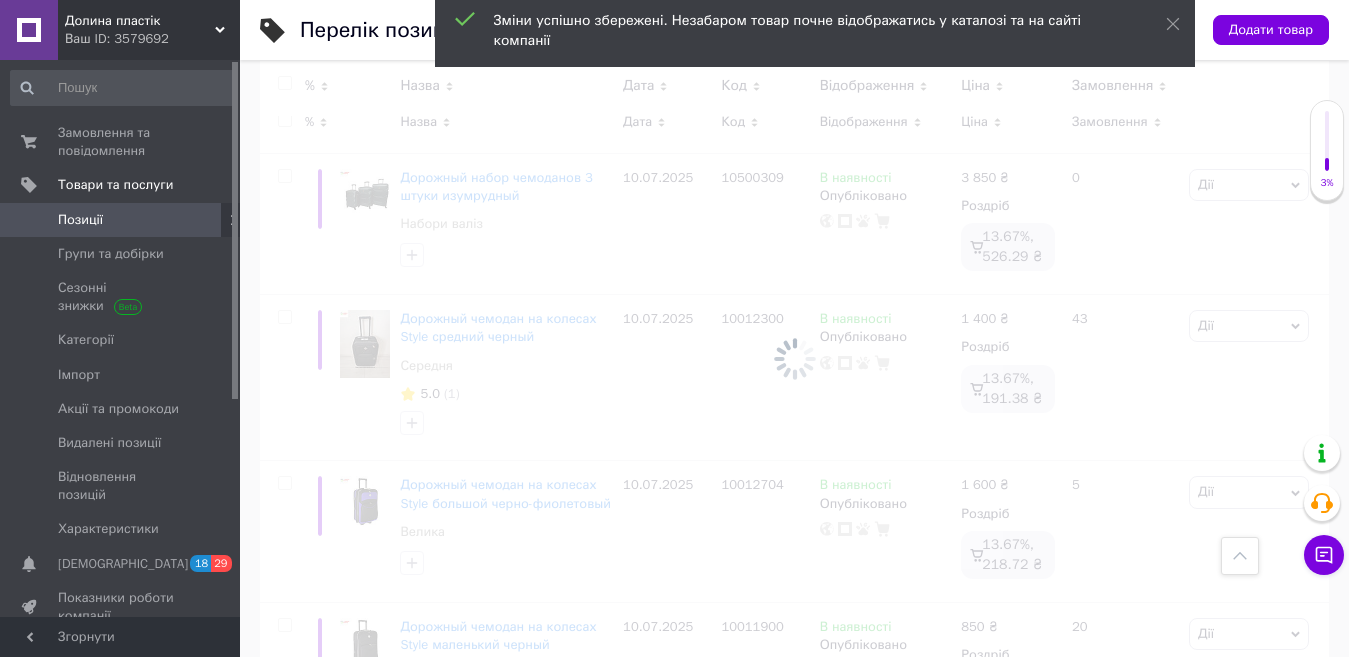 checkbox on "false" 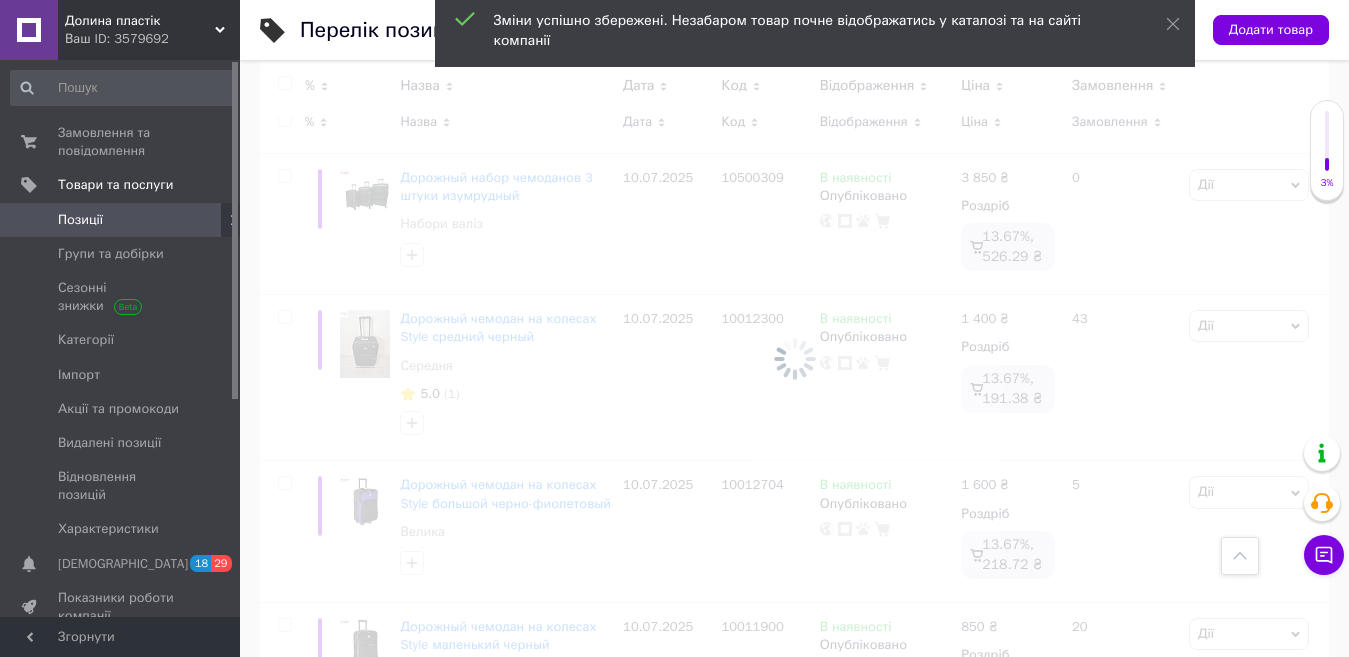 checkbox on "false" 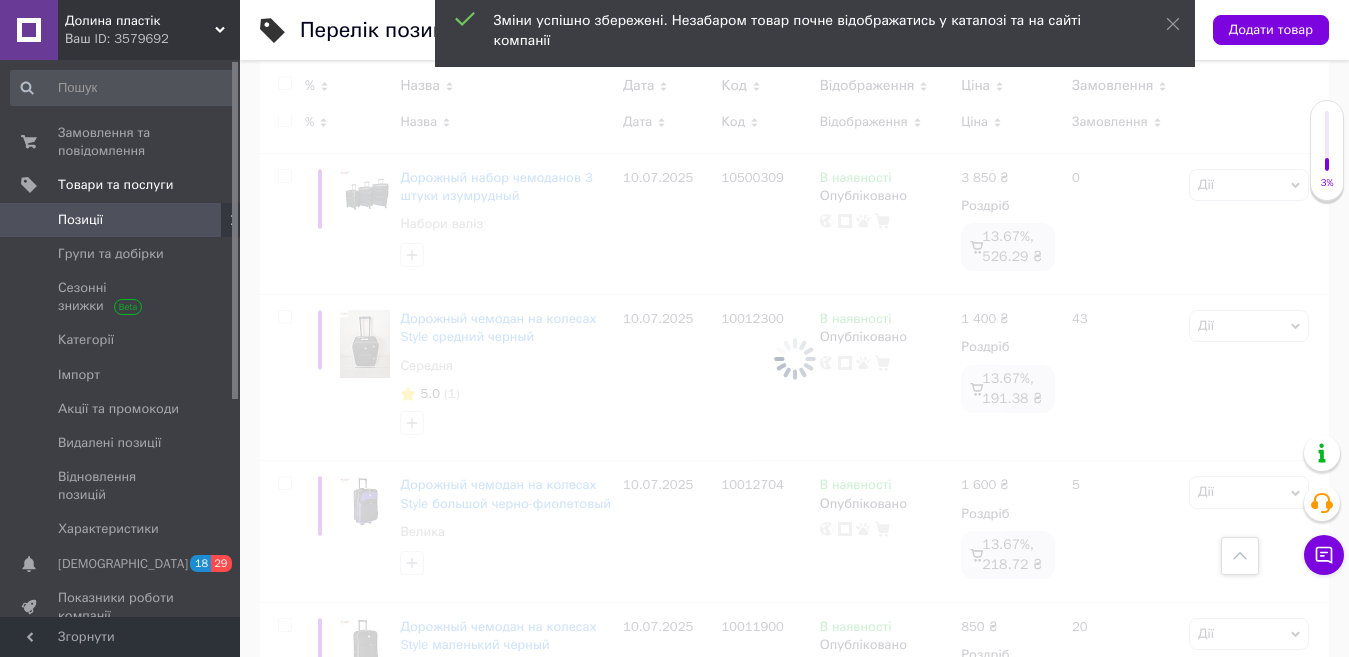 checkbox on "false" 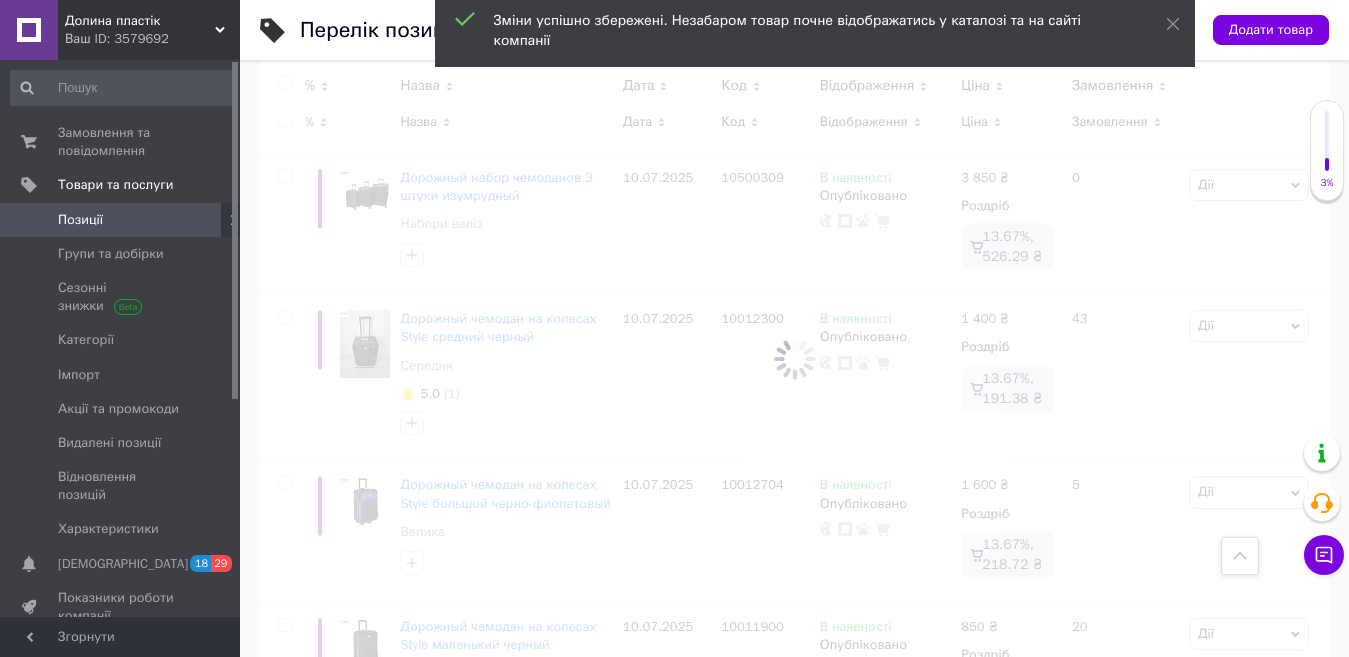 checkbox on "false" 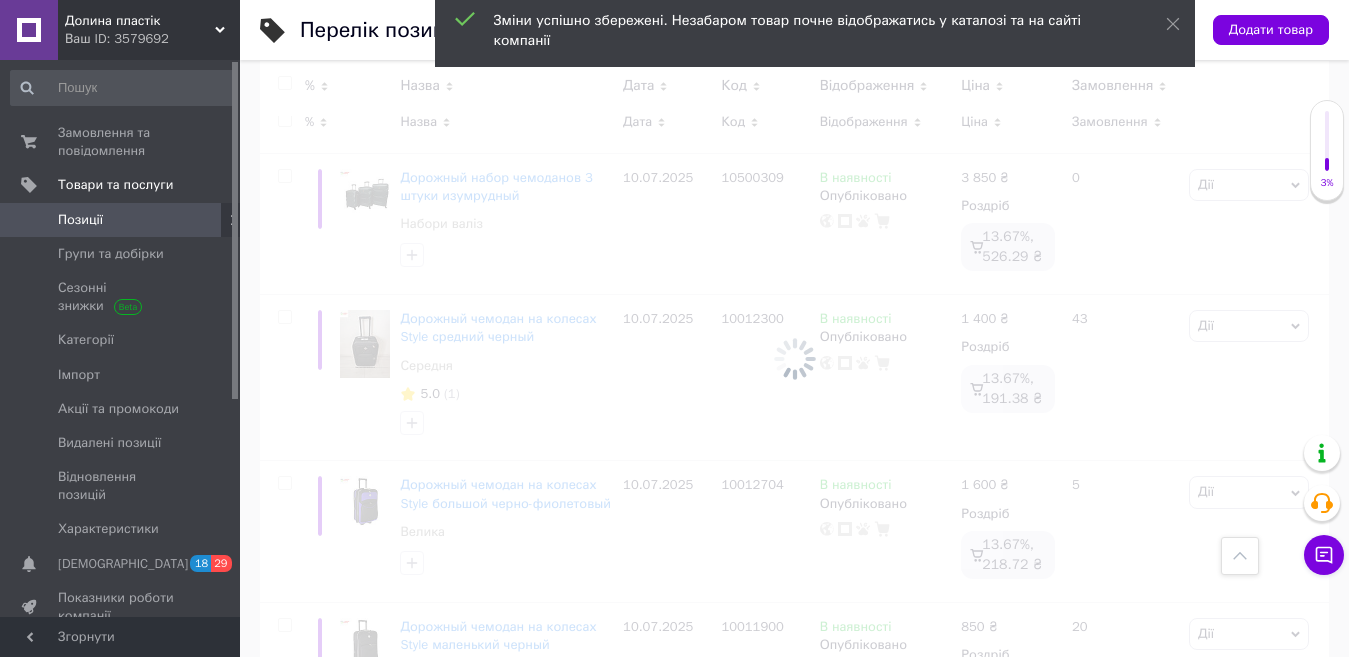 checkbox on "false" 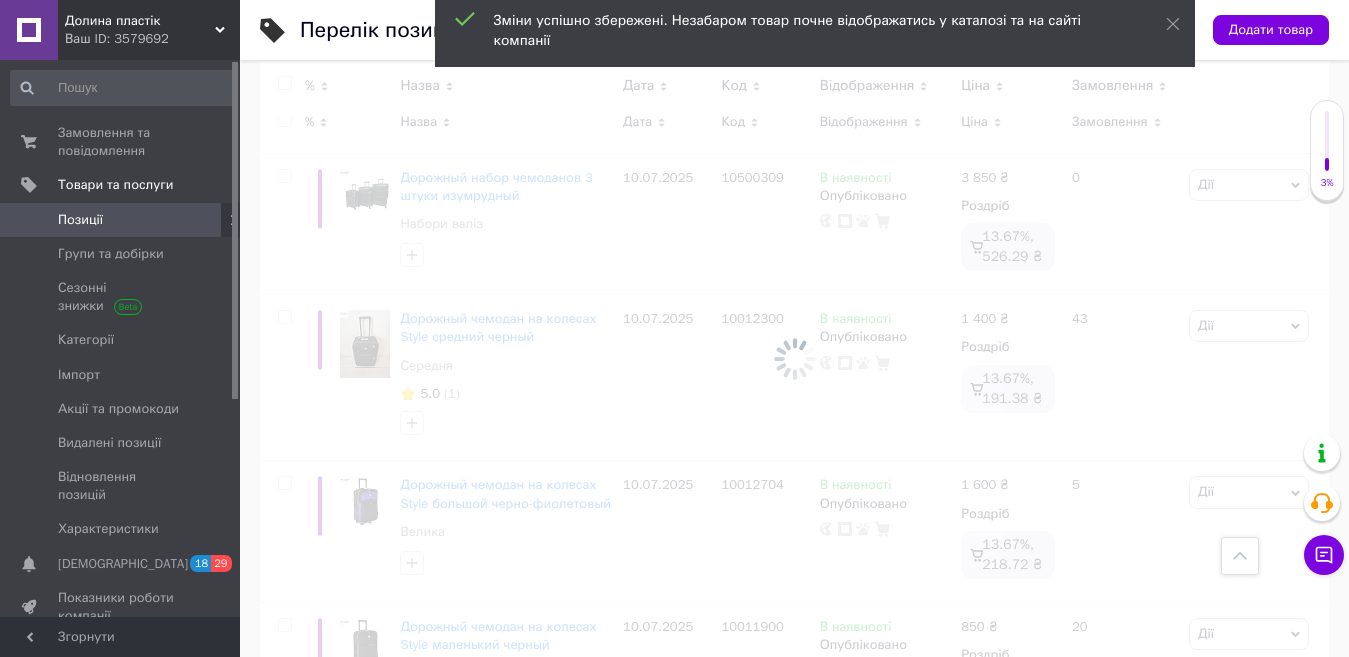 checkbox on "false" 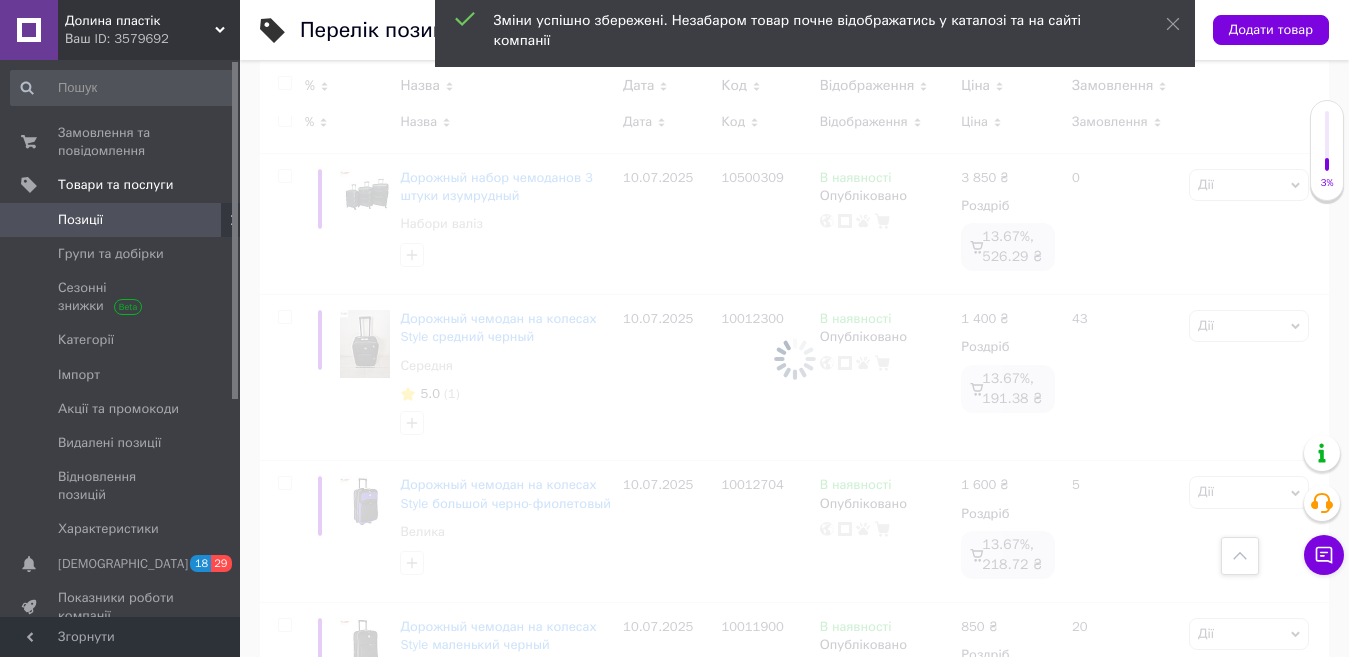 checkbox on "false" 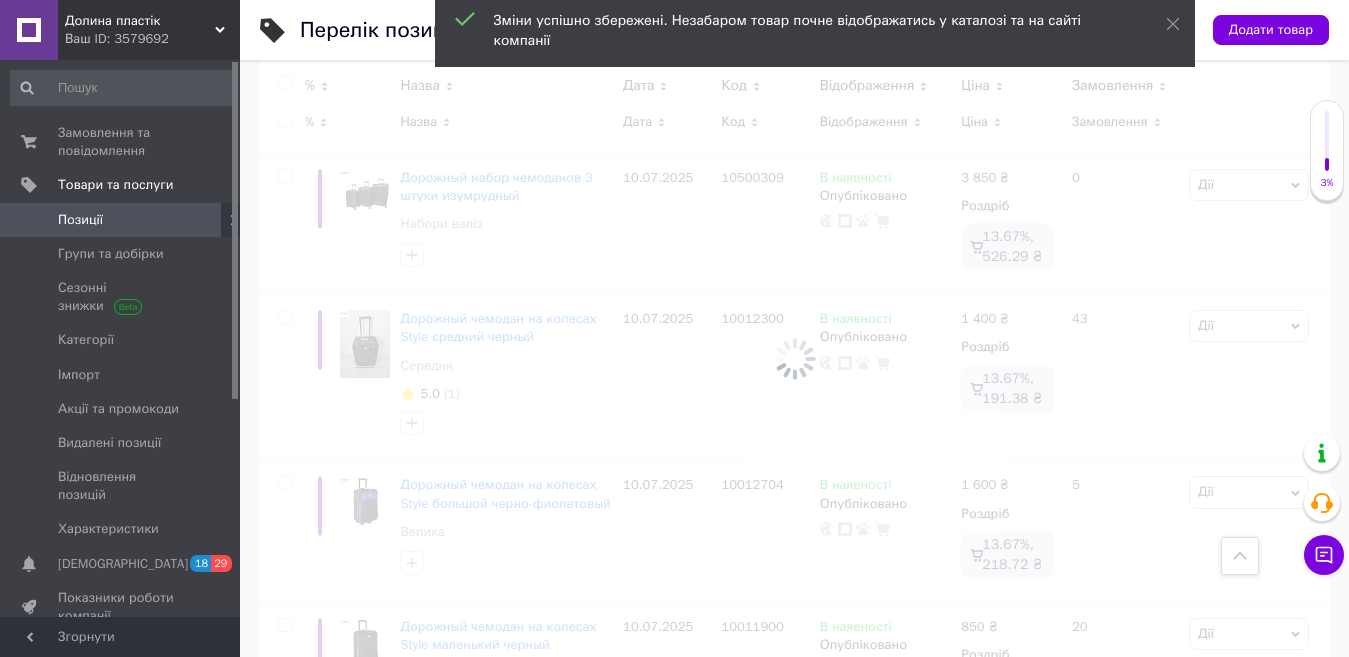 checkbox on "false" 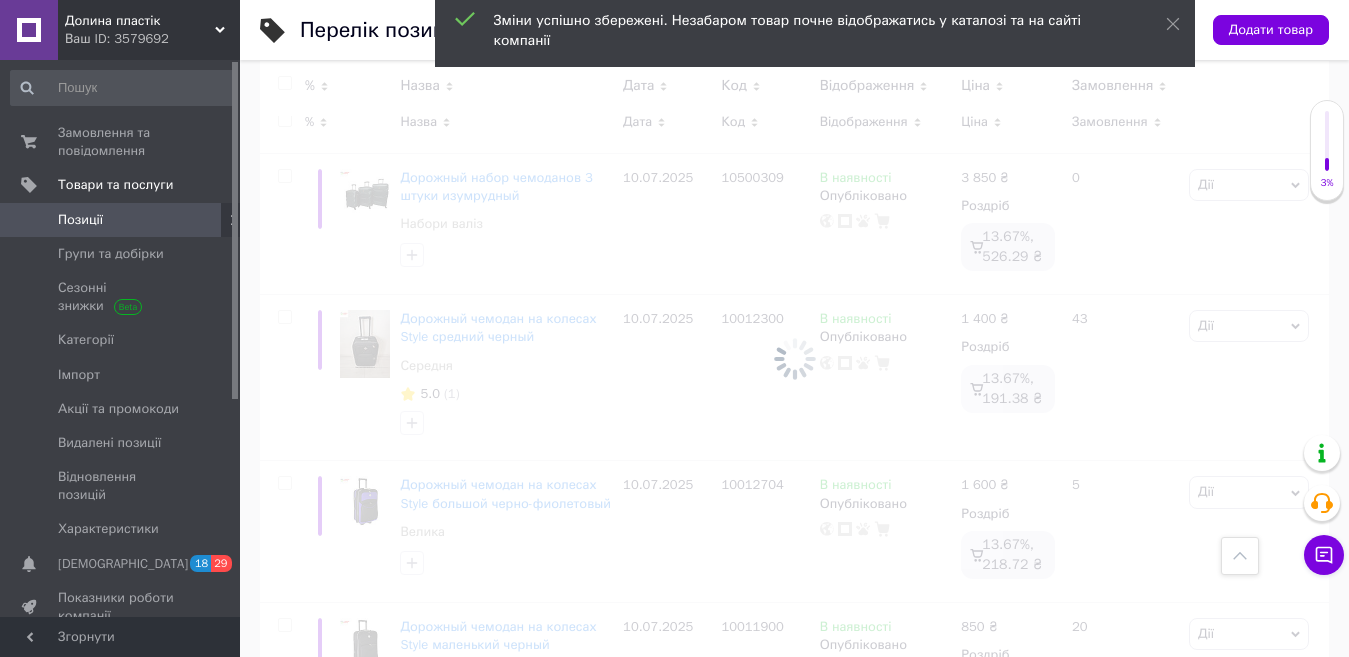 checkbox on "false" 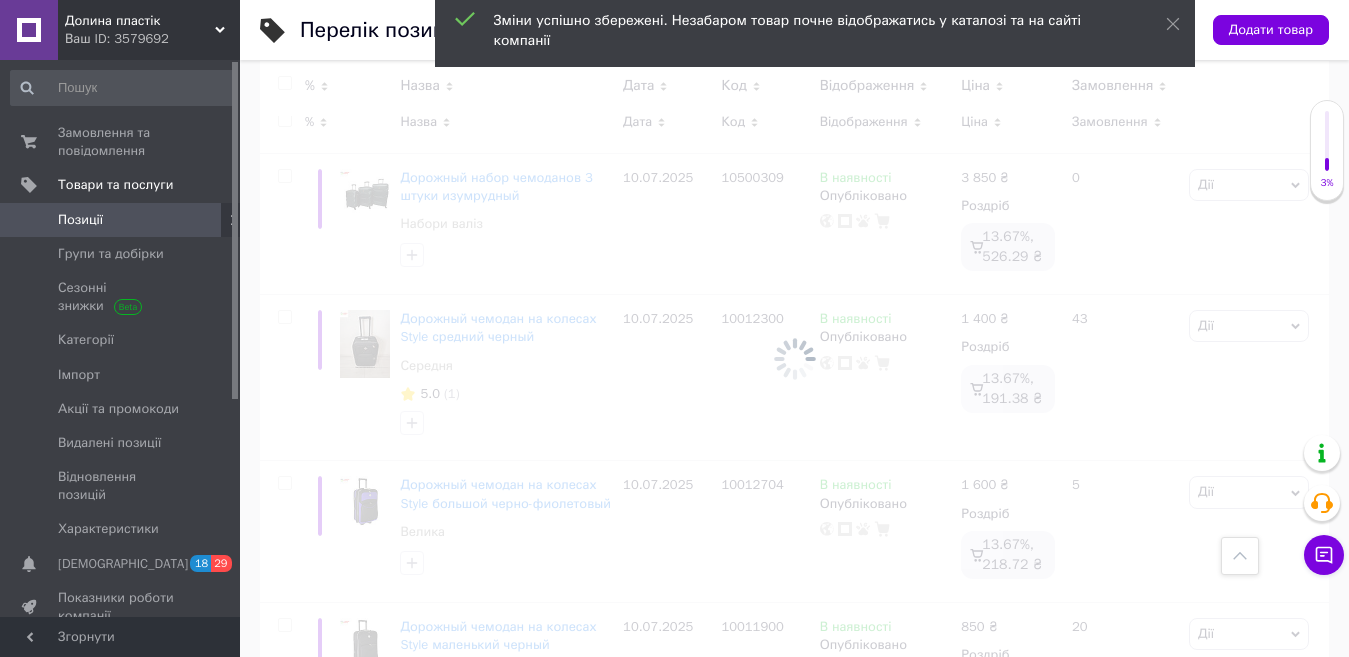 checkbox on "false" 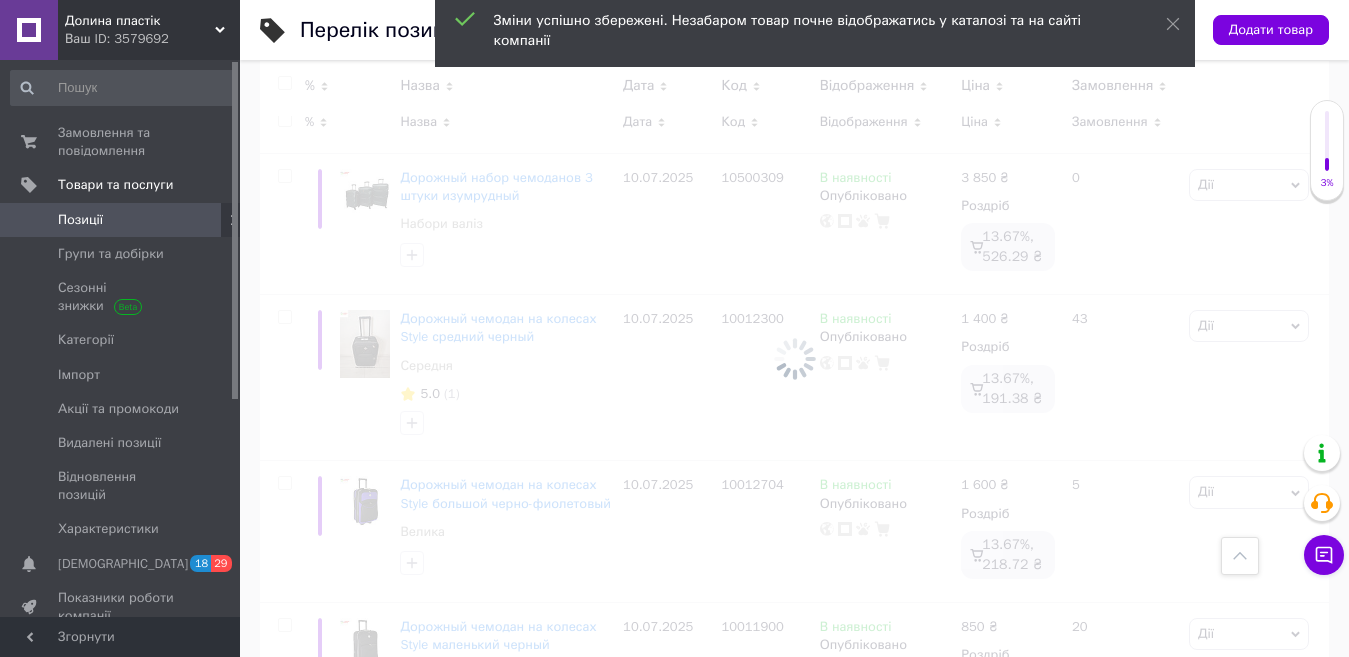 checkbox on "false" 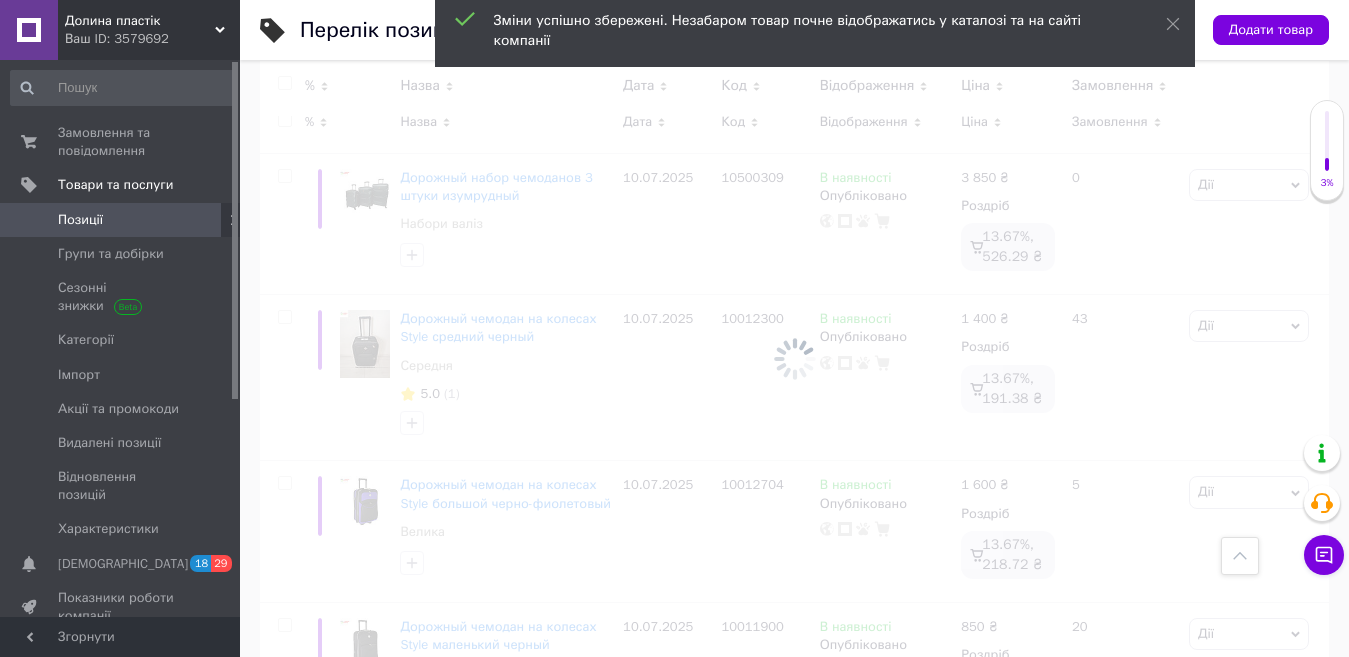 checkbox on "false" 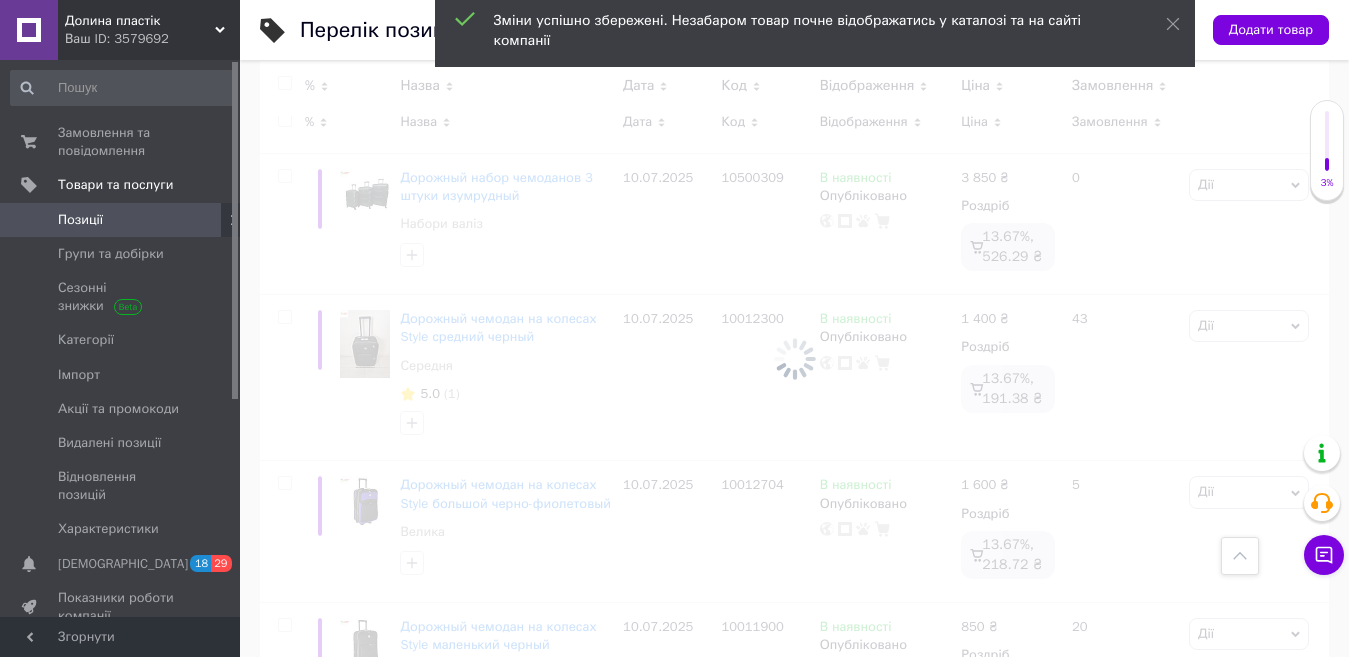 checkbox on "false" 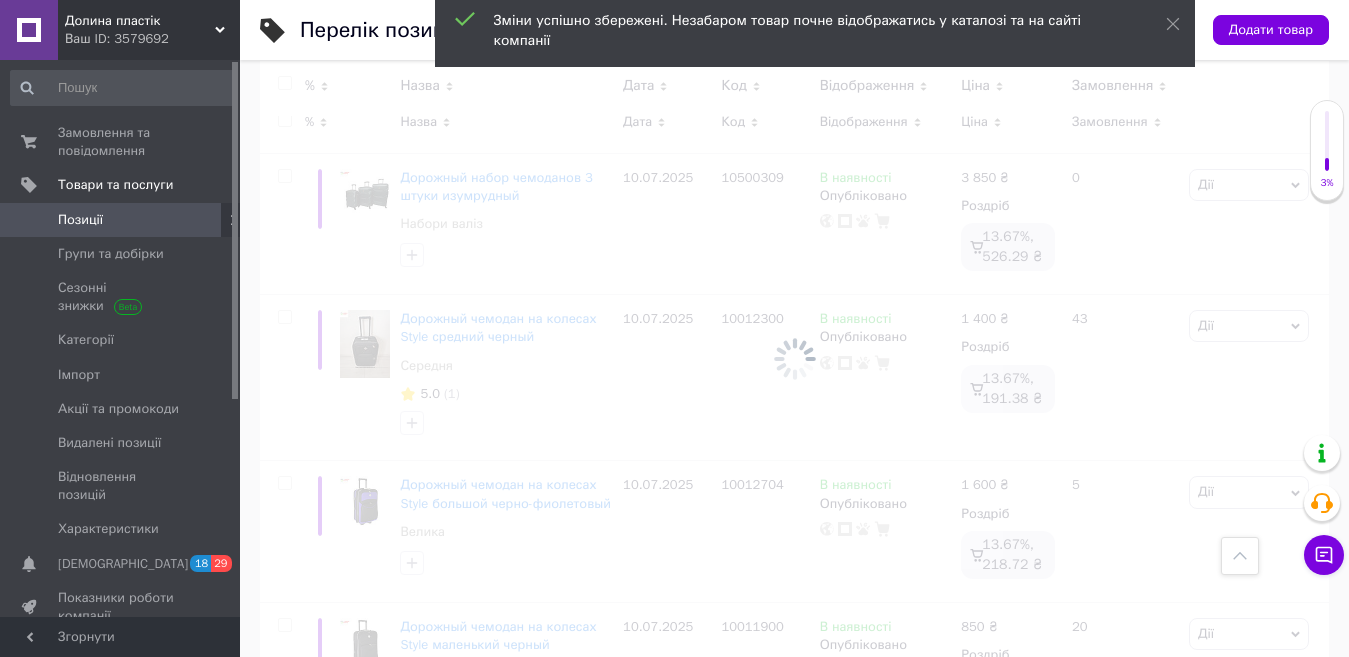checkbox on "false" 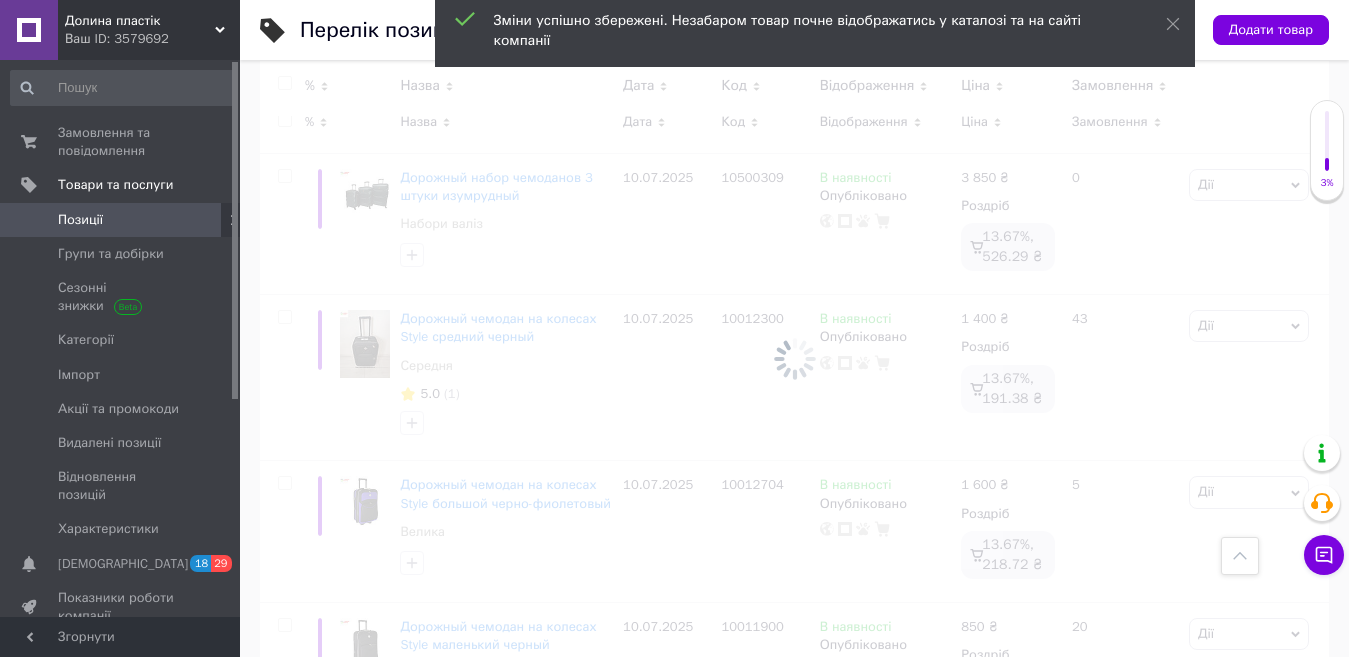 checkbox on "false" 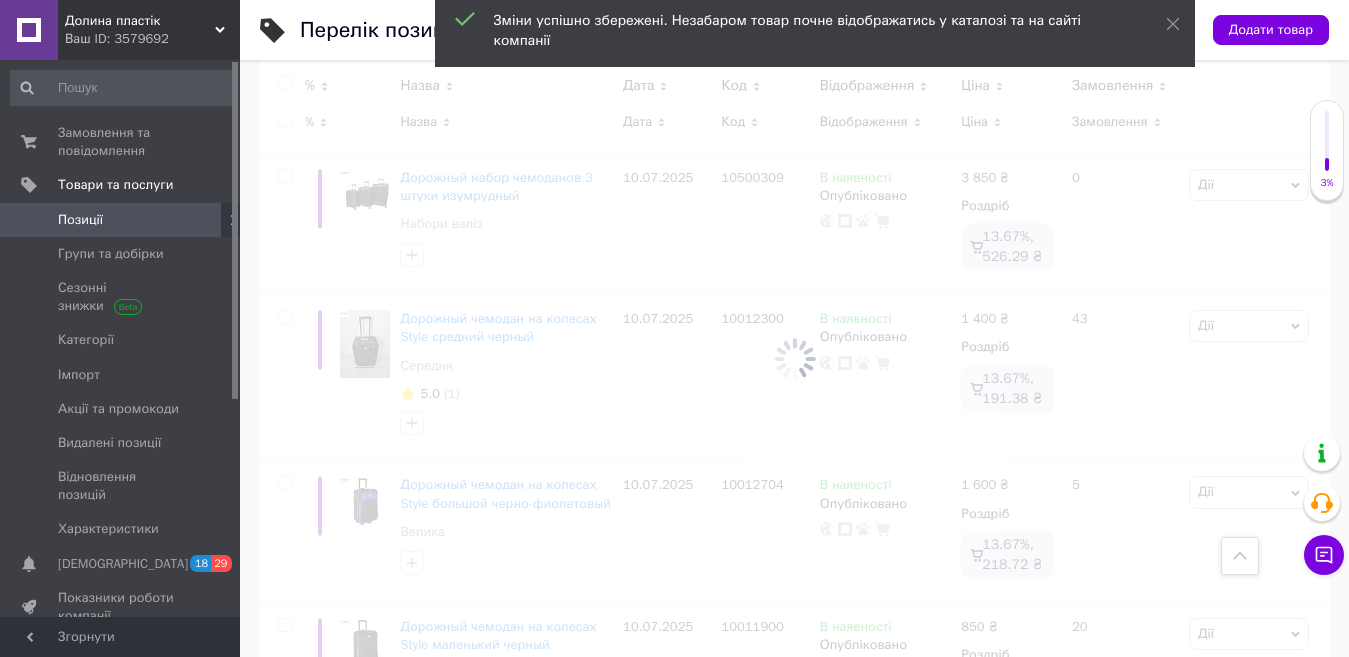 checkbox on "false" 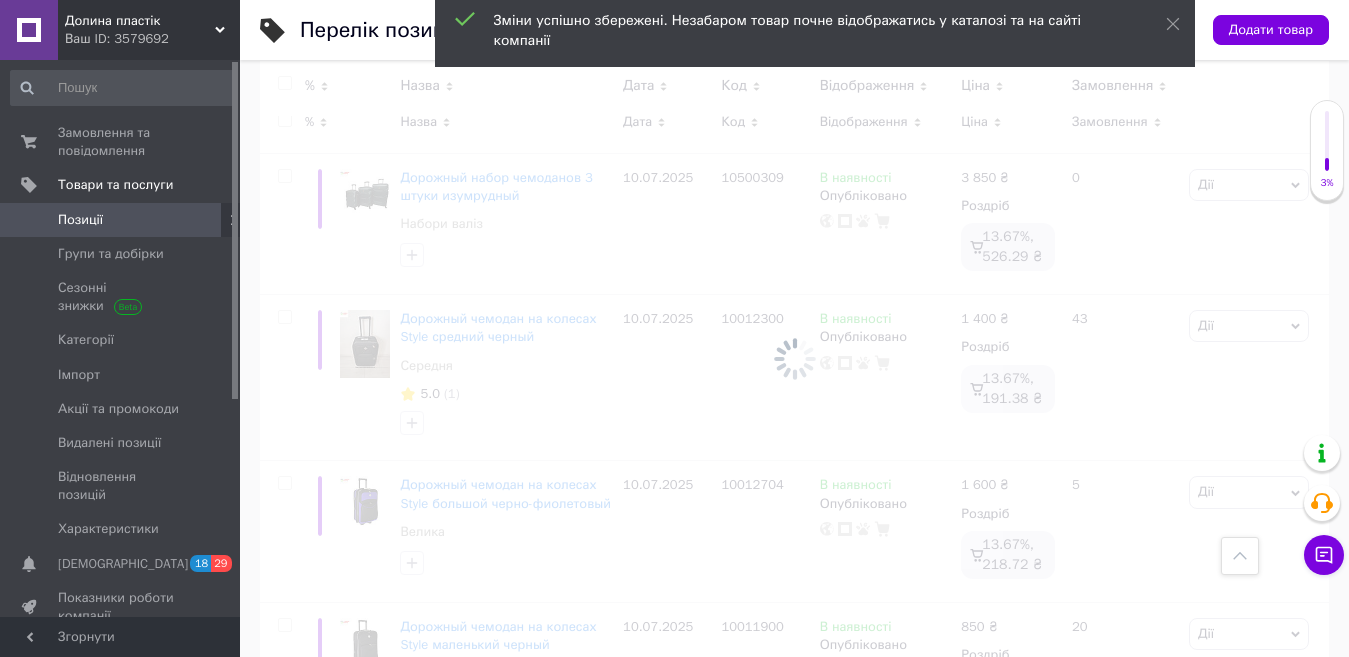 checkbox on "false" 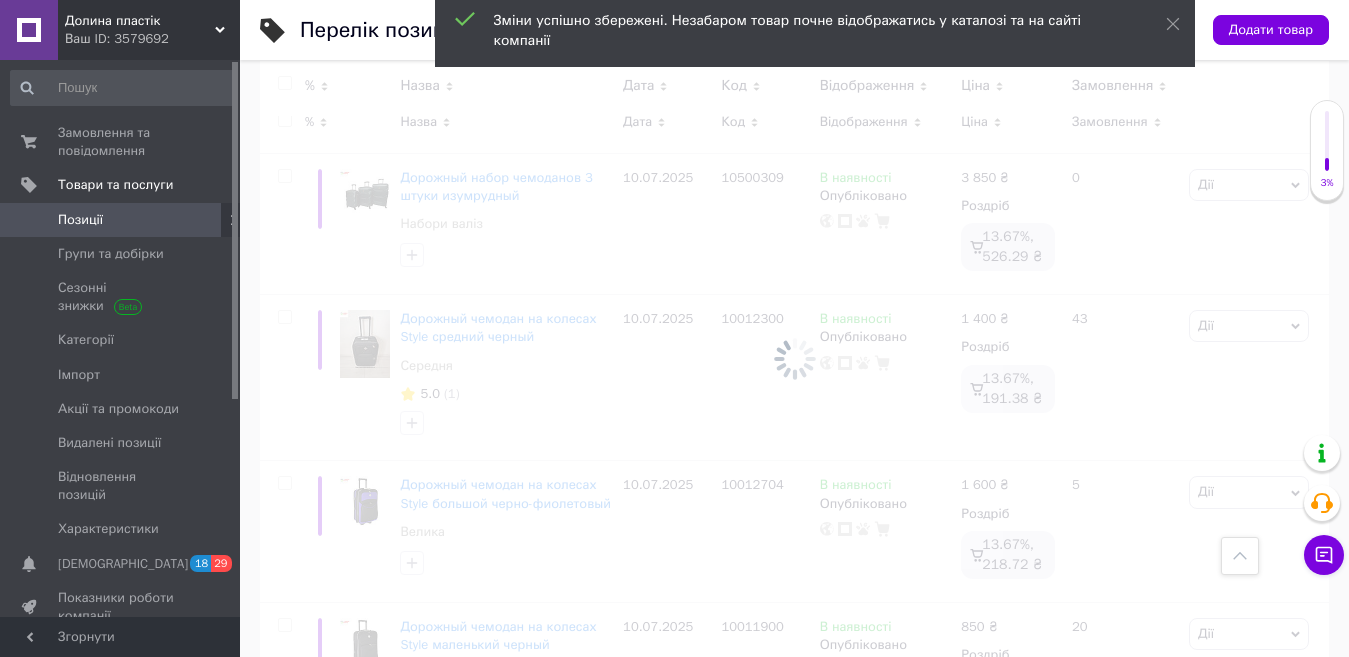 checkbox on "false" 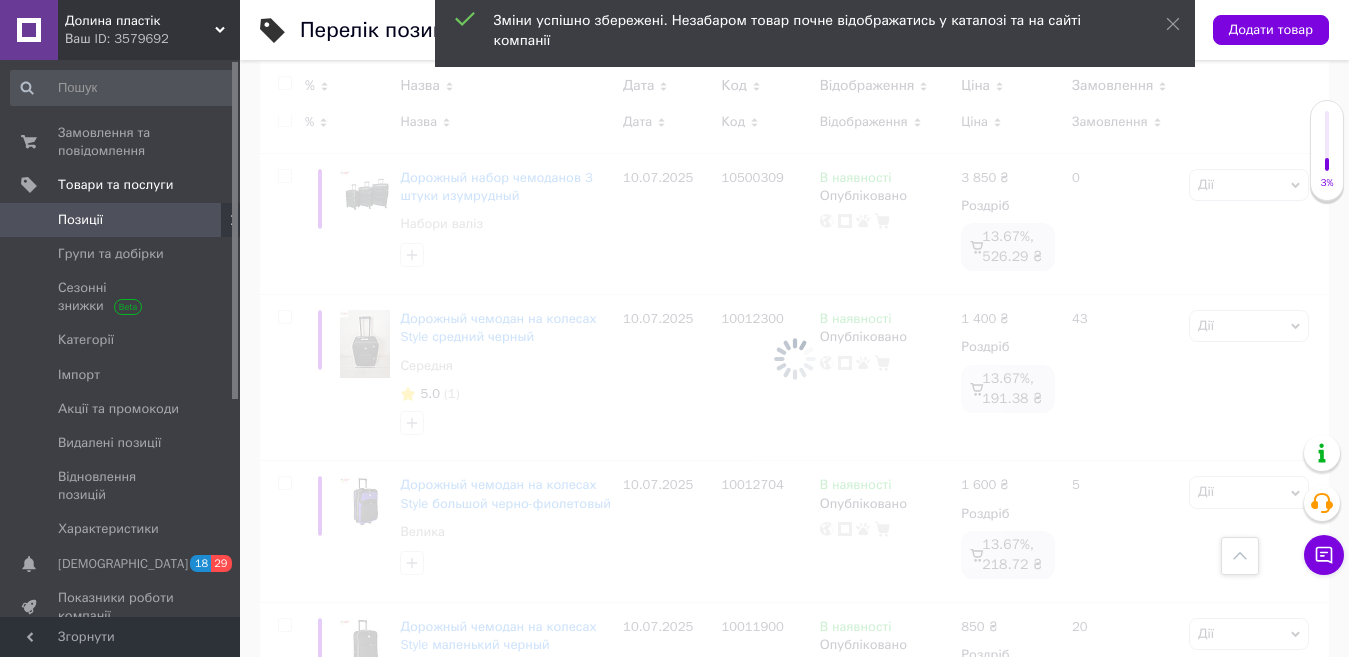 checkbox on "false" 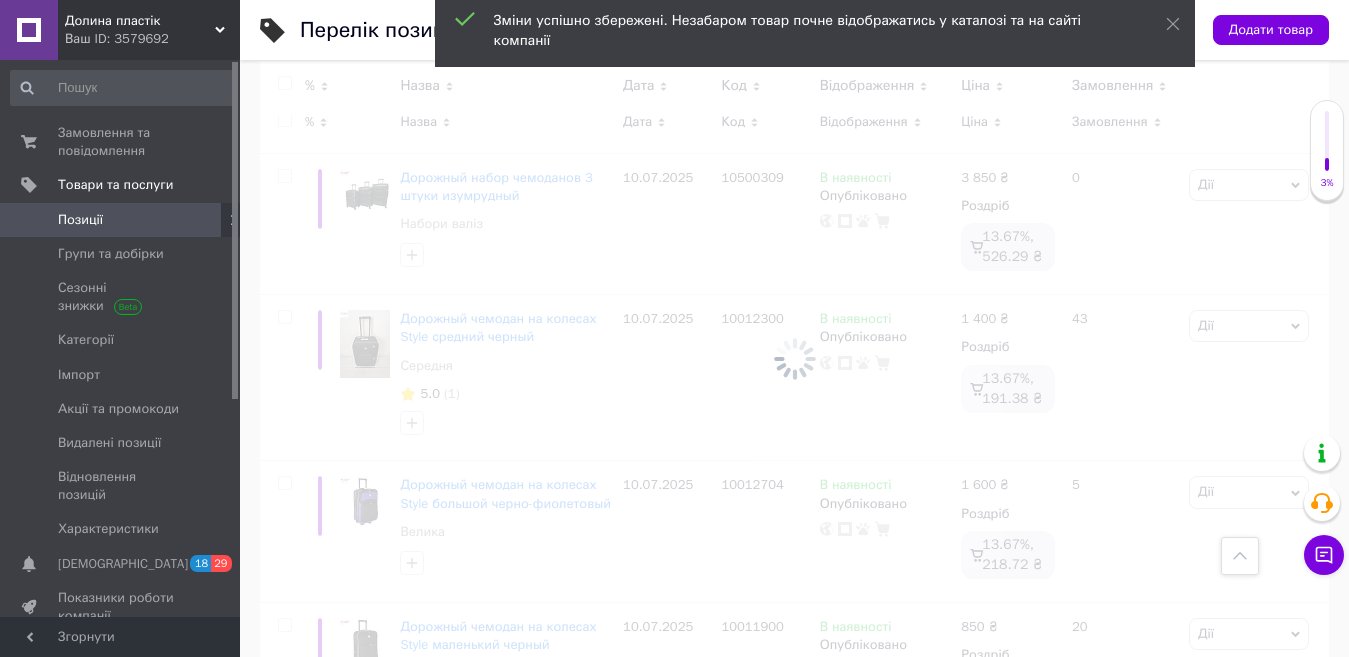 checkbox on "false" 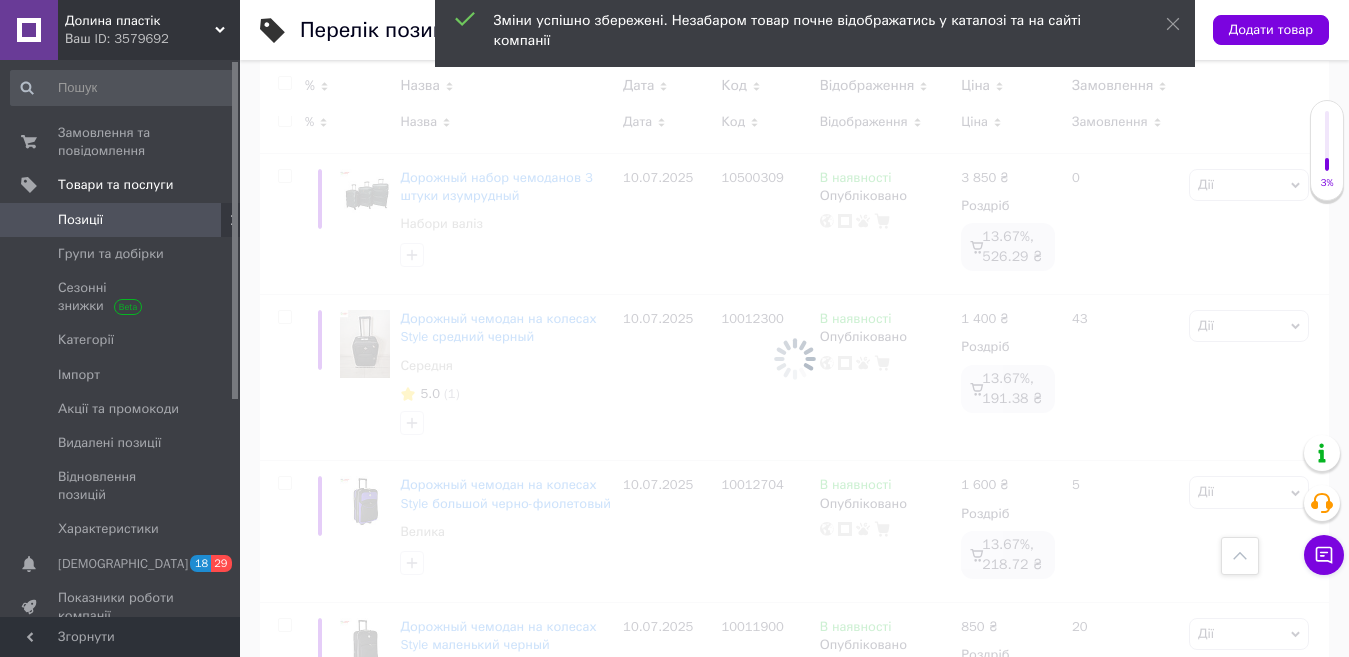checkbox on "false" 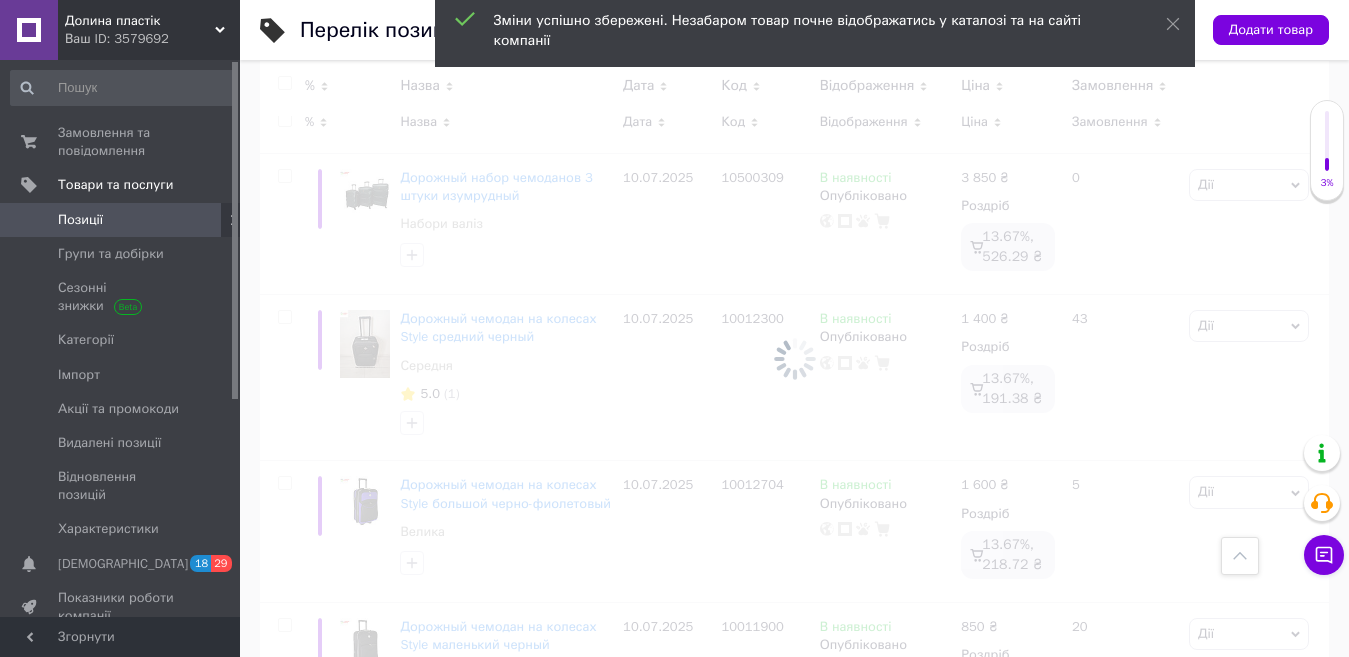 checkbox on "false" 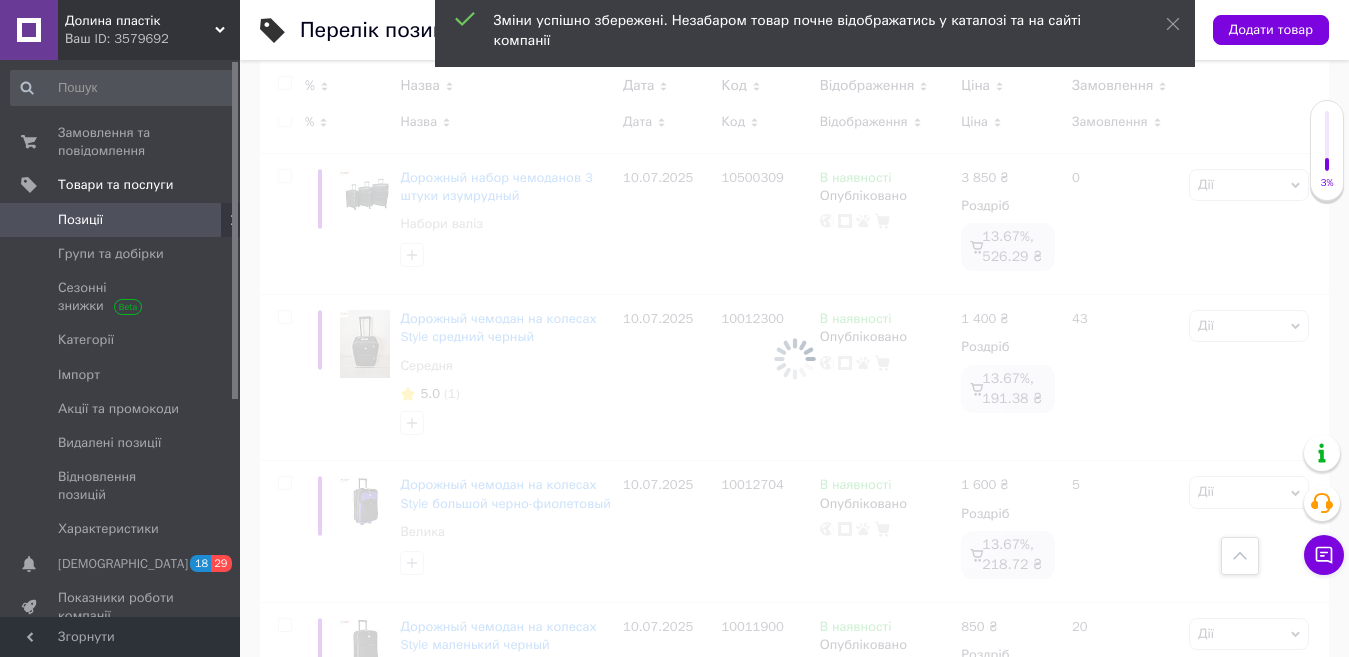 checkbox on "false" 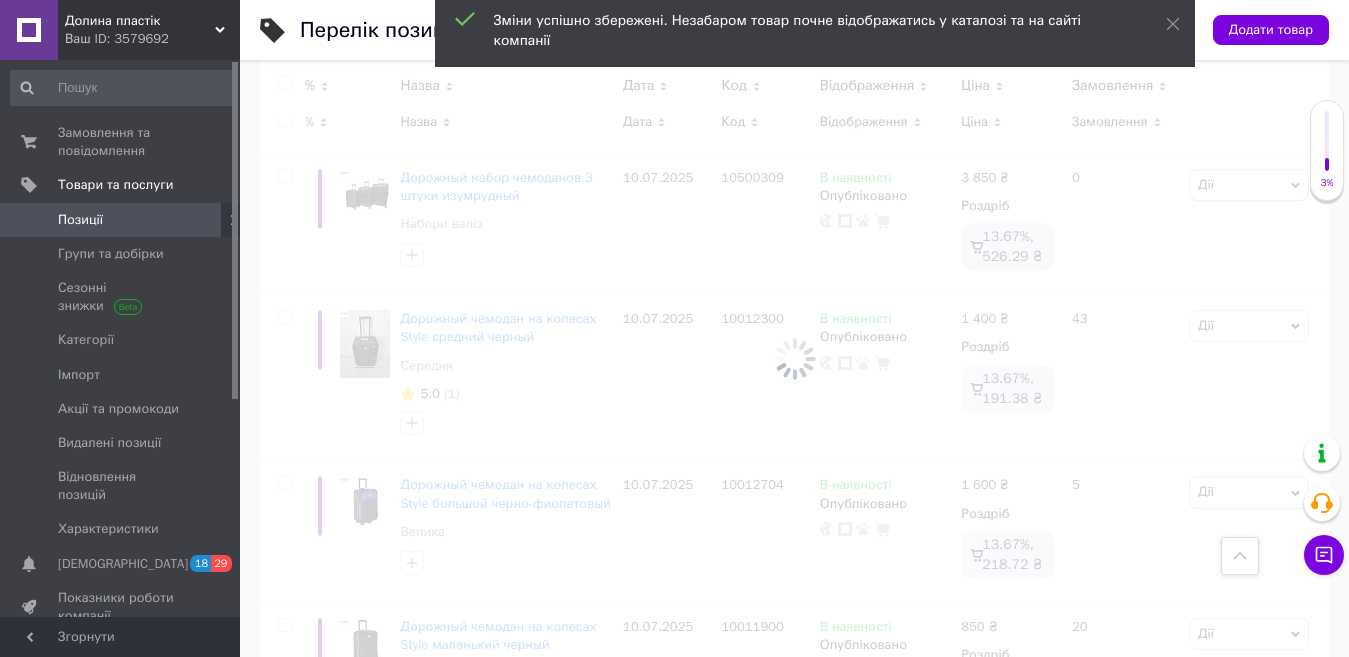 checkbox on "false" 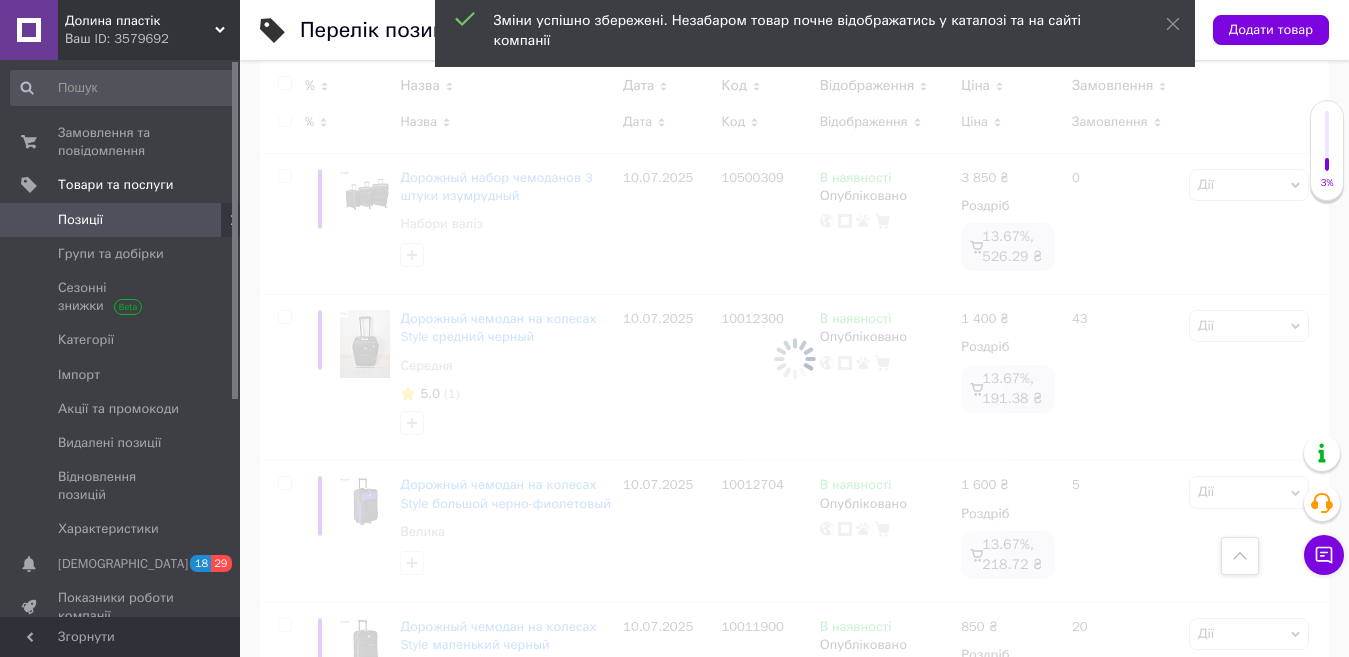 checkbox on "false" 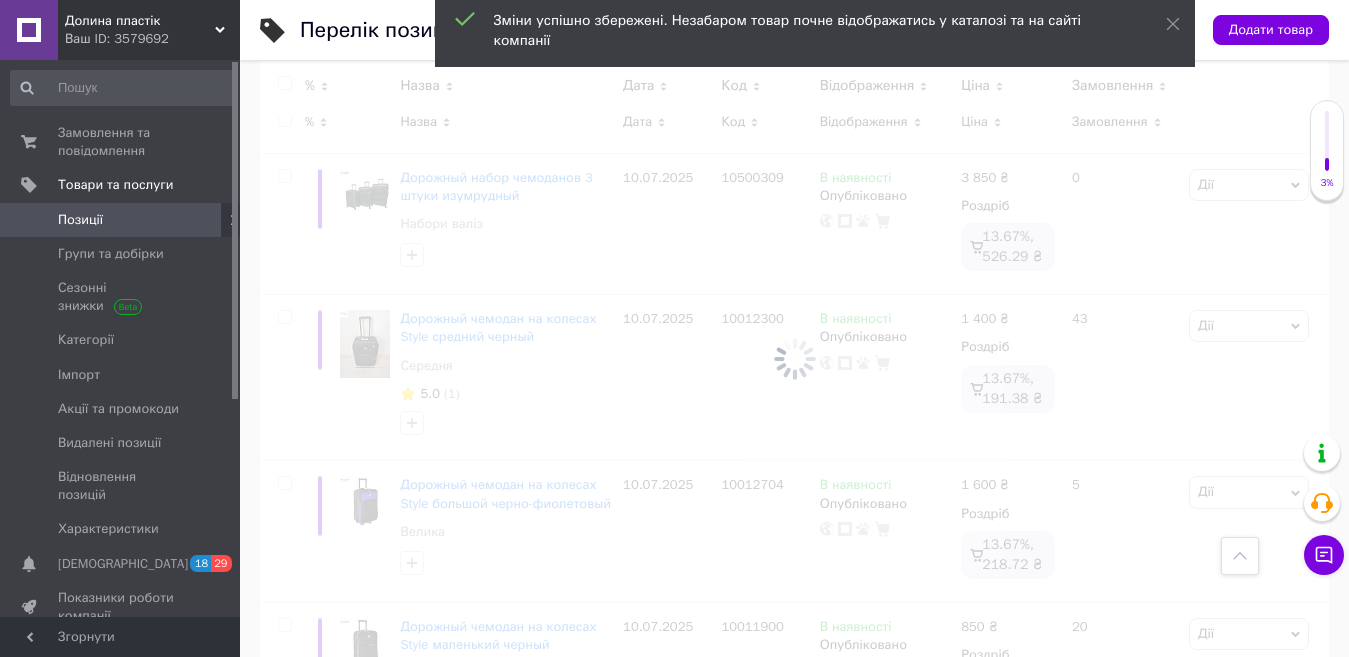 checkbox on "false" 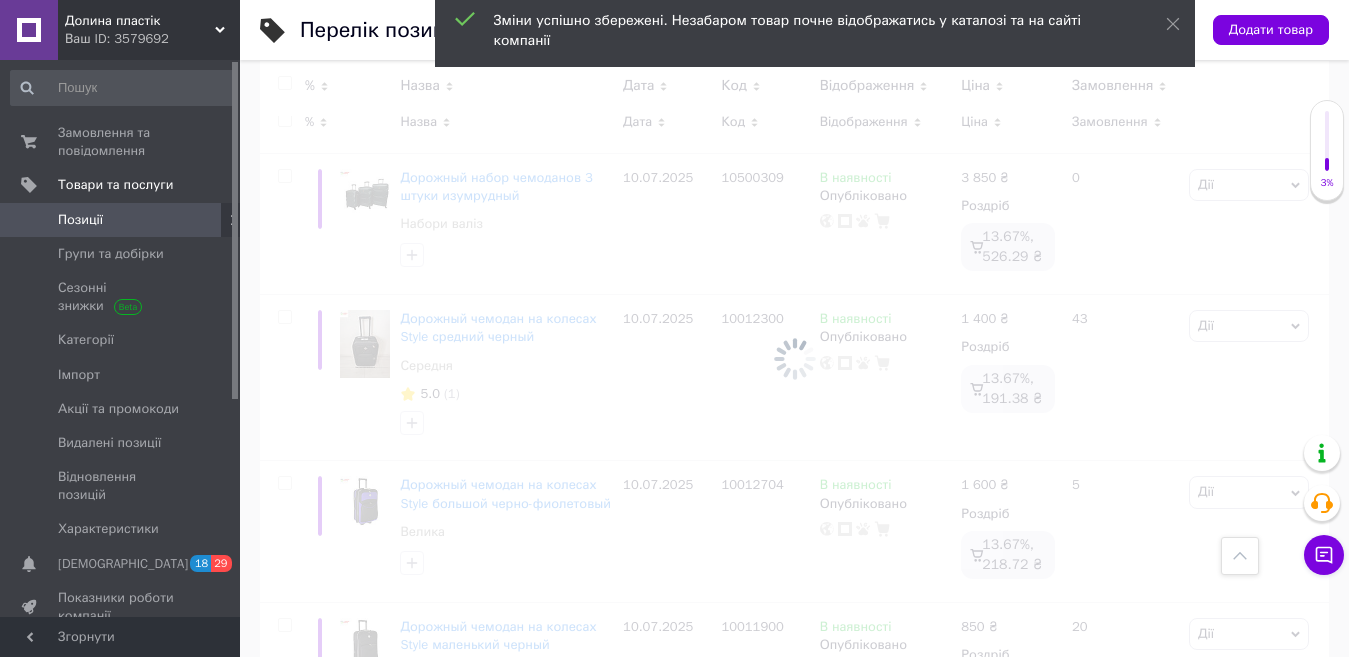 checkbox on "false" 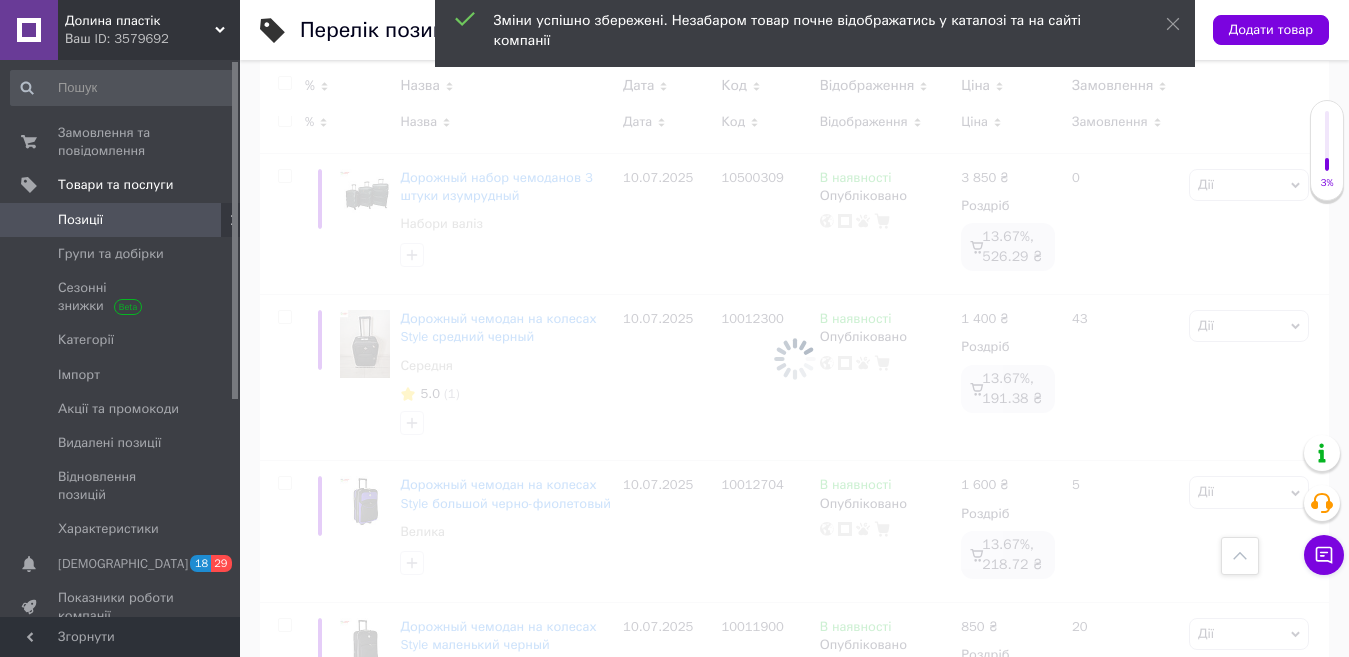 checkbox on "false" 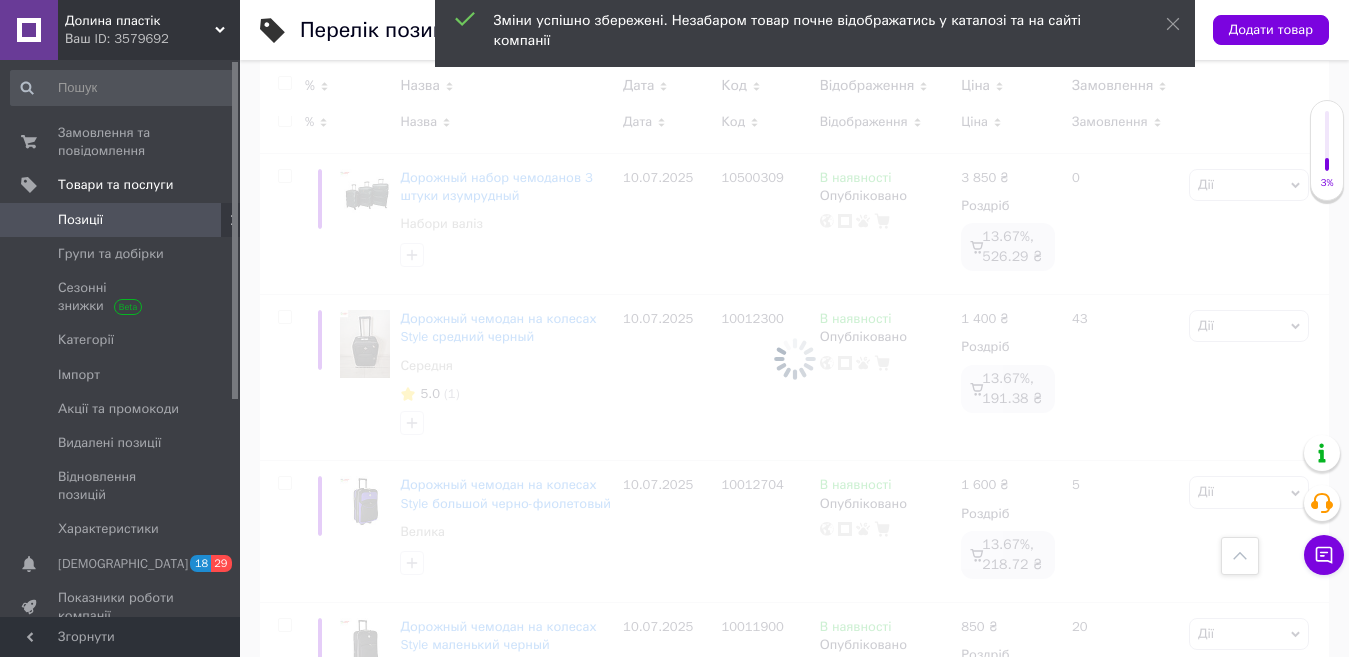 checkbox on "false" 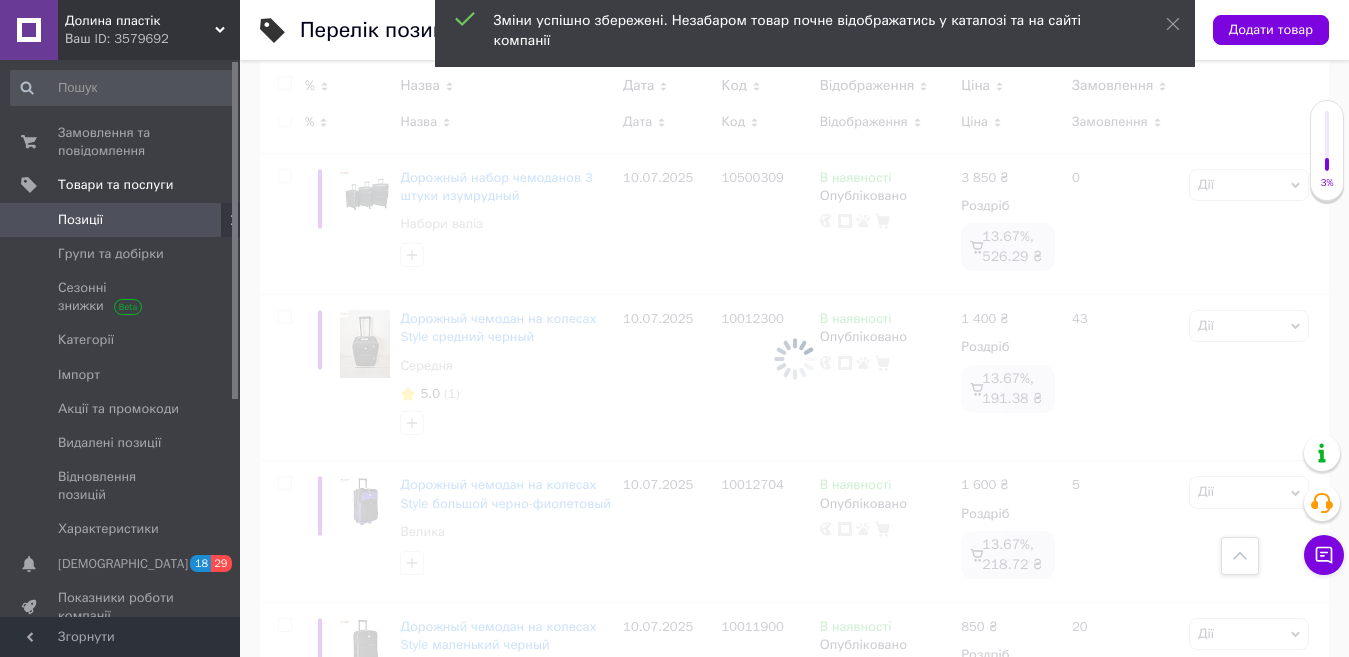 checkbox on "false" 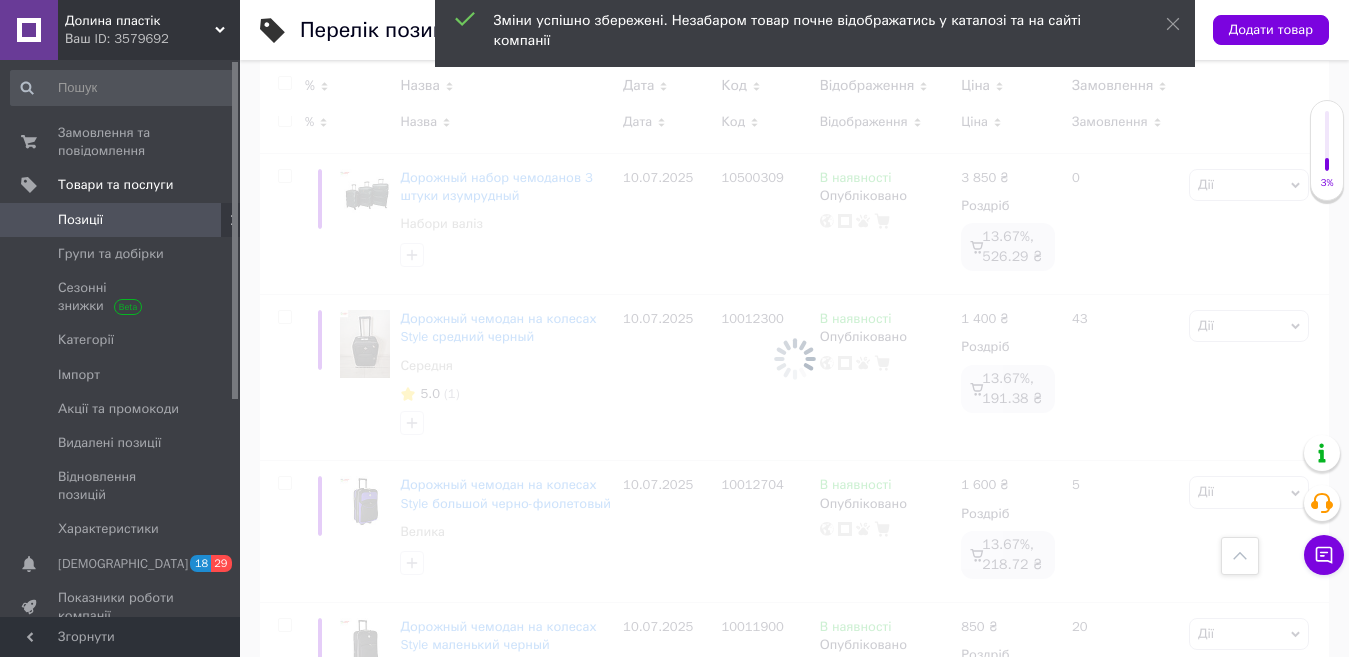 checkbox on "false" 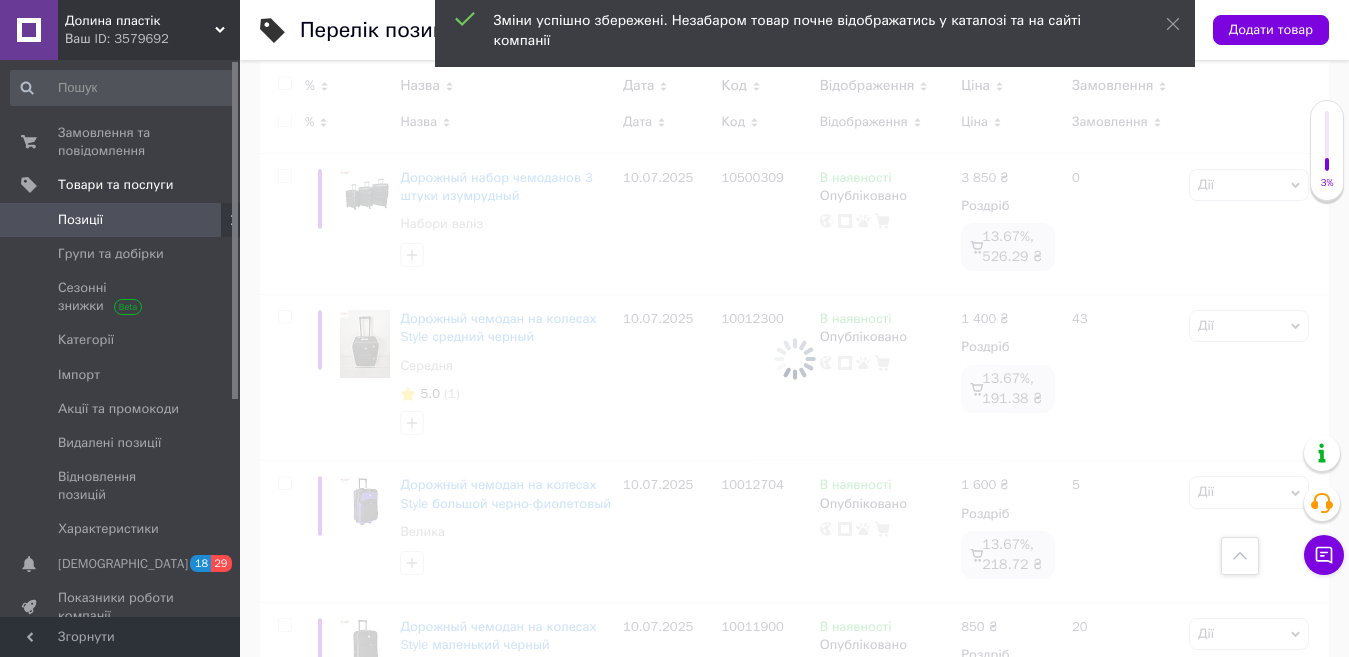 checkbox on "false" 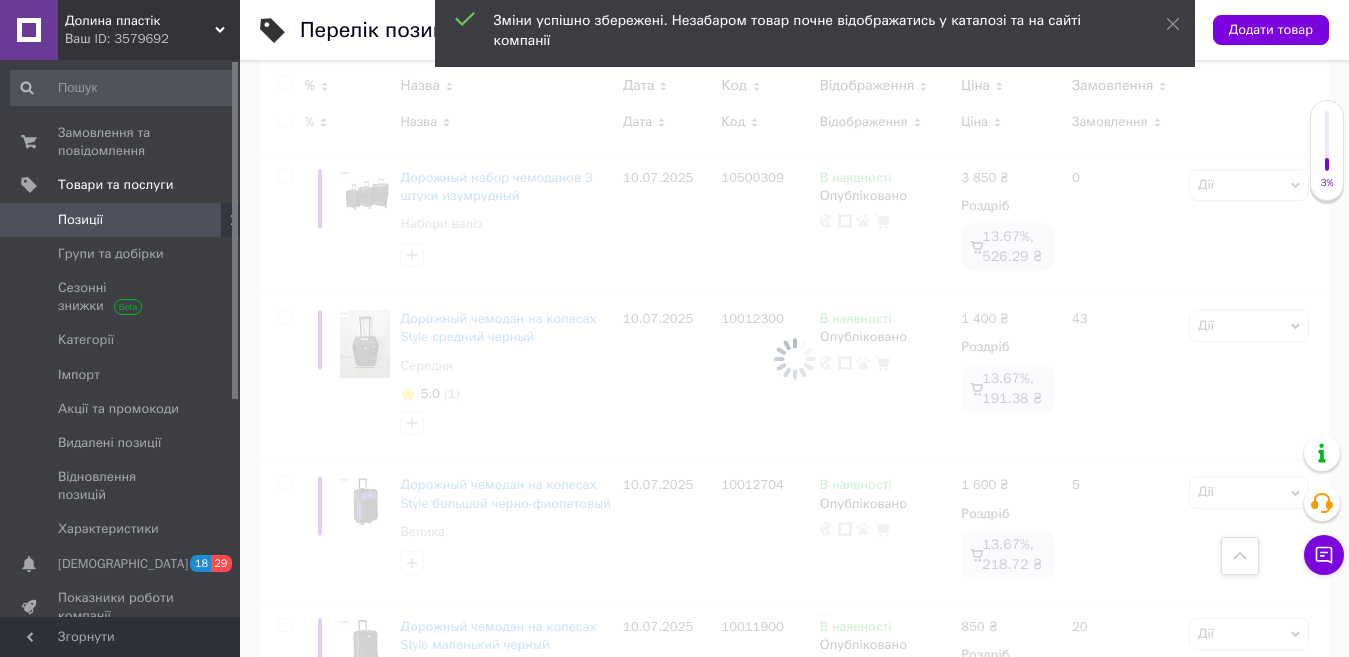 checkbox on "false" 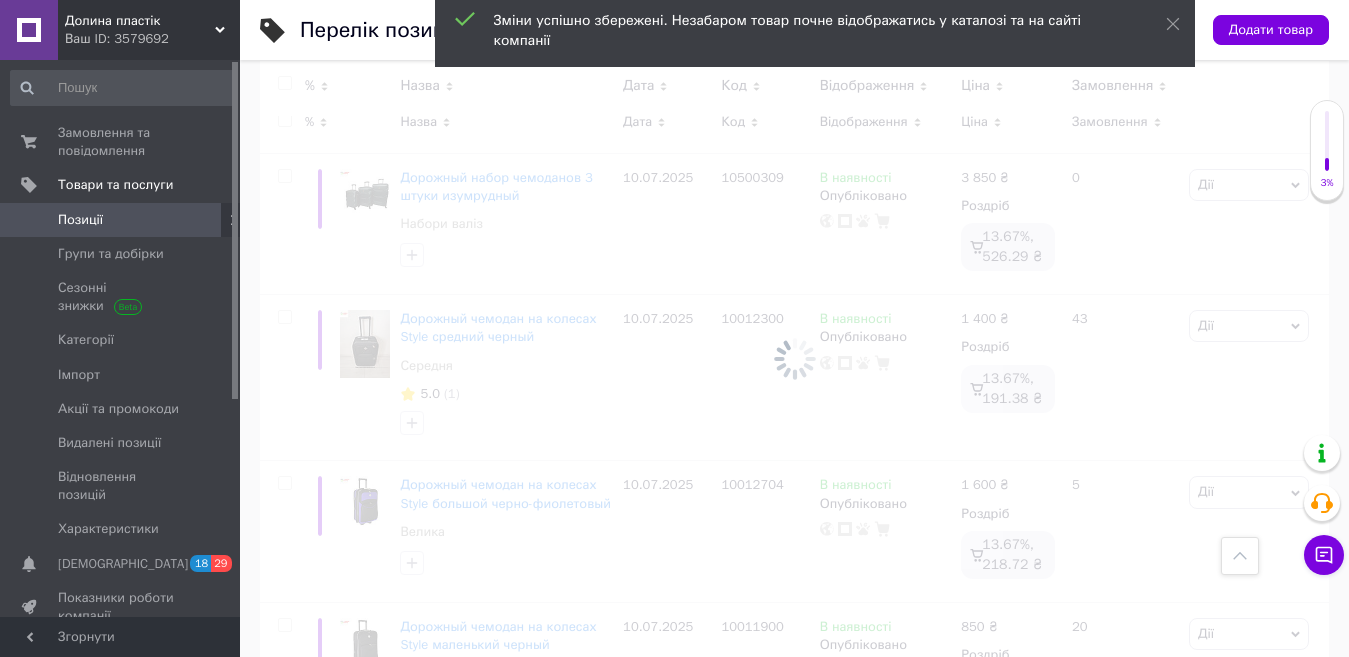 checkbox on "false" 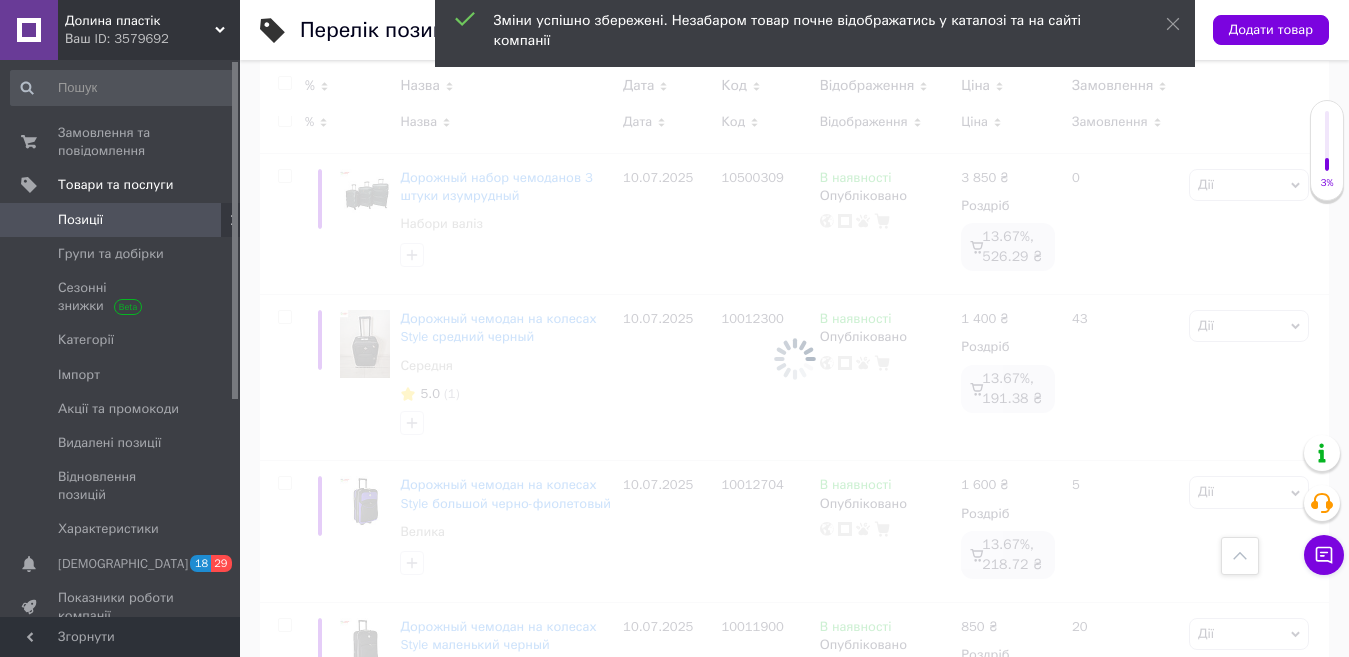 checkbox on "false" 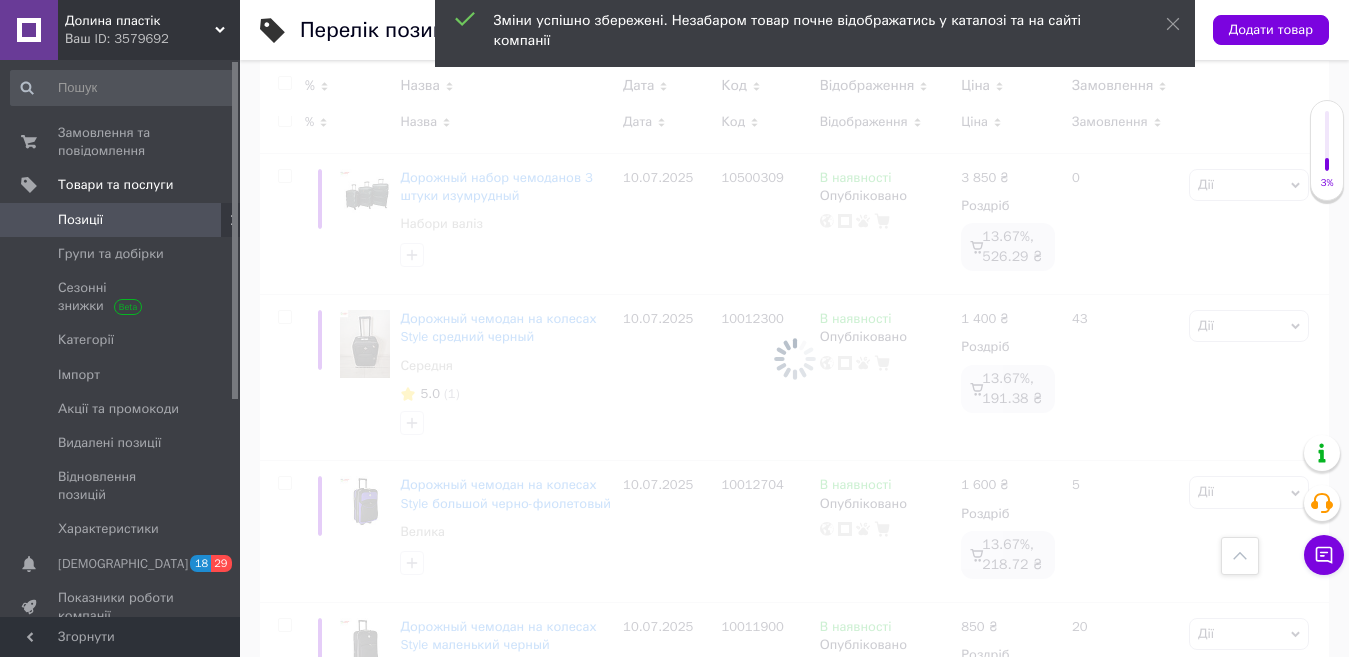 checkbox on "false" 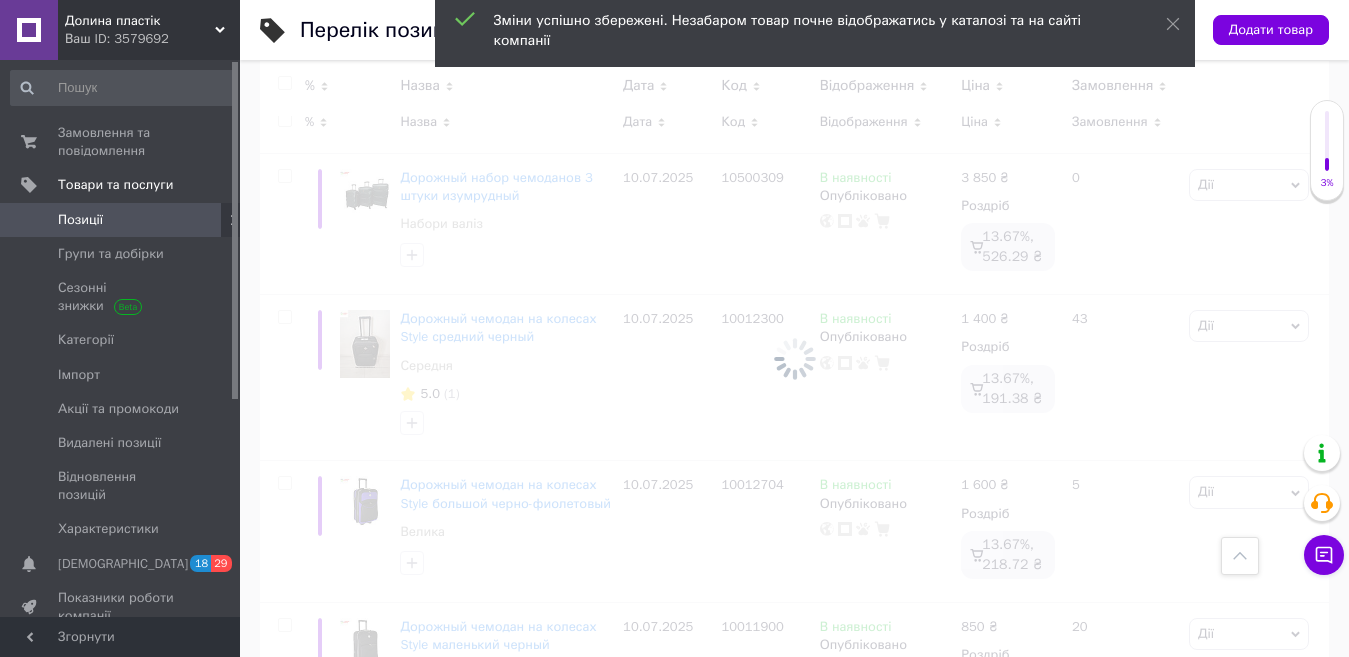 checkbox on "false" 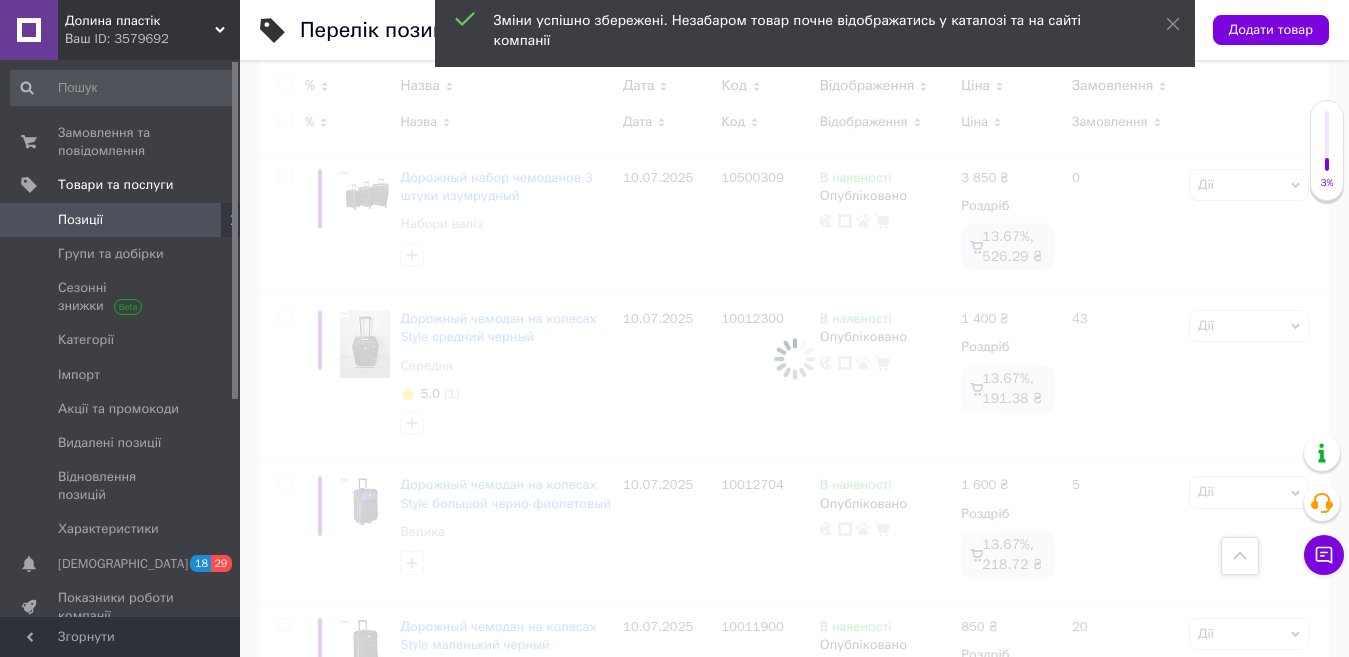 type 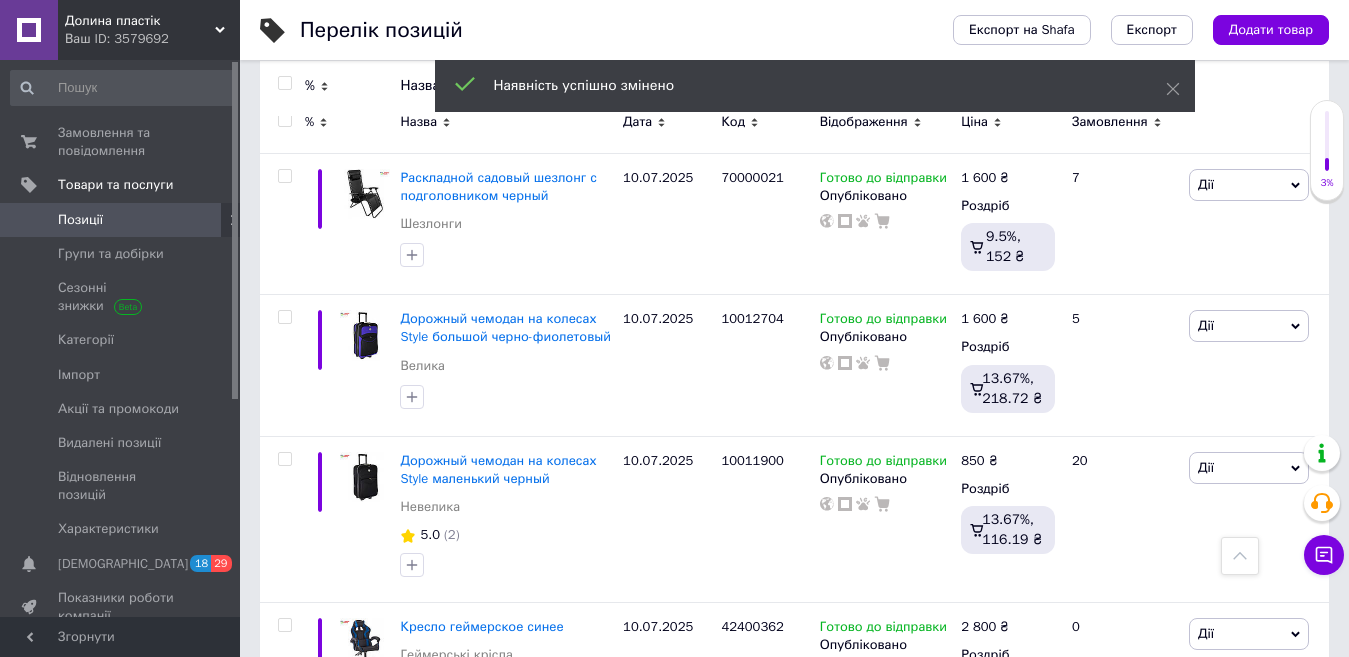 click on "Назва" at bounding box center (506, 122) 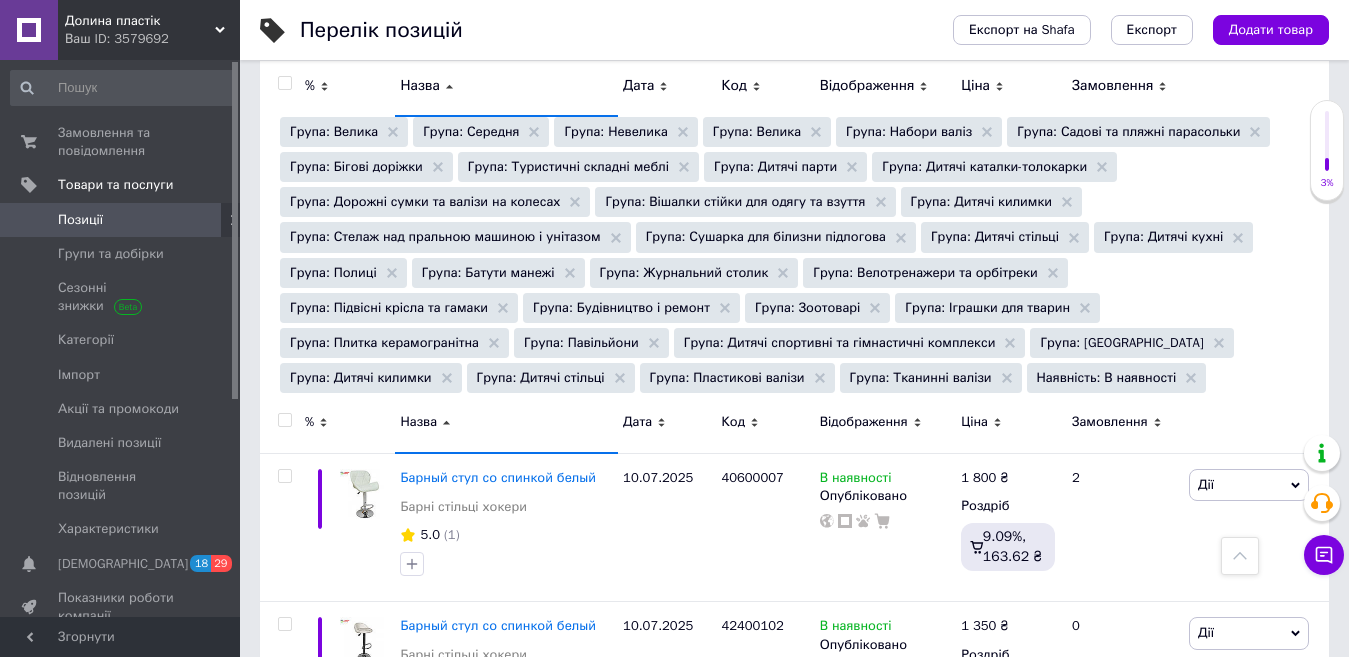 click at bounding box center (284, 420) 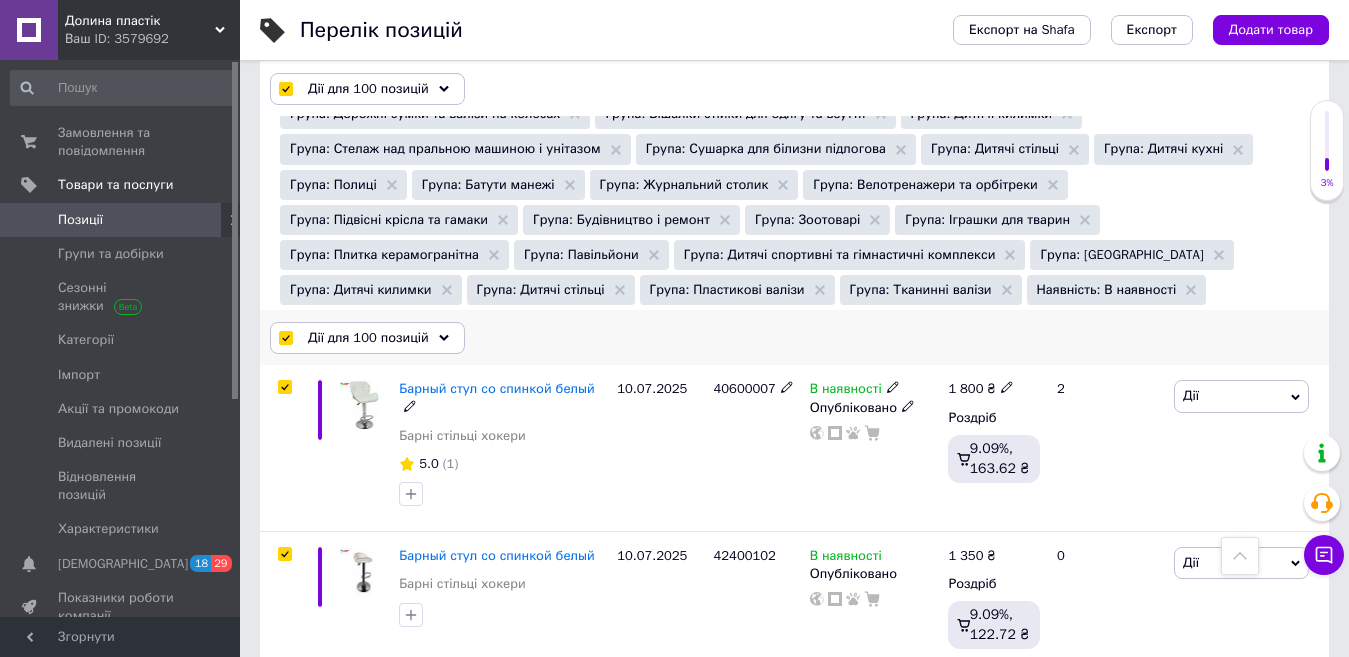 scroll, scrollTop: 500, scrollLeft: 0, axis: vertical 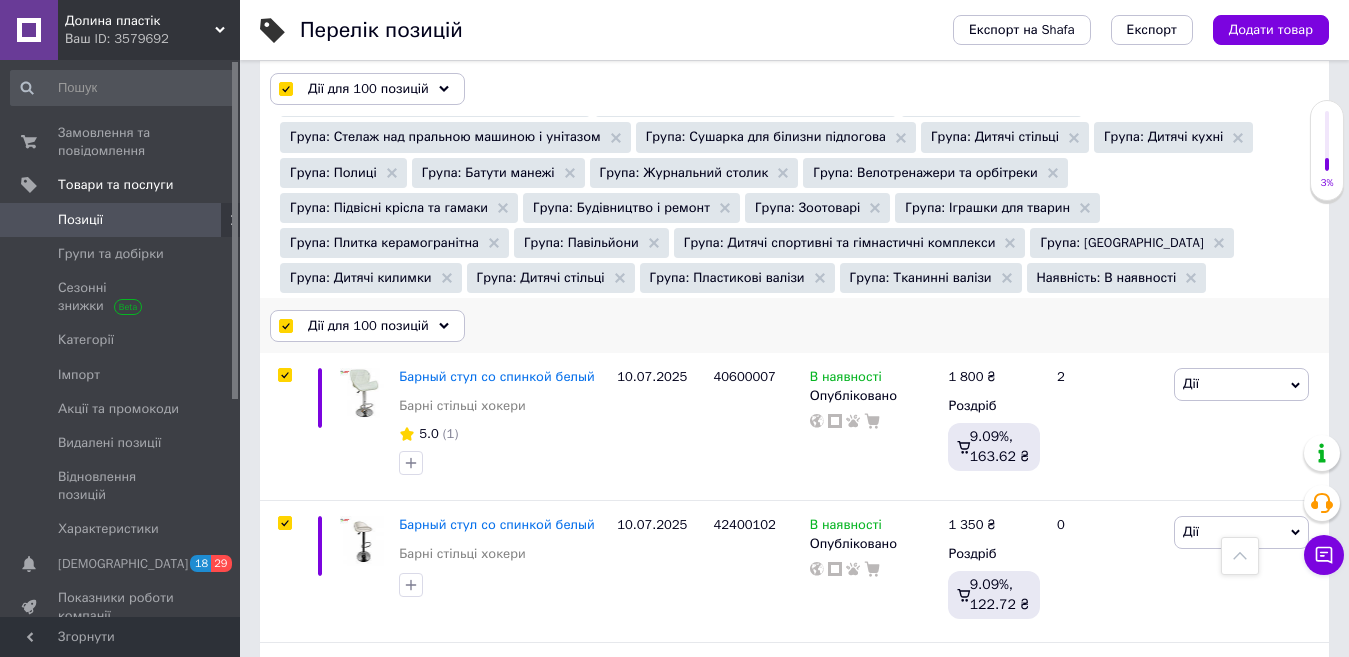 click on "Дії для 100 позицій" at bounding box center (368, 326) 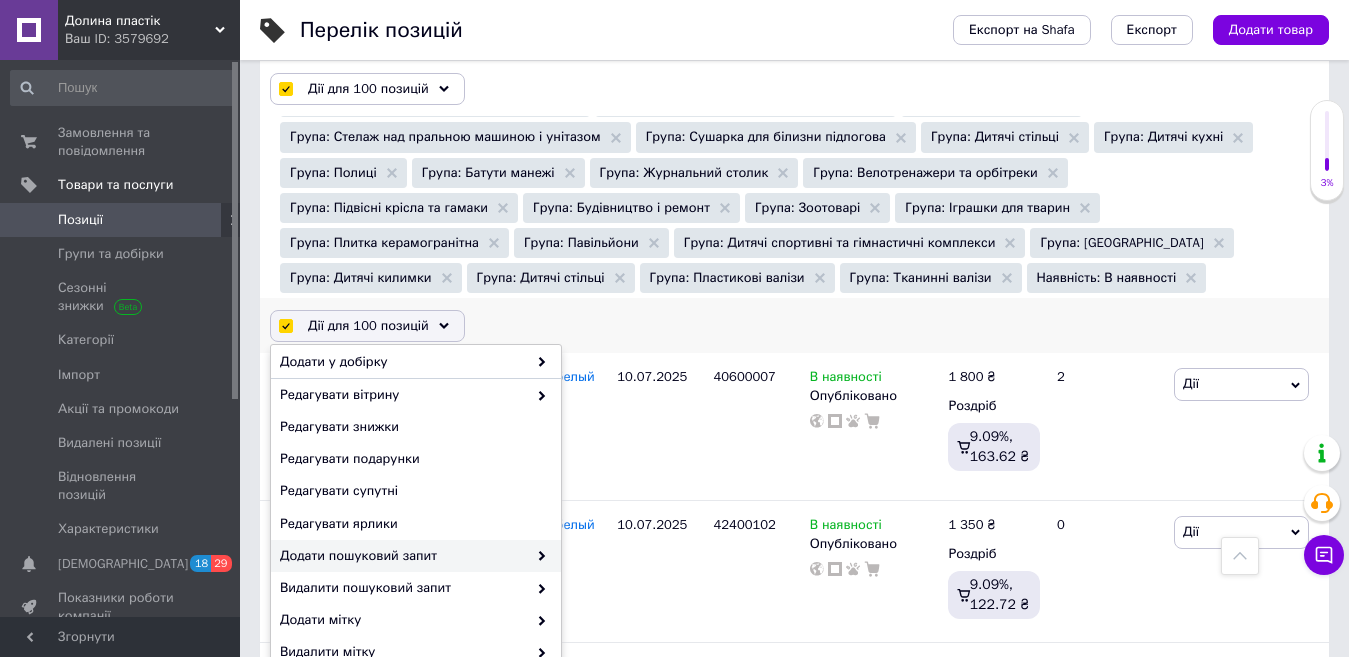 scroll, scrollTop: 187, scrollLeft: 0, axis: vertical 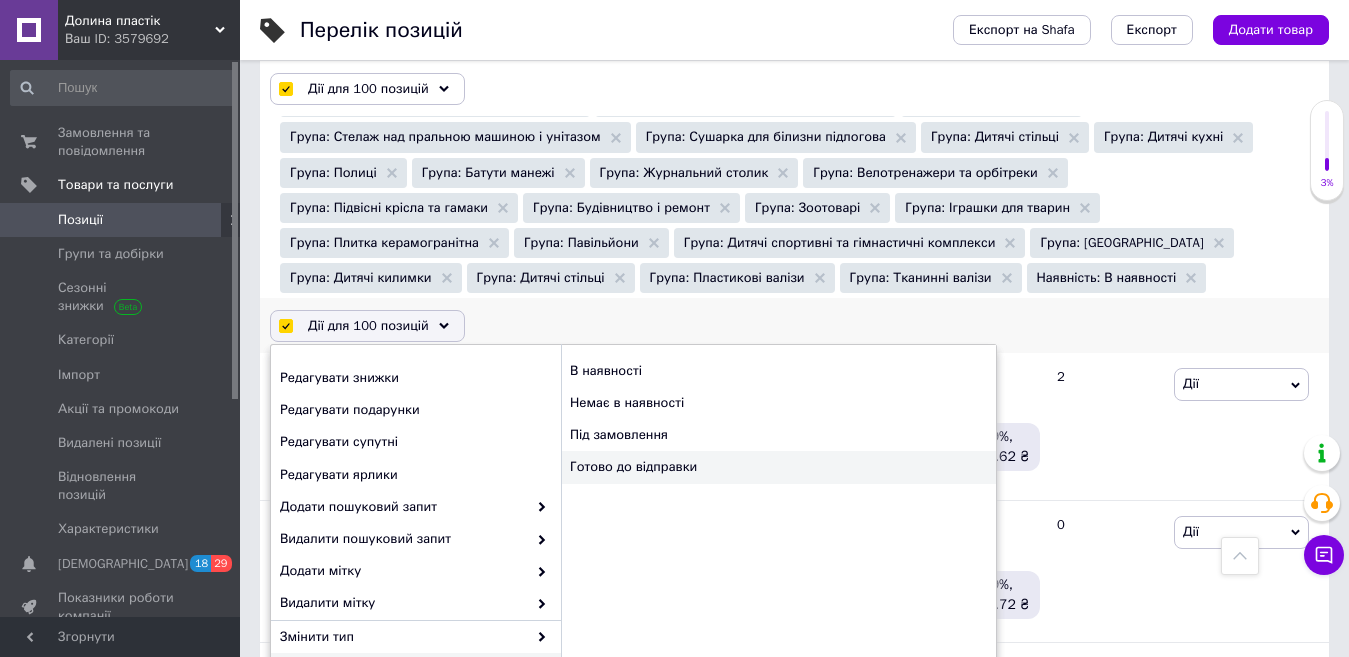 click on "Готово до відправки" at bounding box center [778, 467] 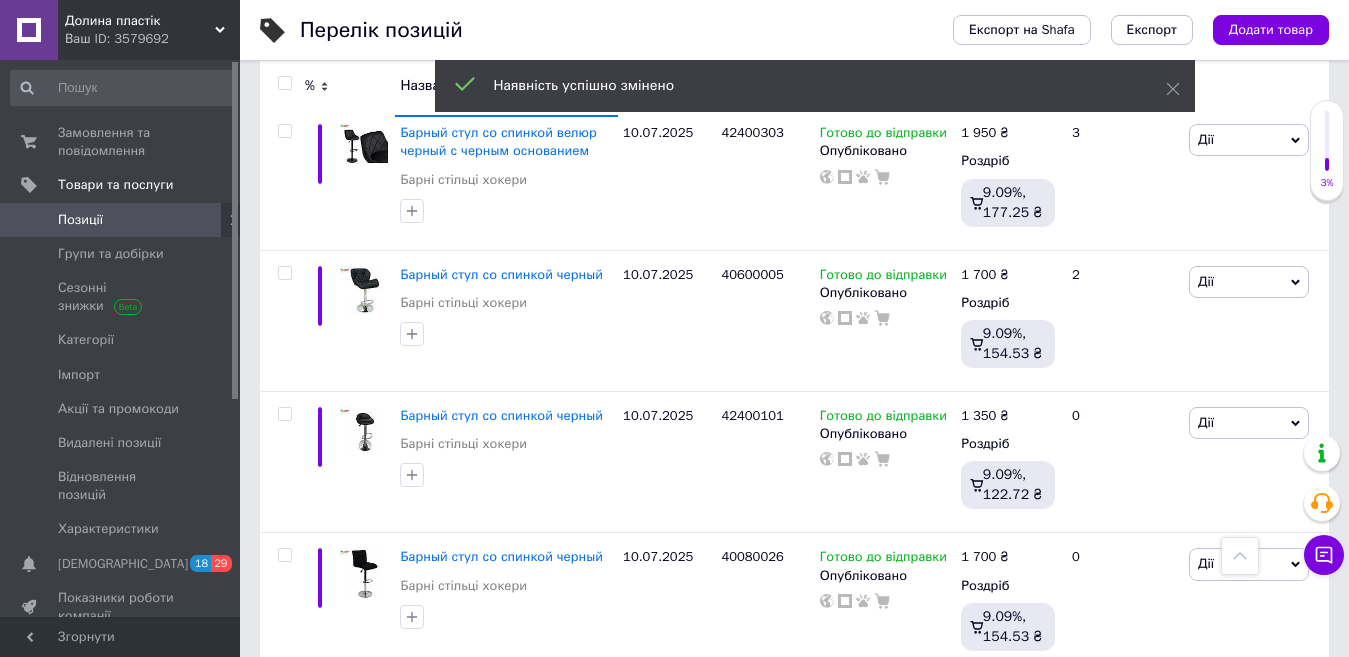 scroll, scrollTop: 2500, scrollLeft: 0, axis: vertical 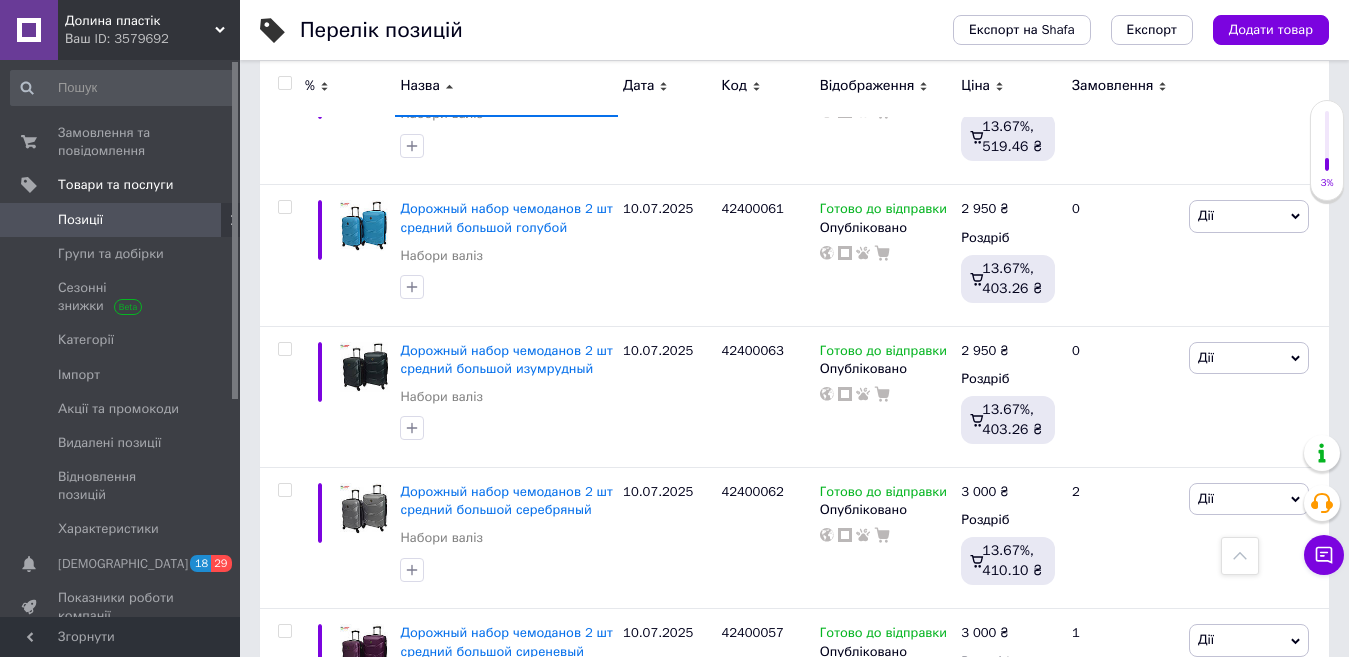 click on "2" at bounding box center [327, 791] 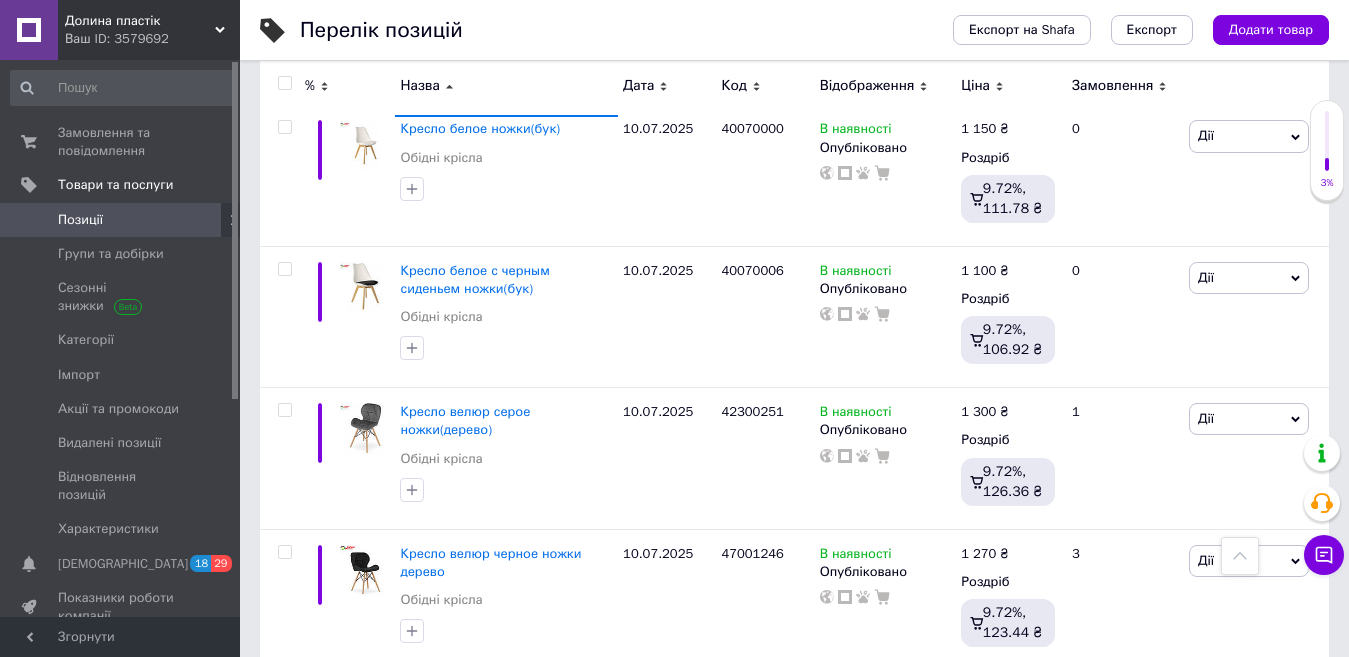 click at bounding box center (285, 83) 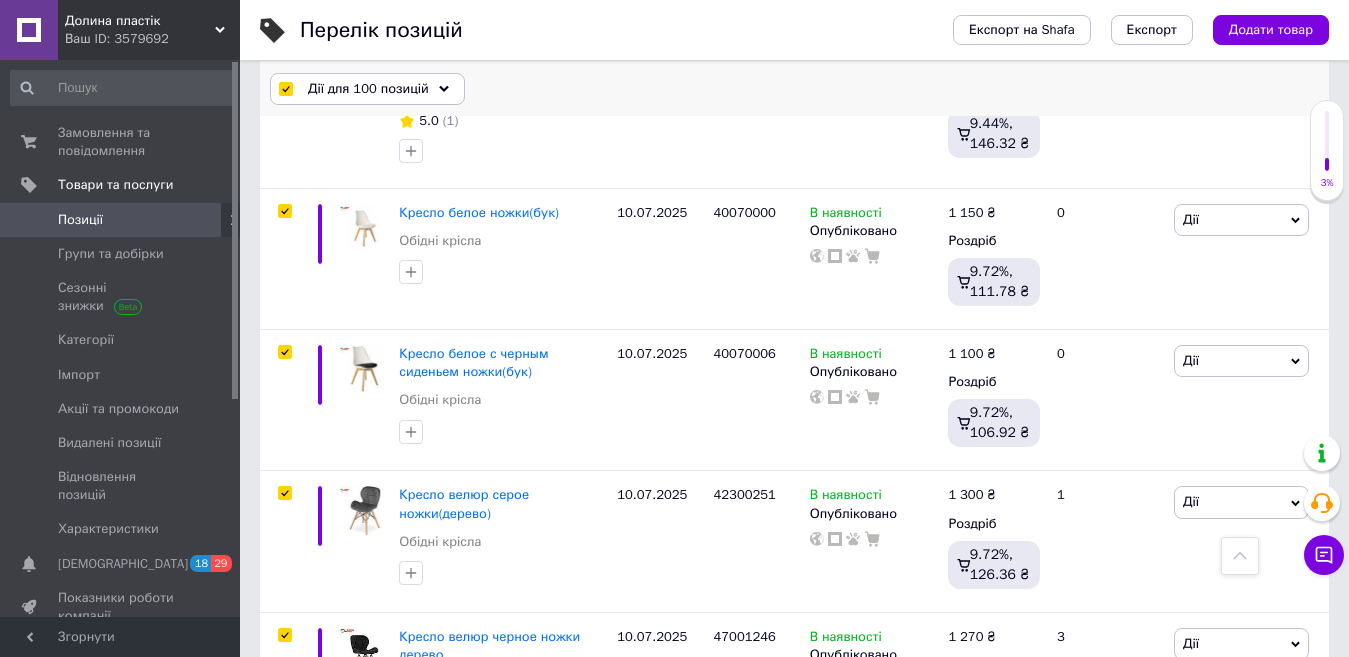 scroll, scrollTop: 15001, scrollLeft: 0, axis: vertical 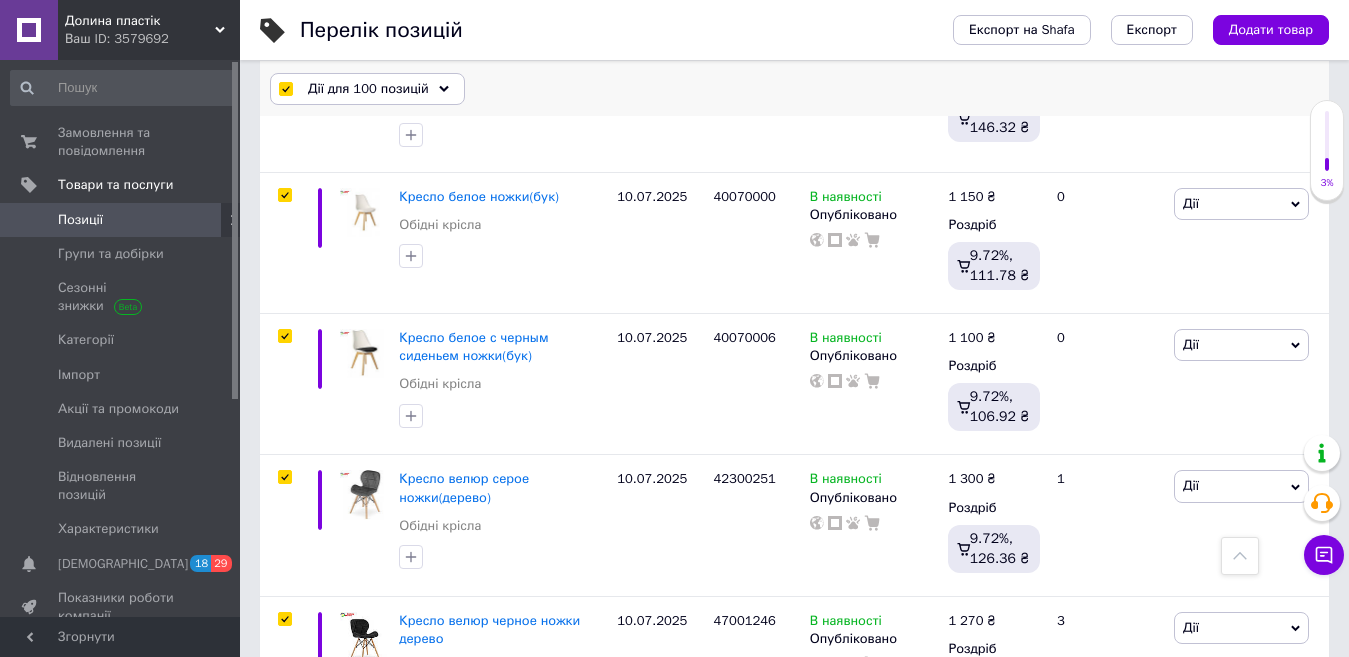 click on "Дії для 100 позицій" at bounding box center (368, 89) 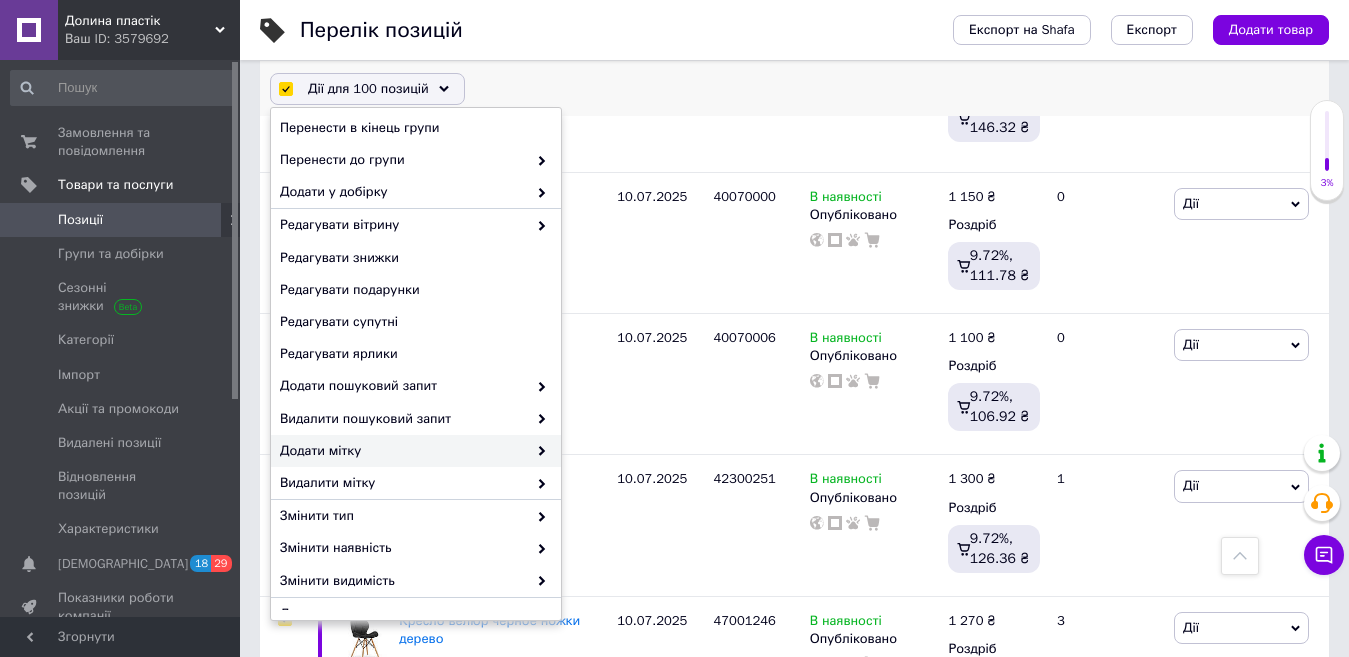 scroll, scrollTop: 187, scrollLeft: 0, axis: vertical 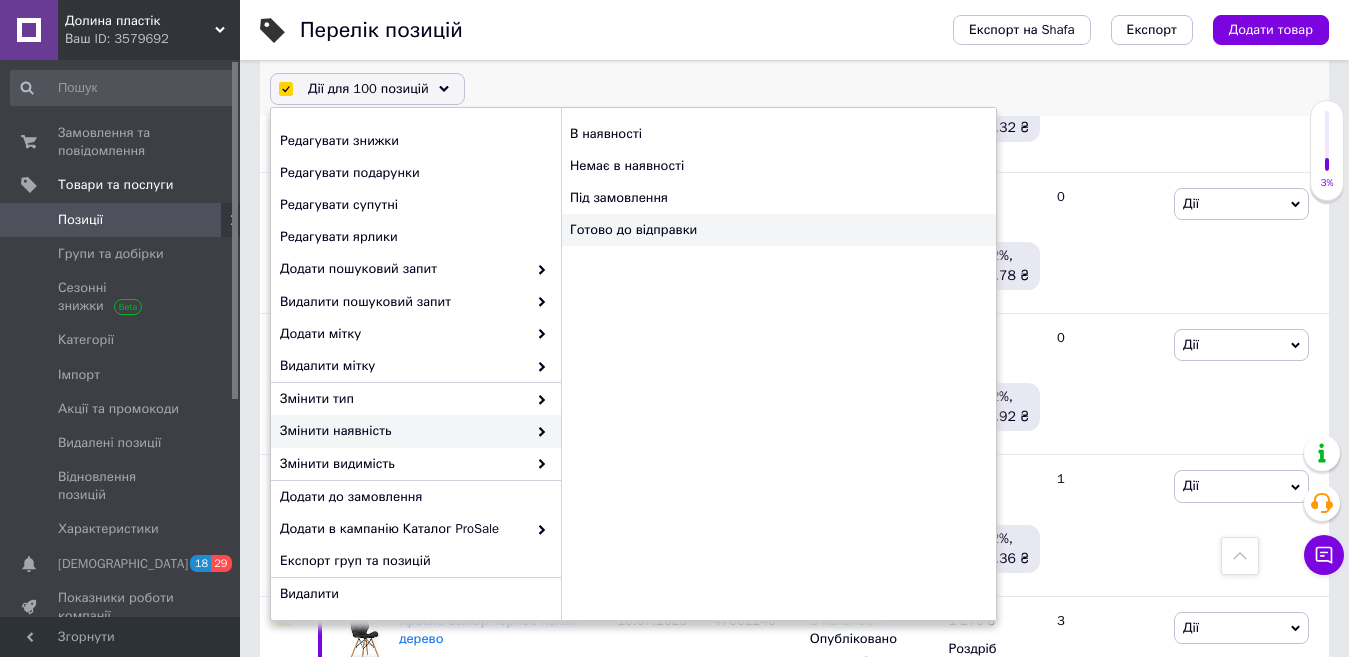 click on "Готово до відправки" at bounding box center (778, 230) 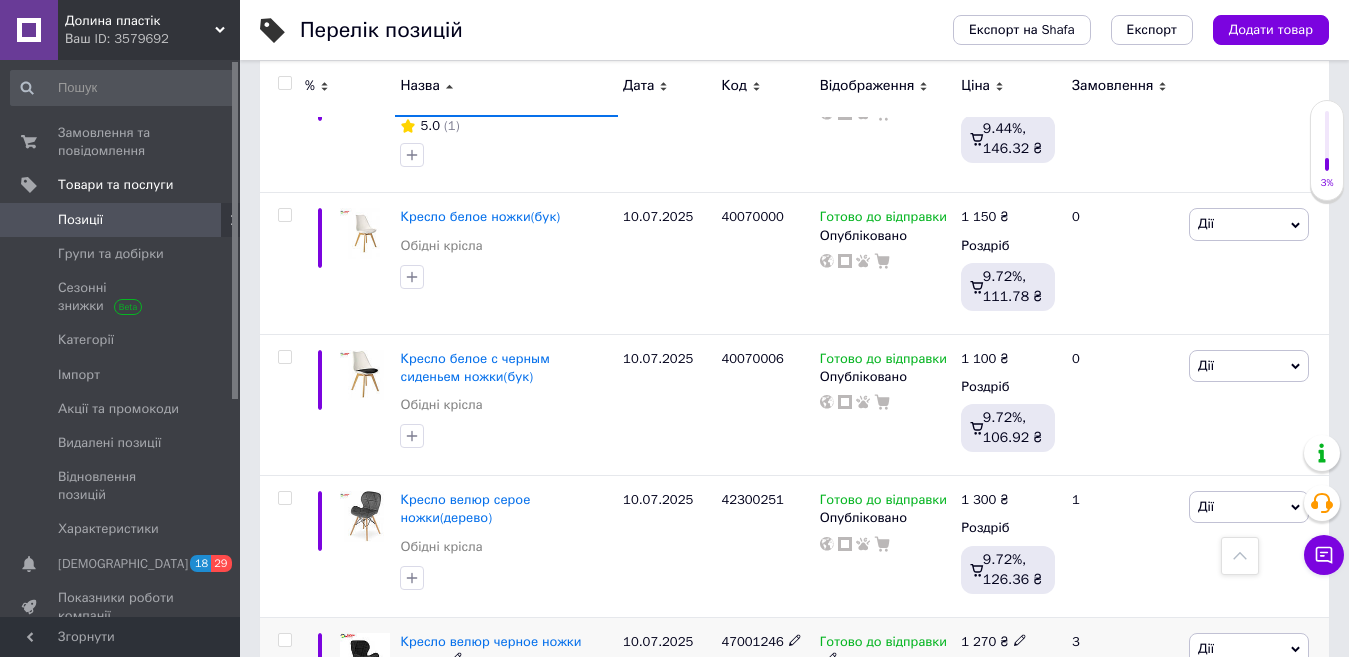 scroll, scrollTop: 15011, scrollLeft: 0, axis: vertical 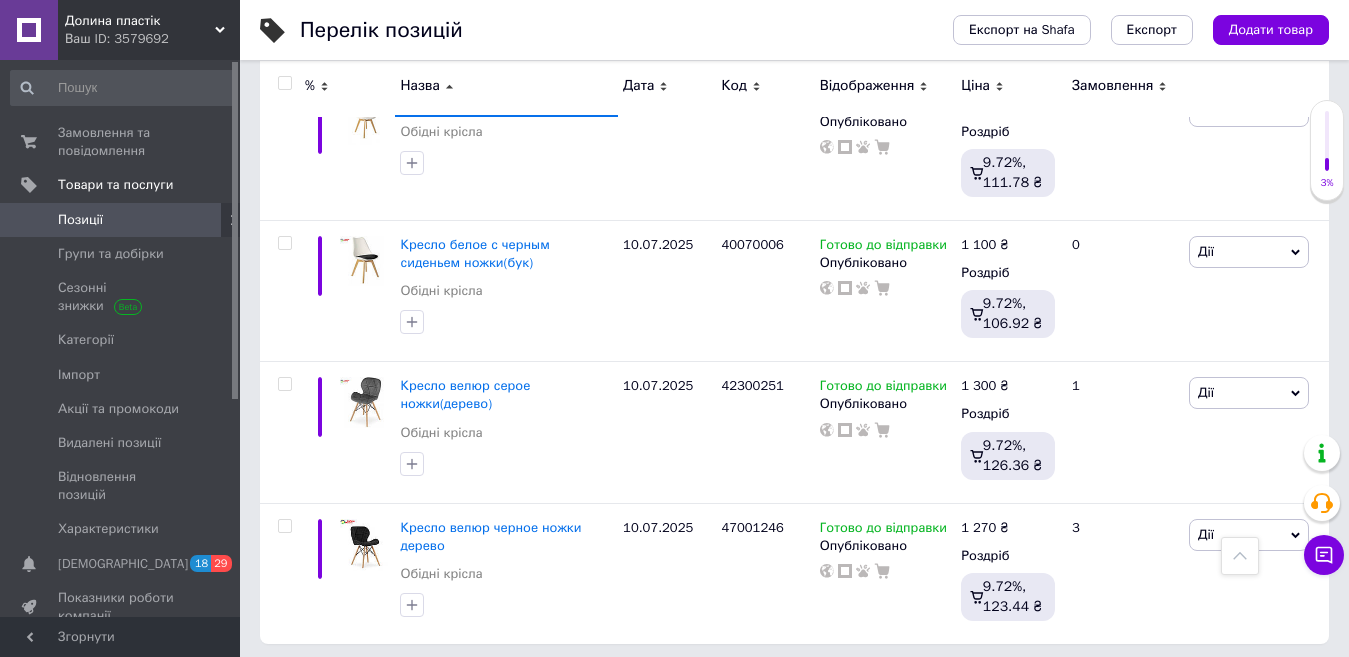 click on "3" at bounding box center (494, 685) 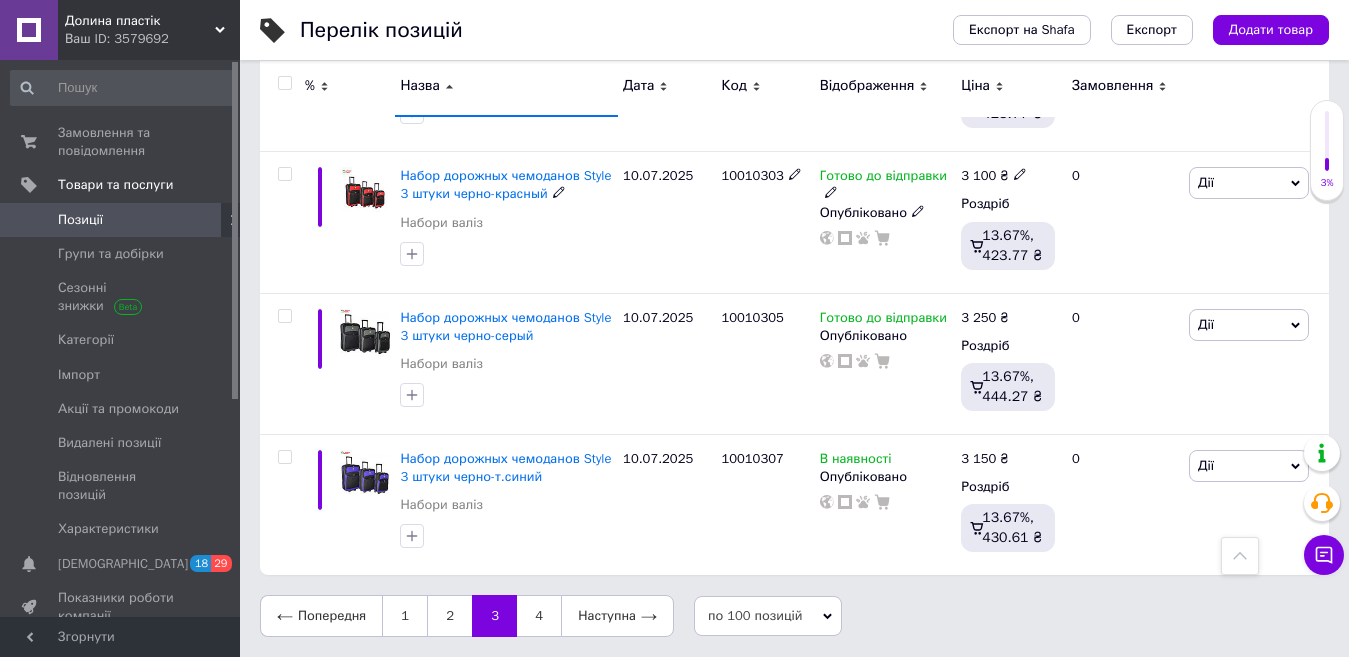 scroll, scrollTop: 14805, scrollLeft: 0, axis: vertical 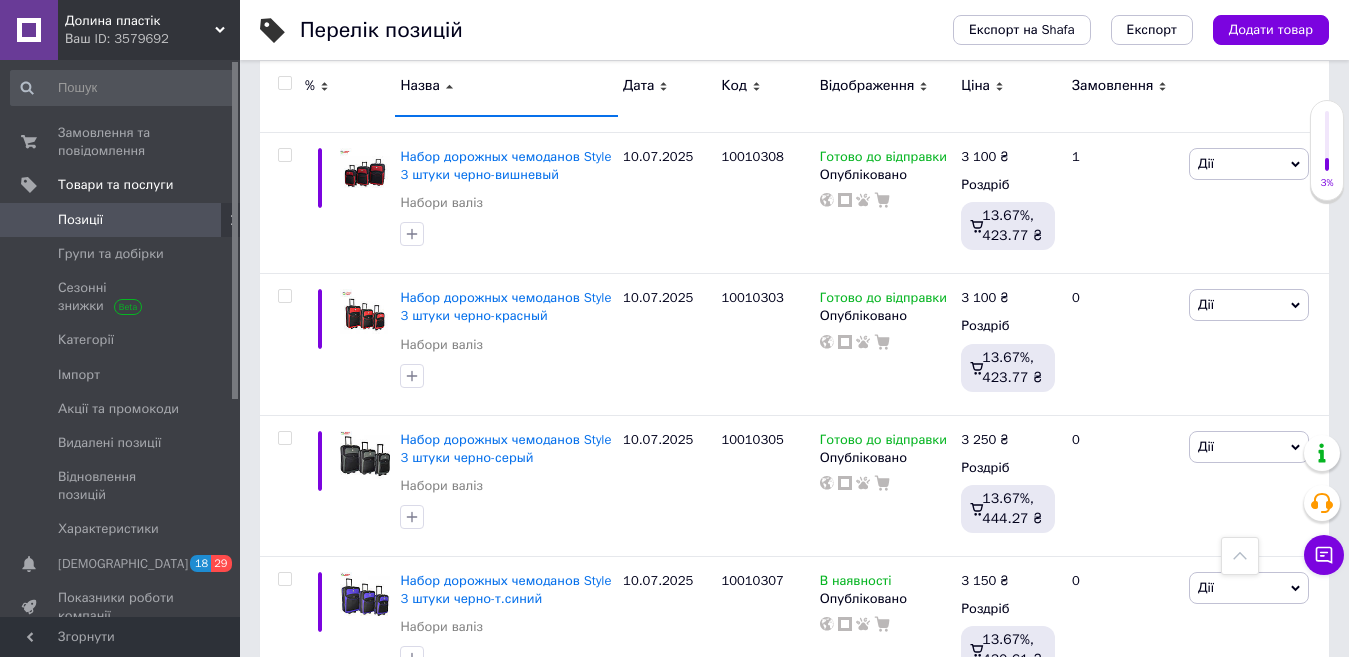 click at bounding box center (284, 83) 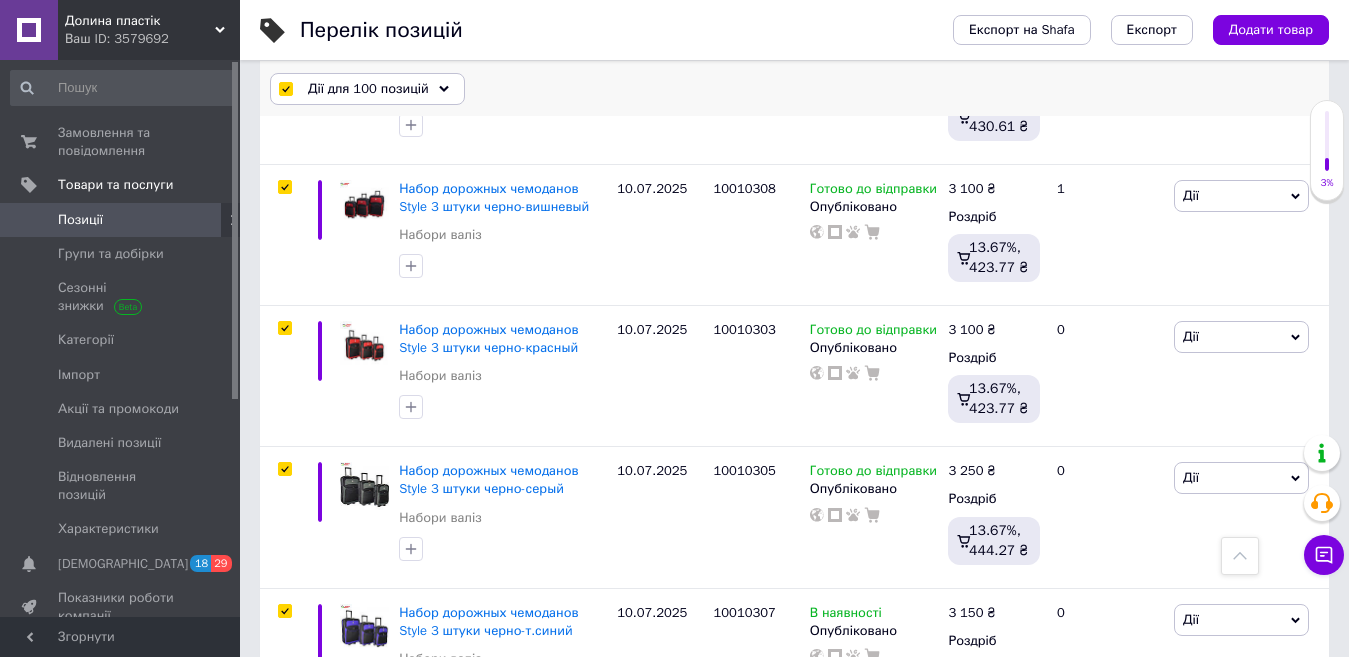 scroll, scrollTop: 14804, scrollLeft: 0, axis: vertical 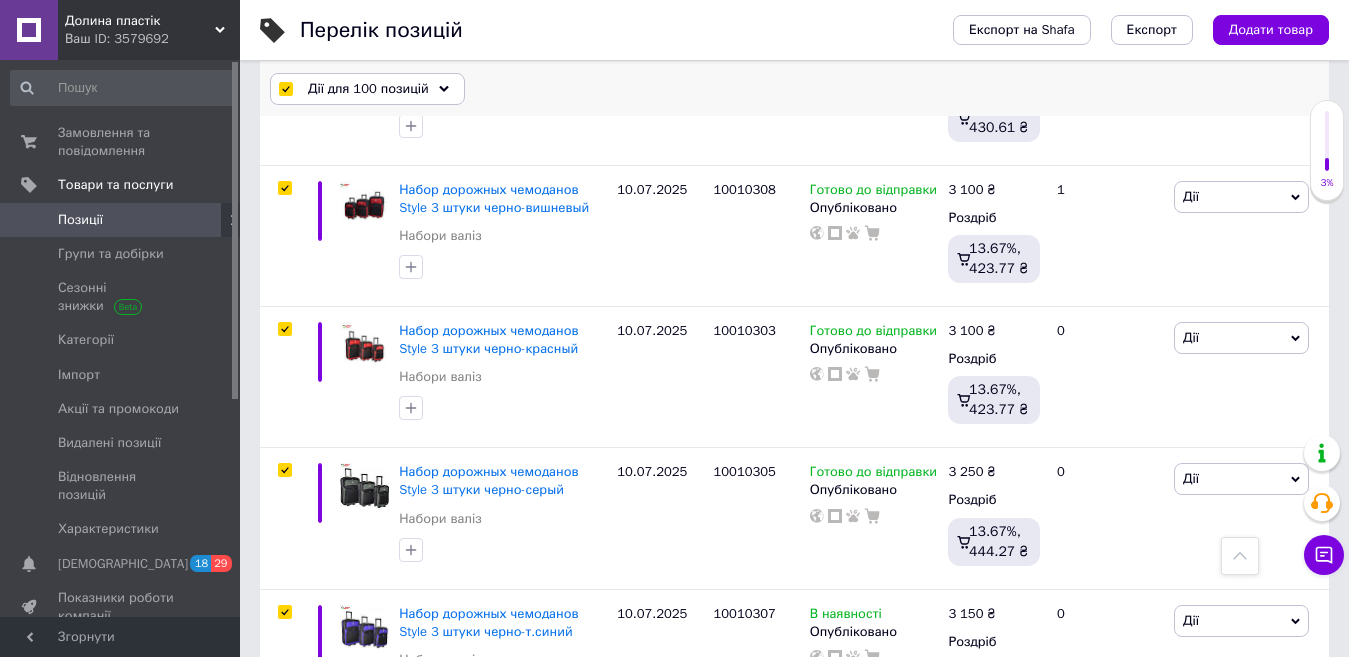 click on "Дії для 100 позицій" at bounding box center (368, 89) 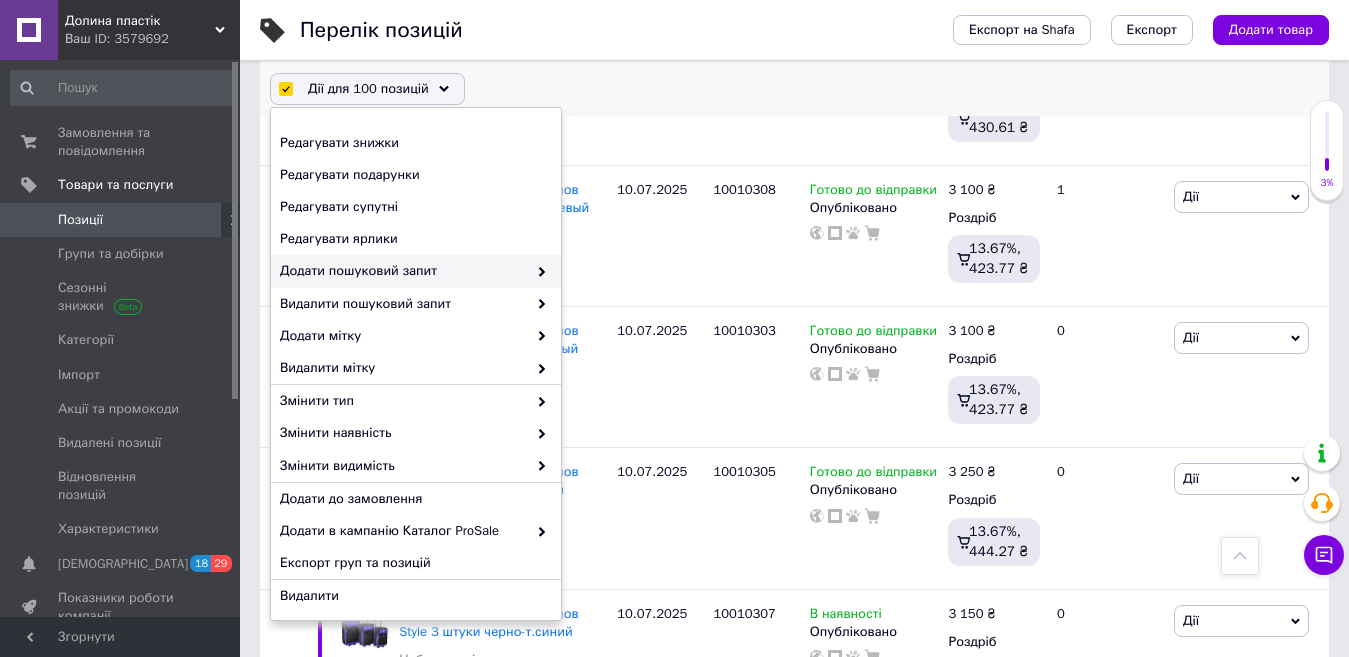 scroll, scrollTop: 187, scrollLeft: 0, axis: vertical 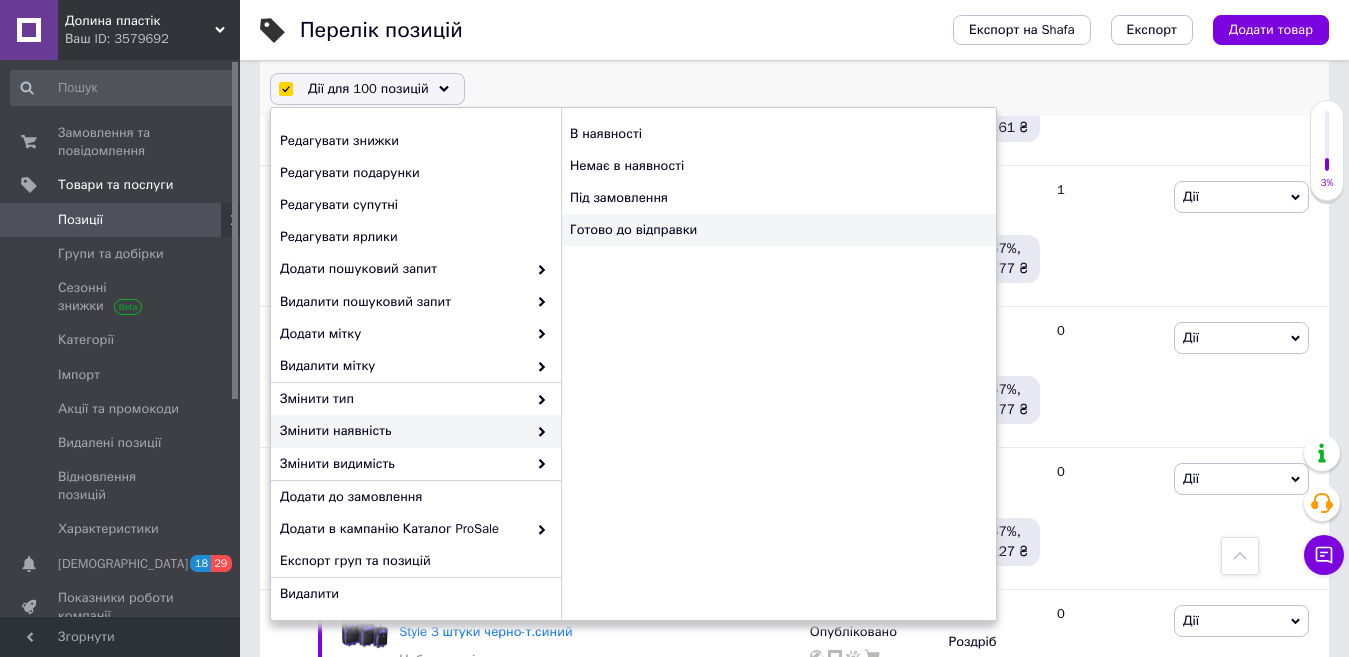 click on "Готово до відправки" at bounding box center (778, 230) 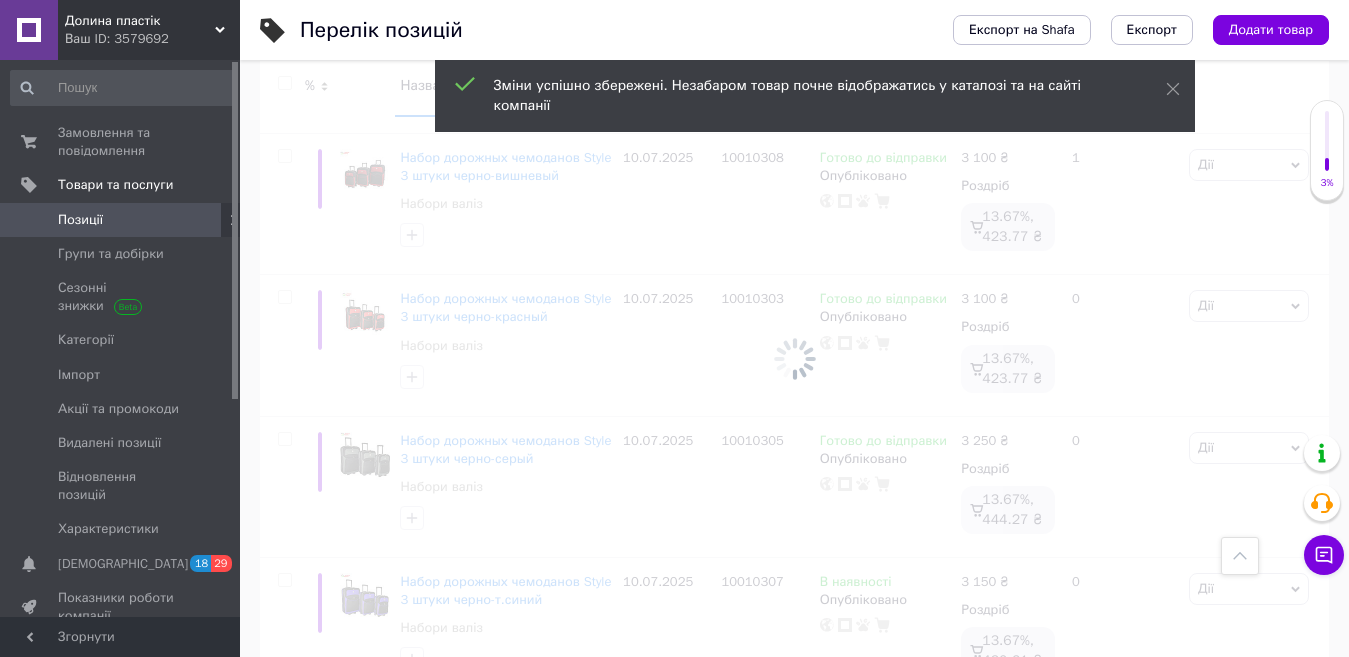scroll, scrollTop: 14805, scrollLeft: 0, axis: vertical 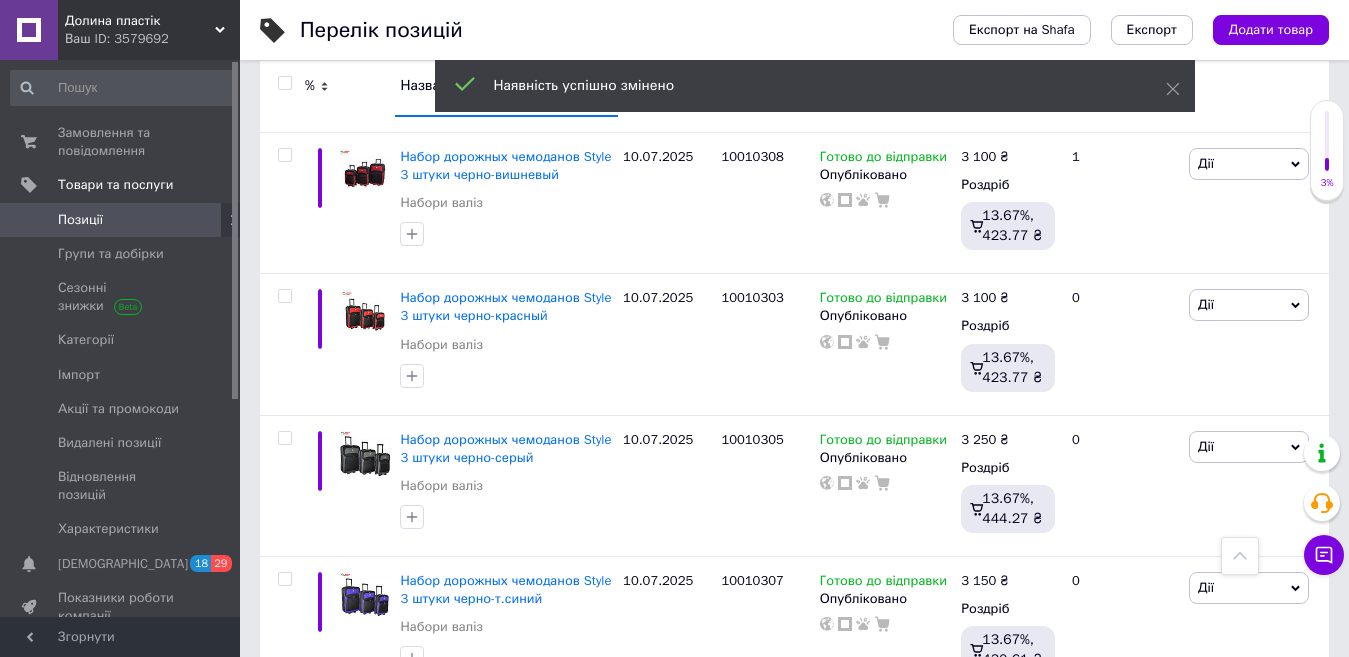 click on "4" at bounding box center [539, 738] 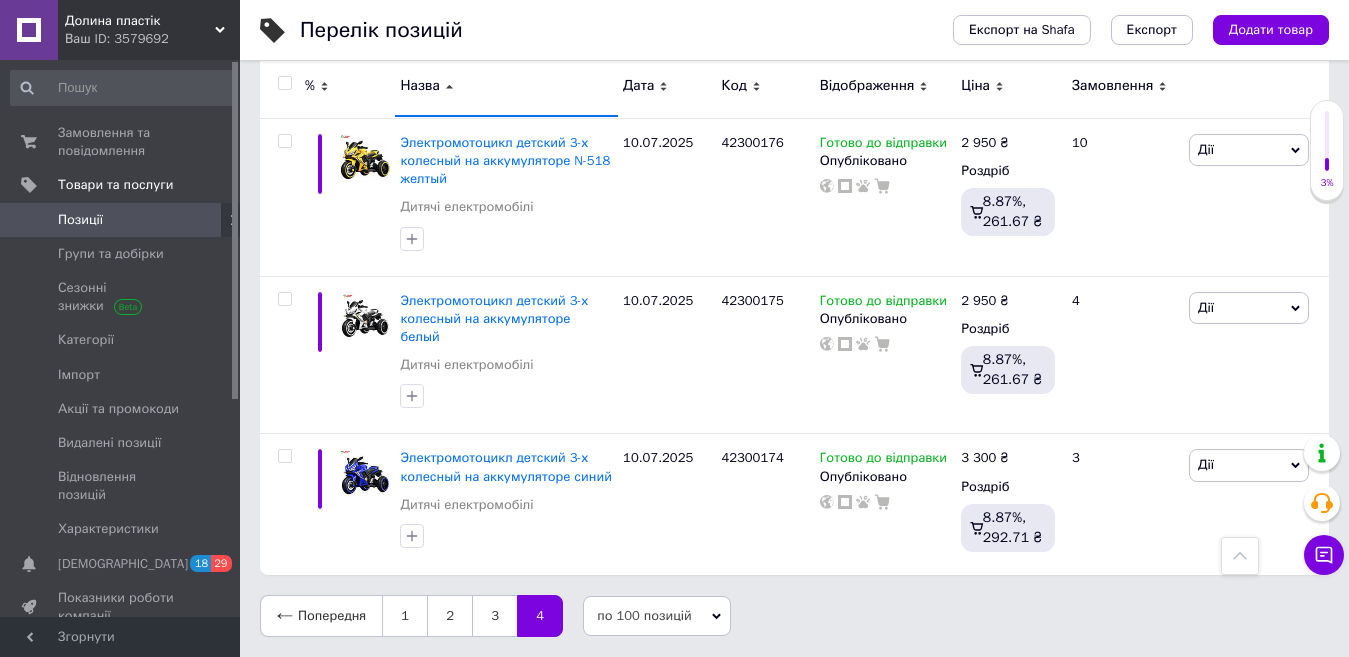 scroll, scrollTop: 12528, scrollLeft: 0, axis: vertical 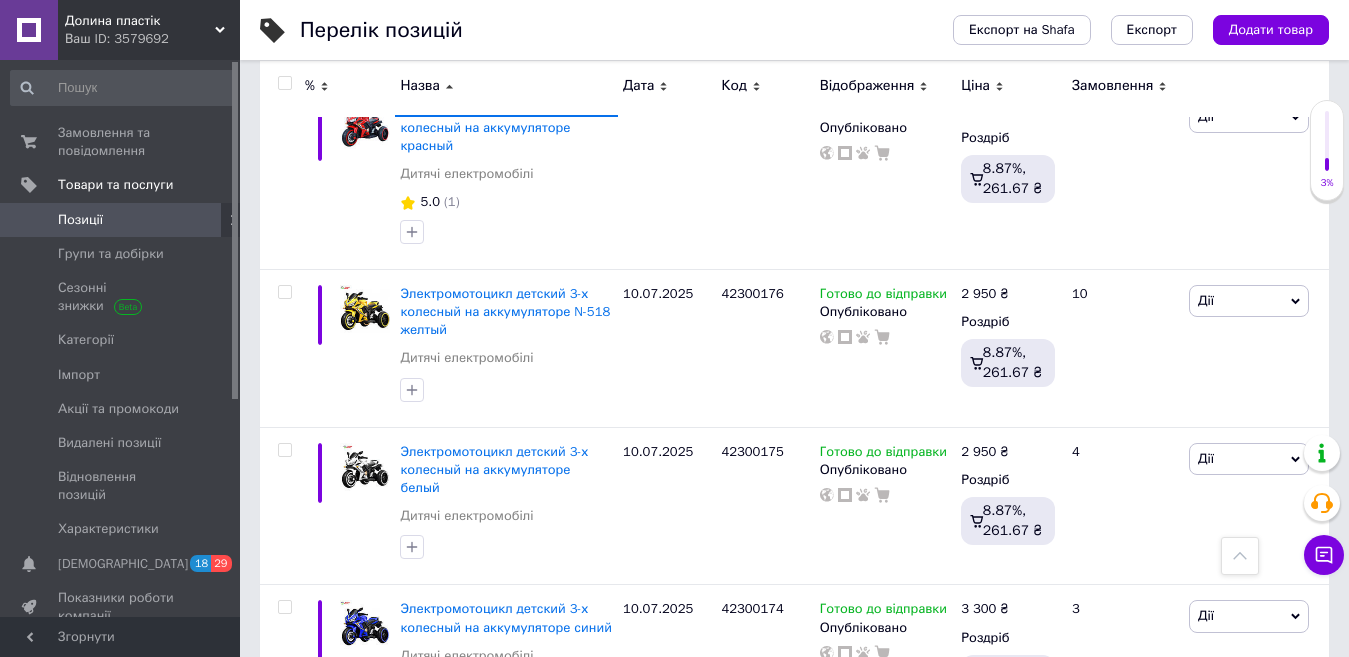 click at bounding box center (284, 83) 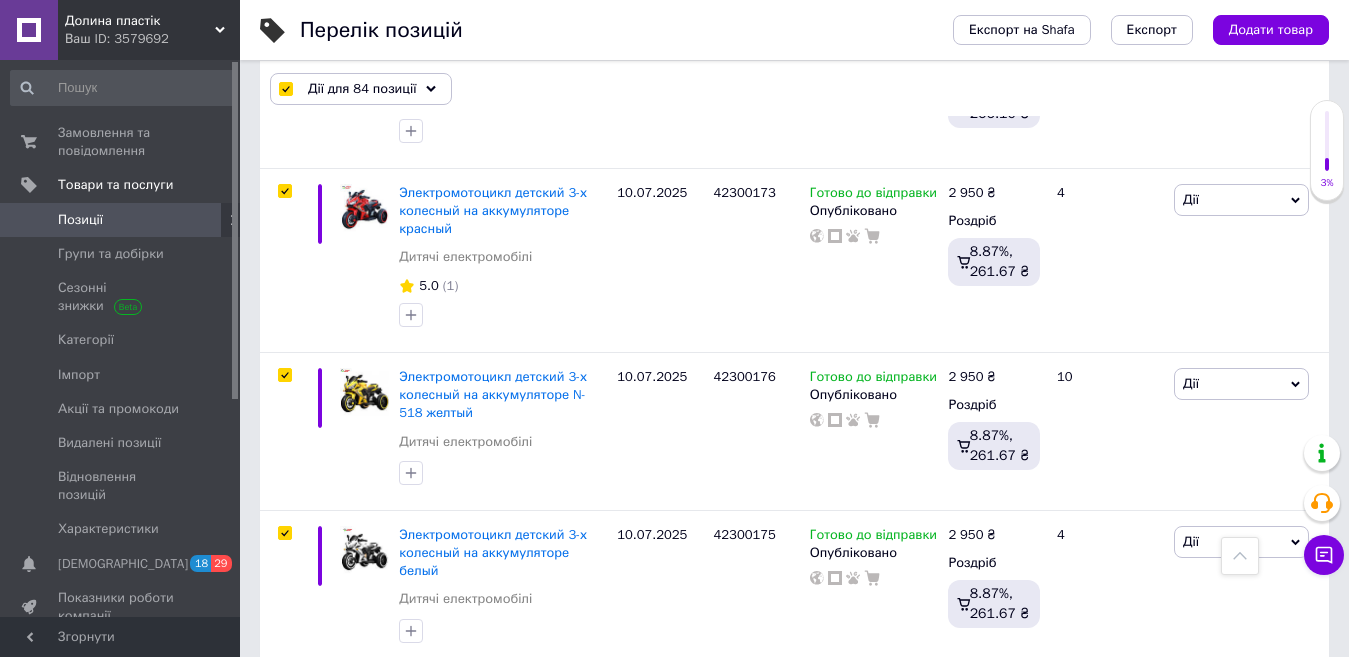 scroll, scrollTop: 12578, scrollLeft: 0, axis: vertical 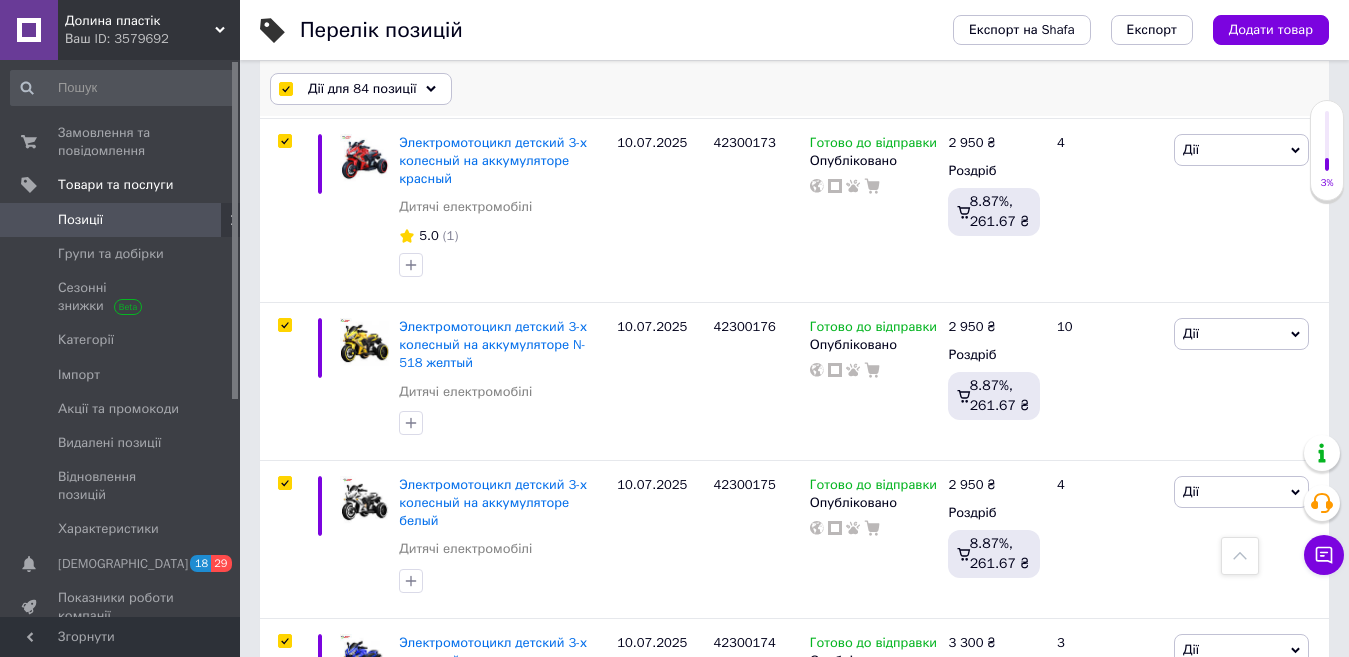 click on "Дії для 84 позиції" at bounding box center (362, 89) 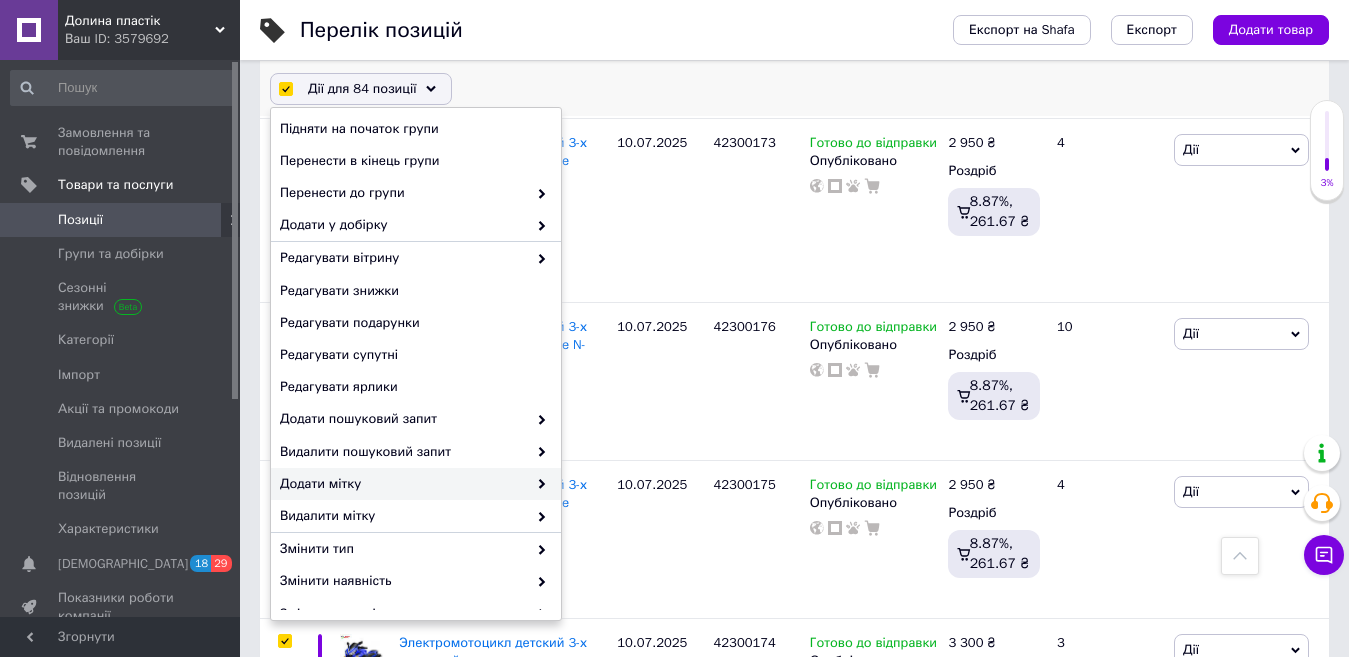scroll, scrollTop: 100, scrollLeft: 0, axis: vertical 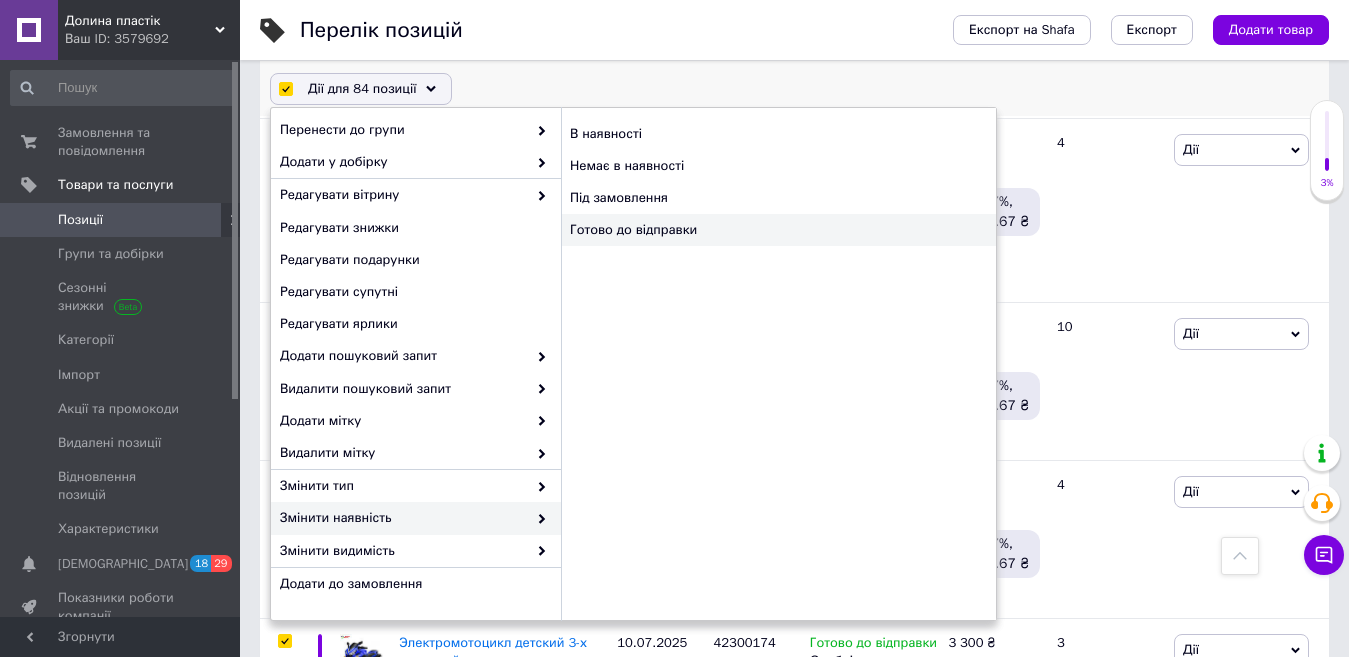 click on "Готово до відправки" at bounding box center (778, 230) 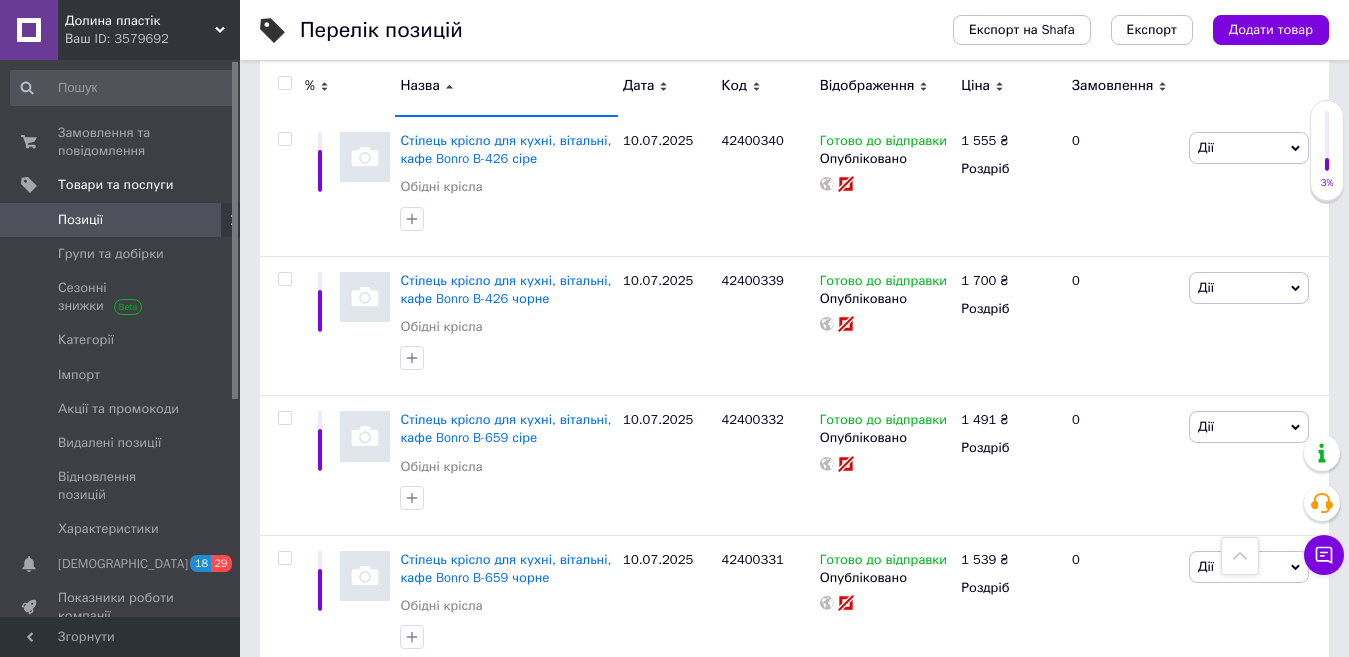 scroll, scrollTop: 9028, scrollLeft: 0, axis: vertical 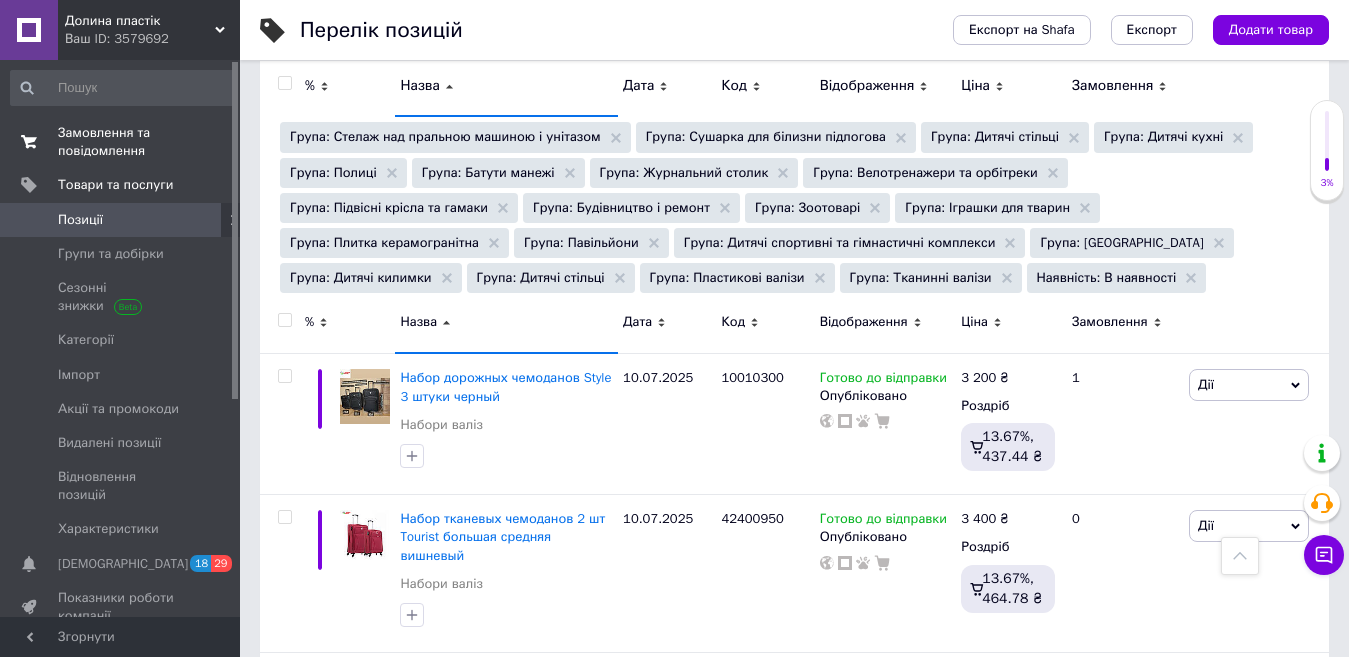 click on "Замовлення та повідомлення" at bounding box center [121, 142] 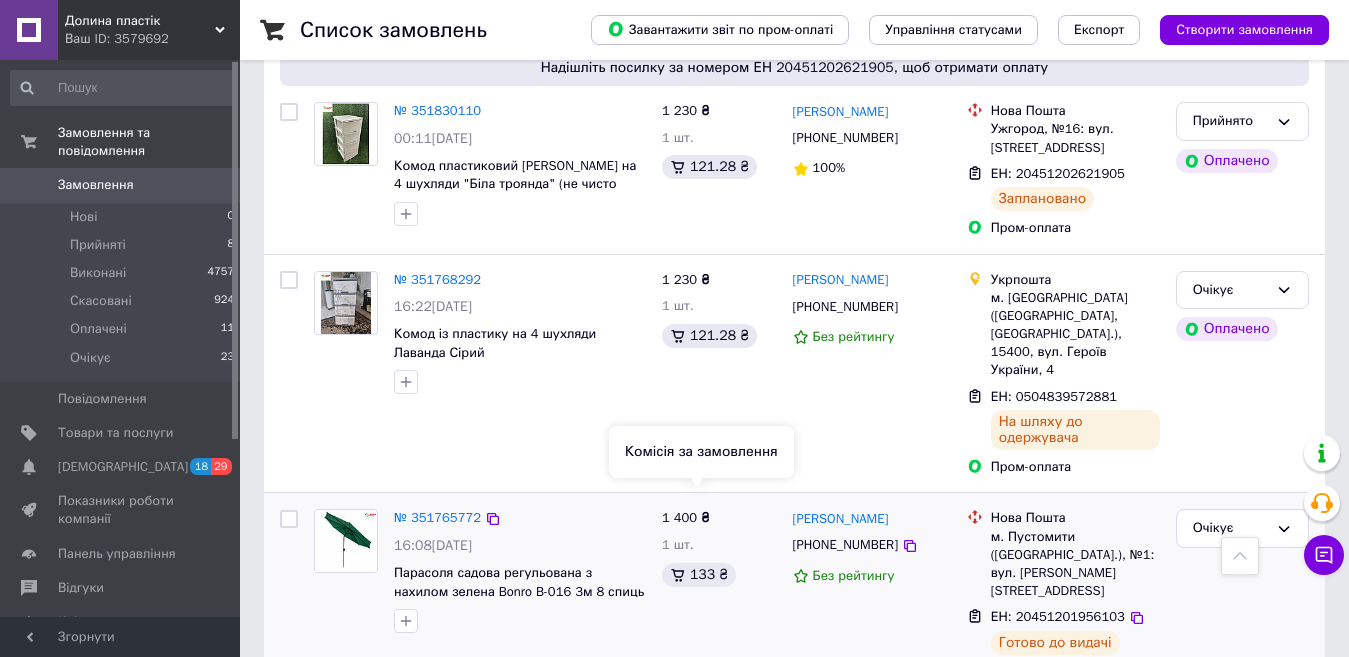 scroll, scrollTop: 1600, scrollLeft: 0, axis: vertical 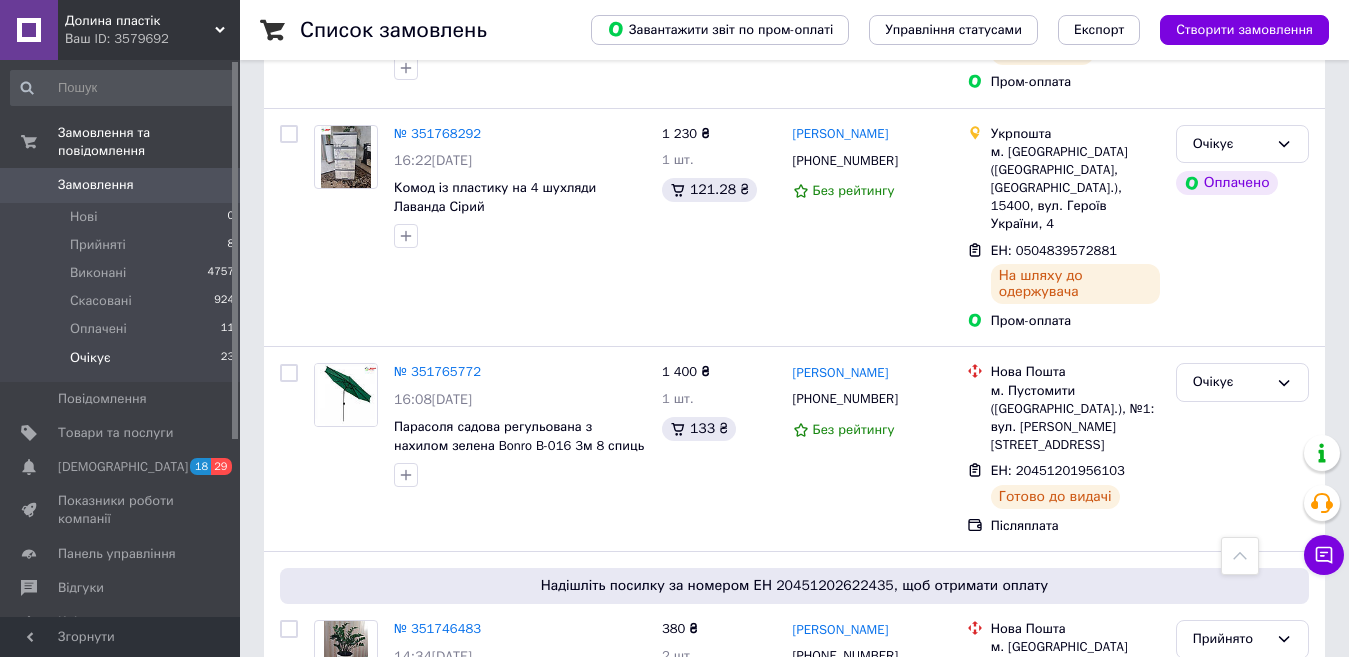 click on "Очікує 23" at bounding box center (123, 363) 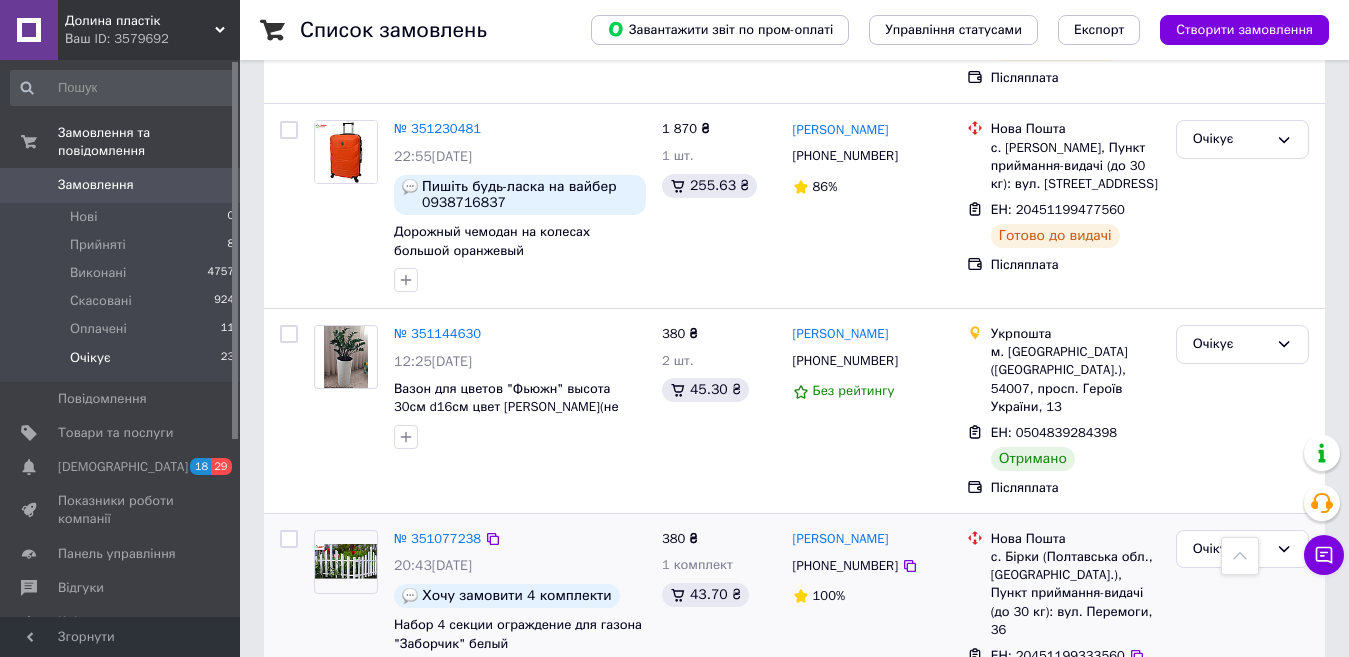 scroll, scrollTop: 3687, scrollLeft: 0, axis: vertical 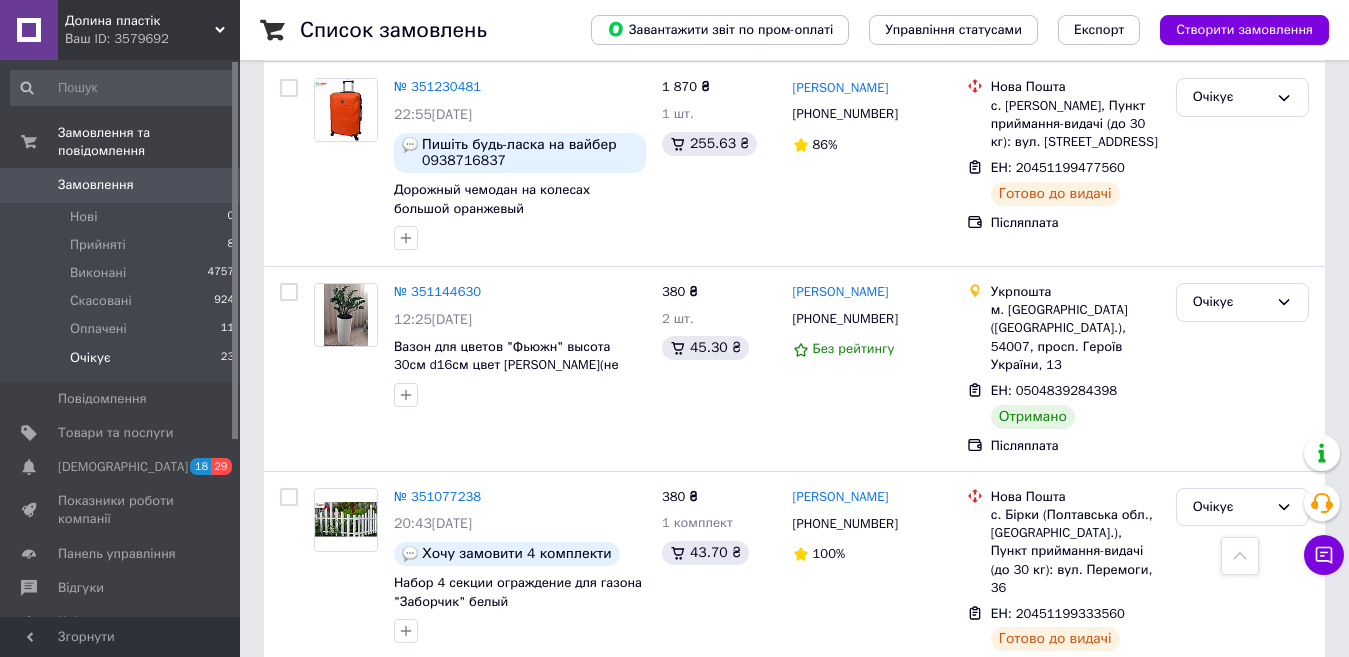 click on "2" at bounding box center (327, 980) 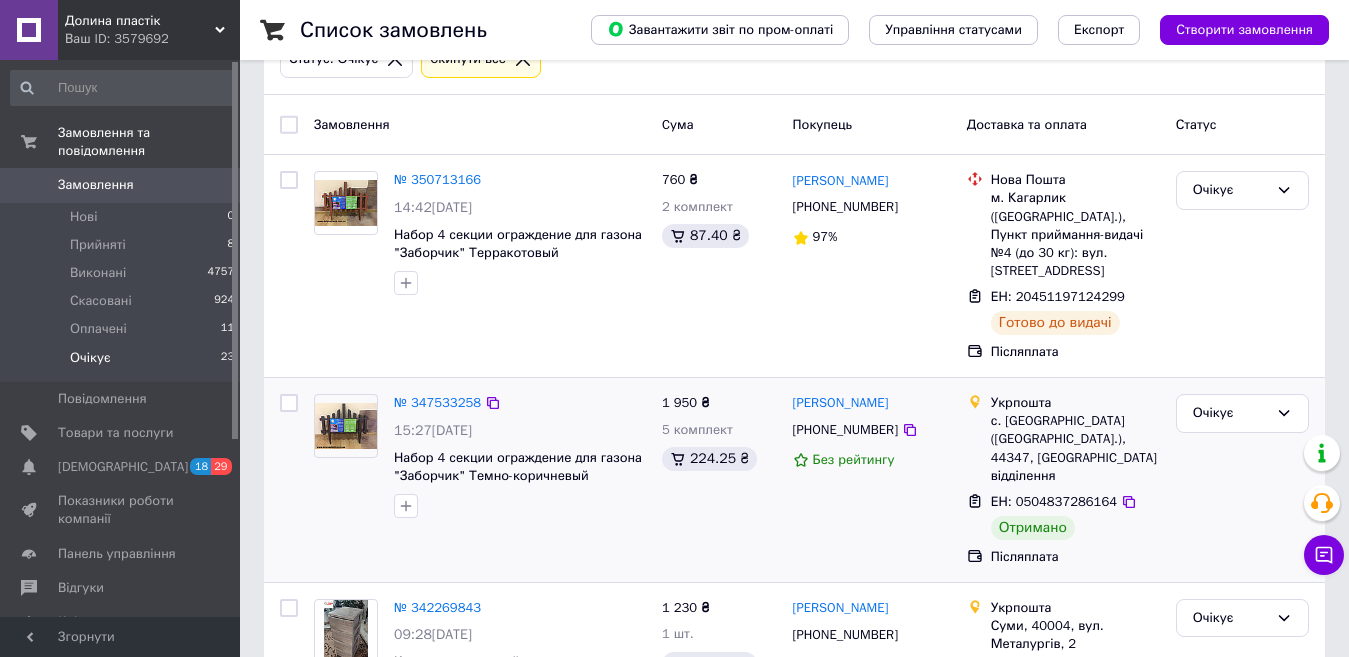 scroll, scrollTop: 75, scrollLeft: 0, axis: vertical 